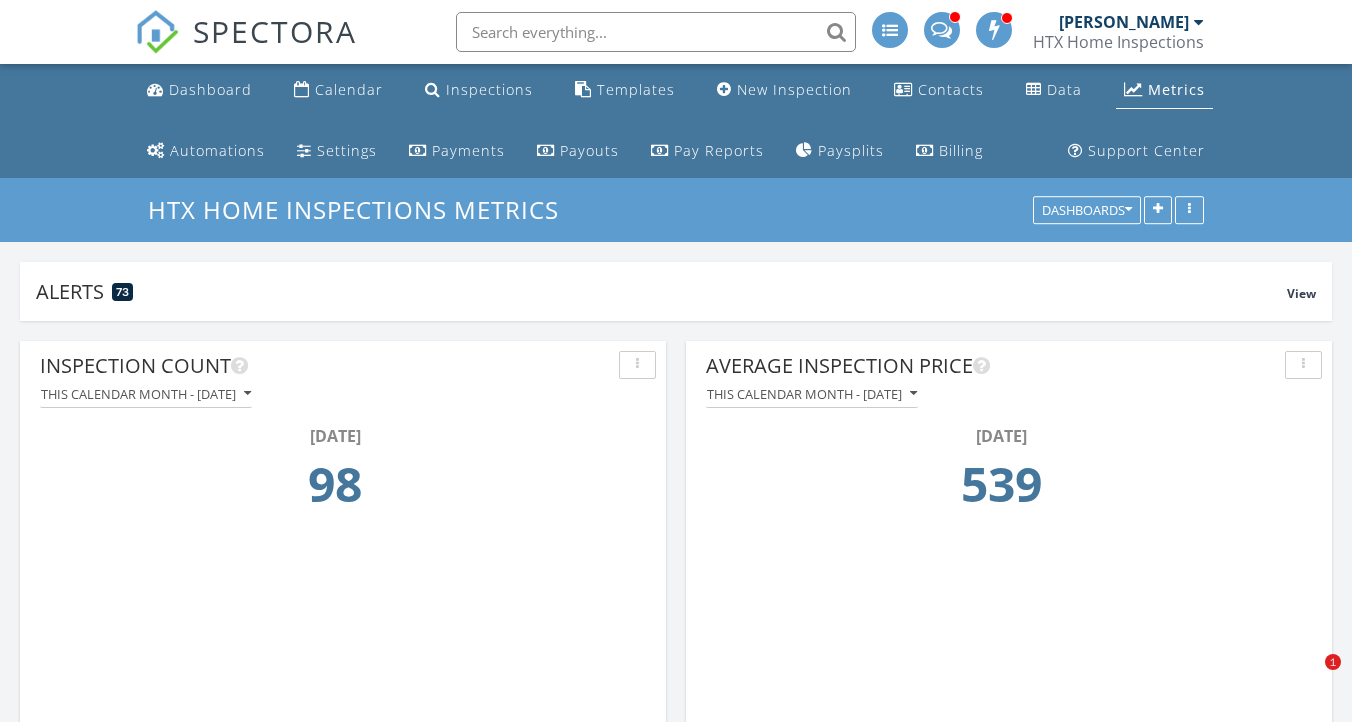 scroll, scrollTop: 934, scrollLeft: 0, axis: vertical 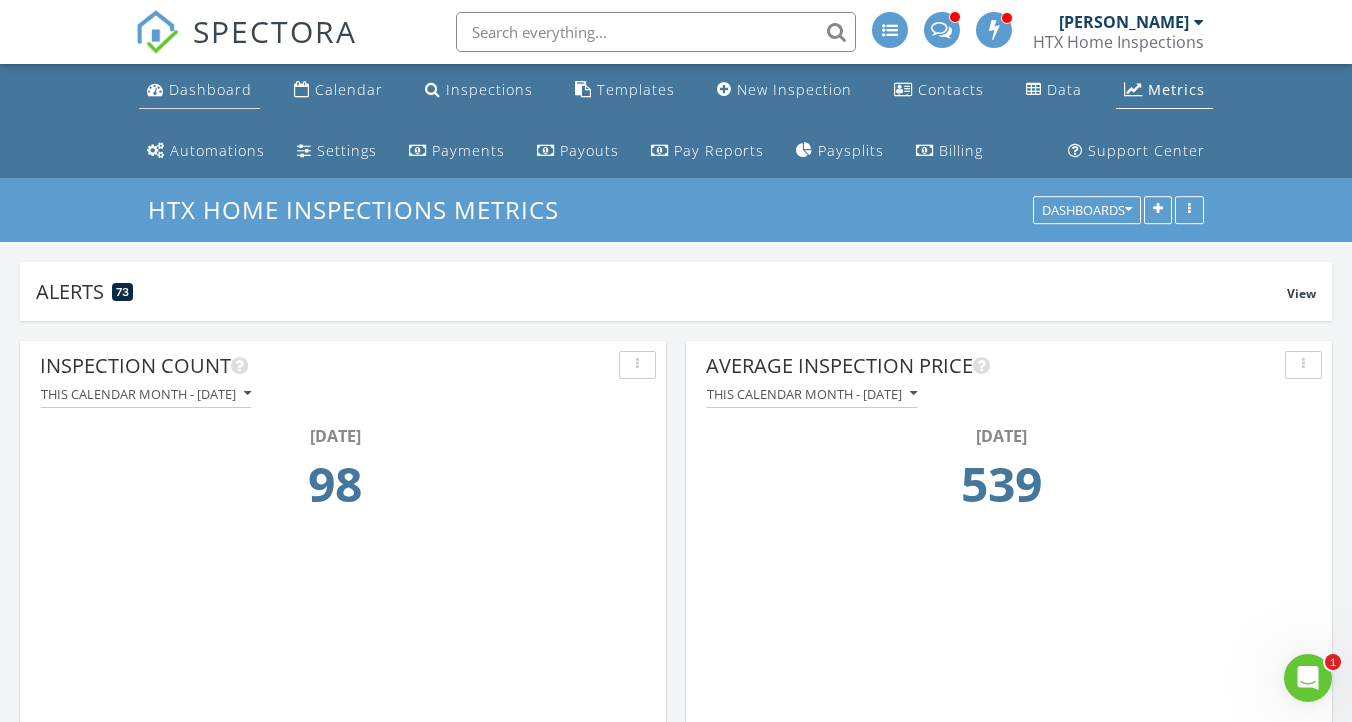 click on "Dashboard" at bounding box center [210, 89] 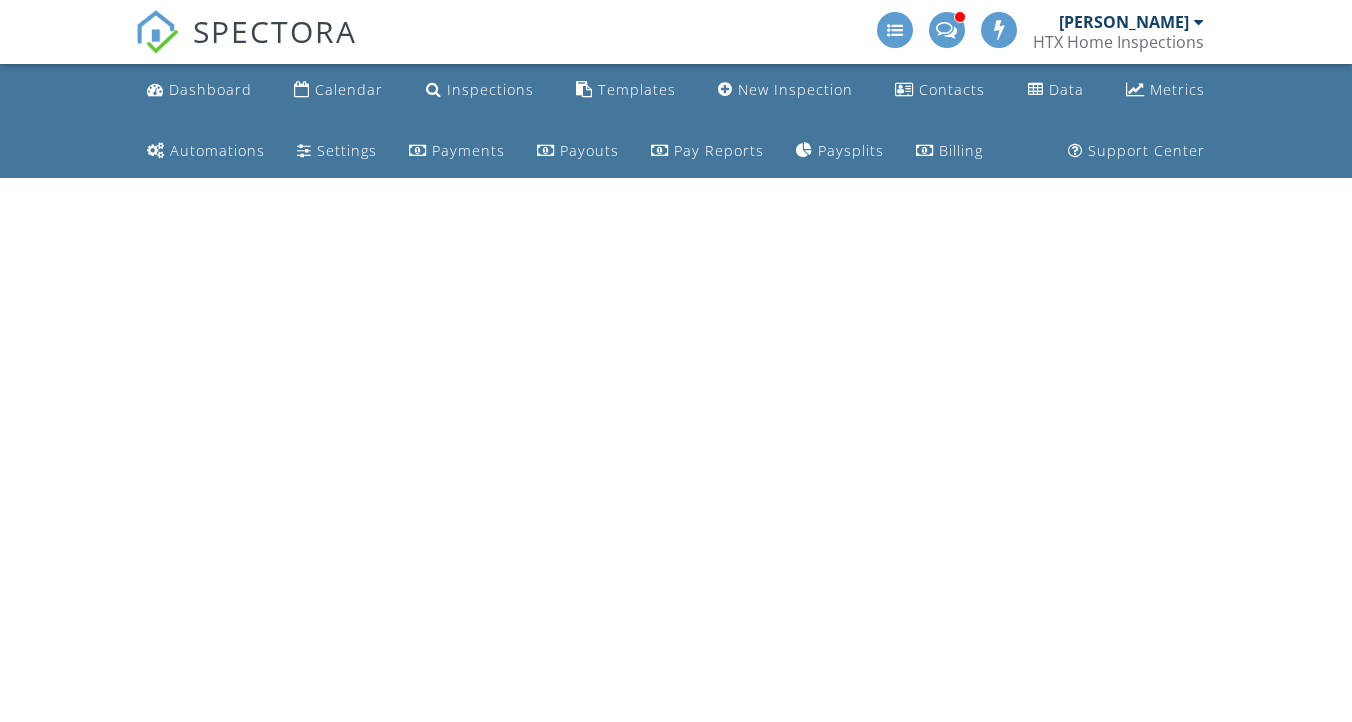 scroll, scrollTop: 0, scrollLeft: 0, axis: both 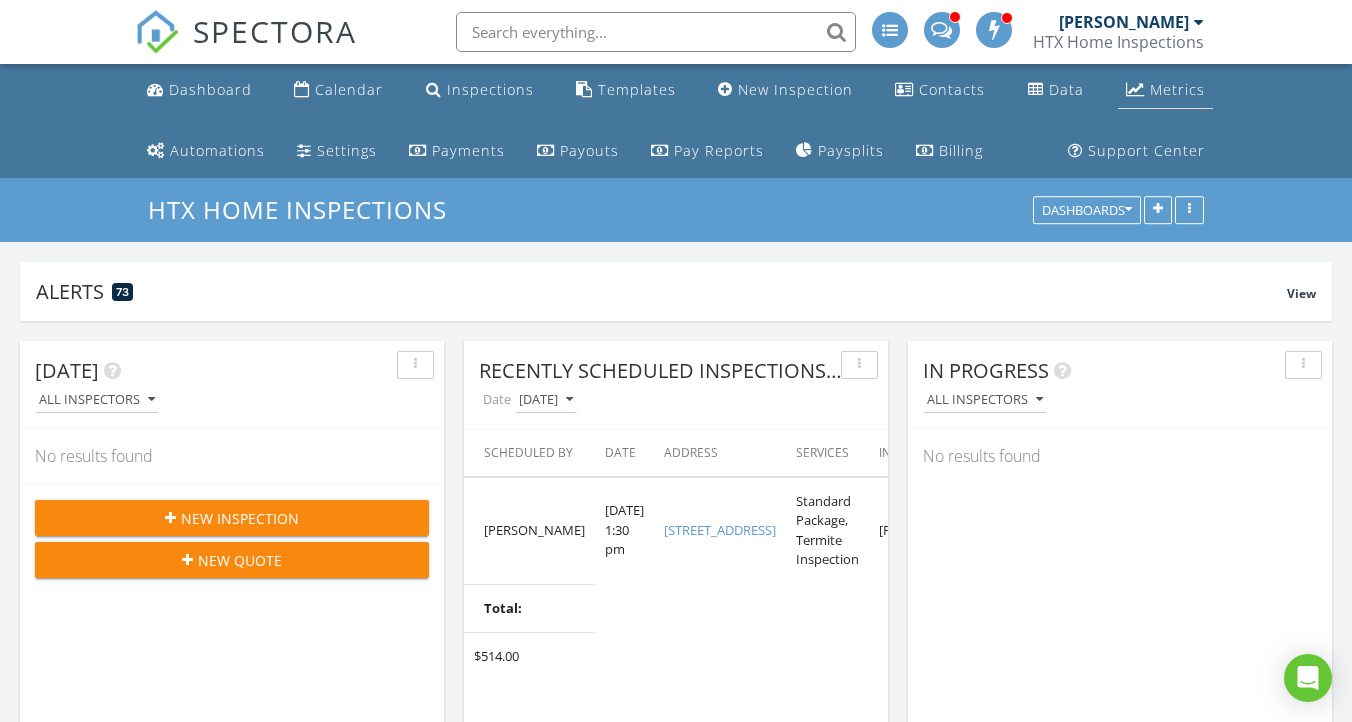 click on "Metrics" at bounding box center [1165, 90] 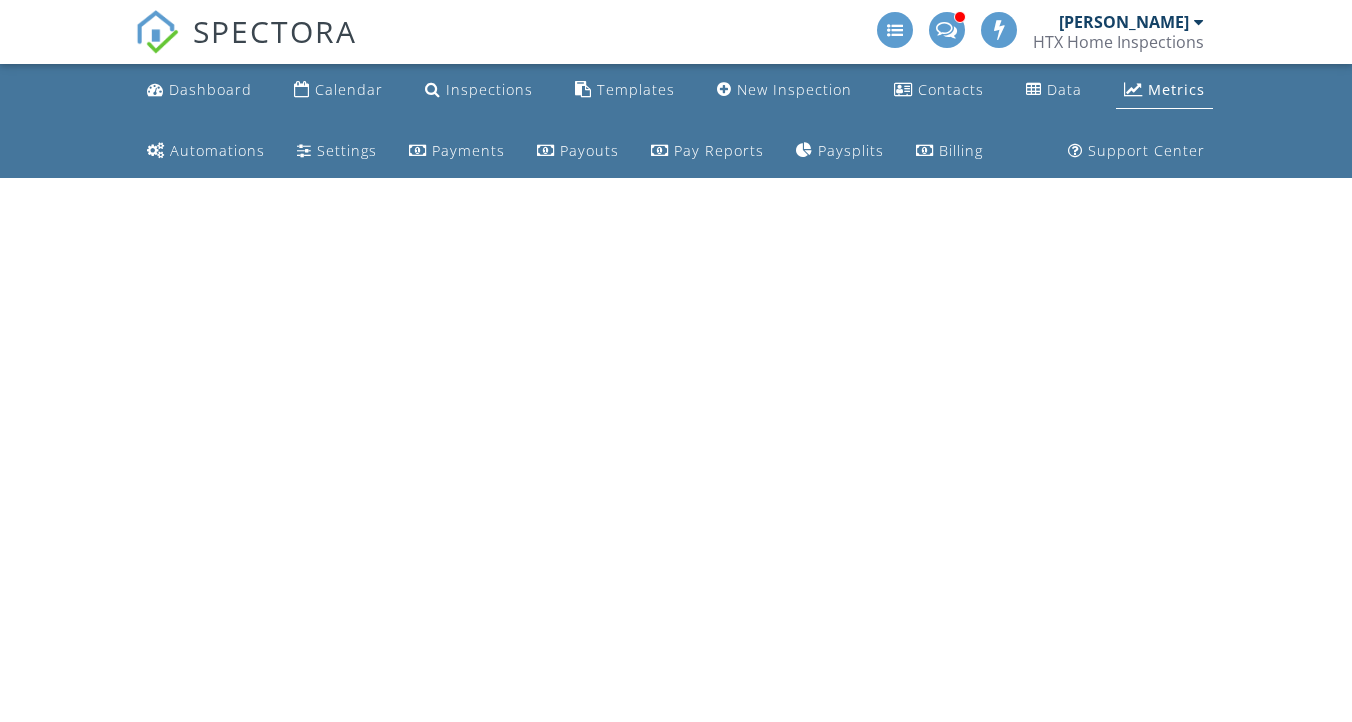 scroll, scrollTop: 0, scrollLeft: 0, axis: both 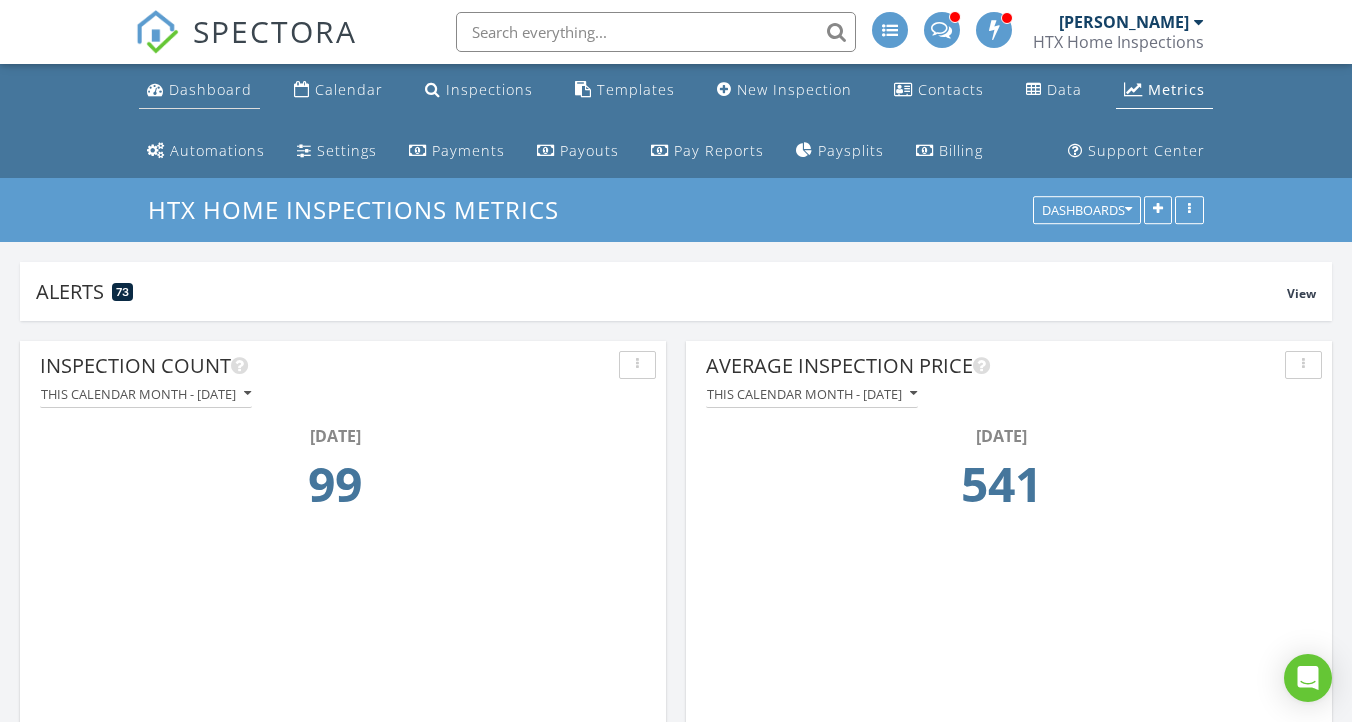 click on "Dashboard" at bounding box center (210, 89) 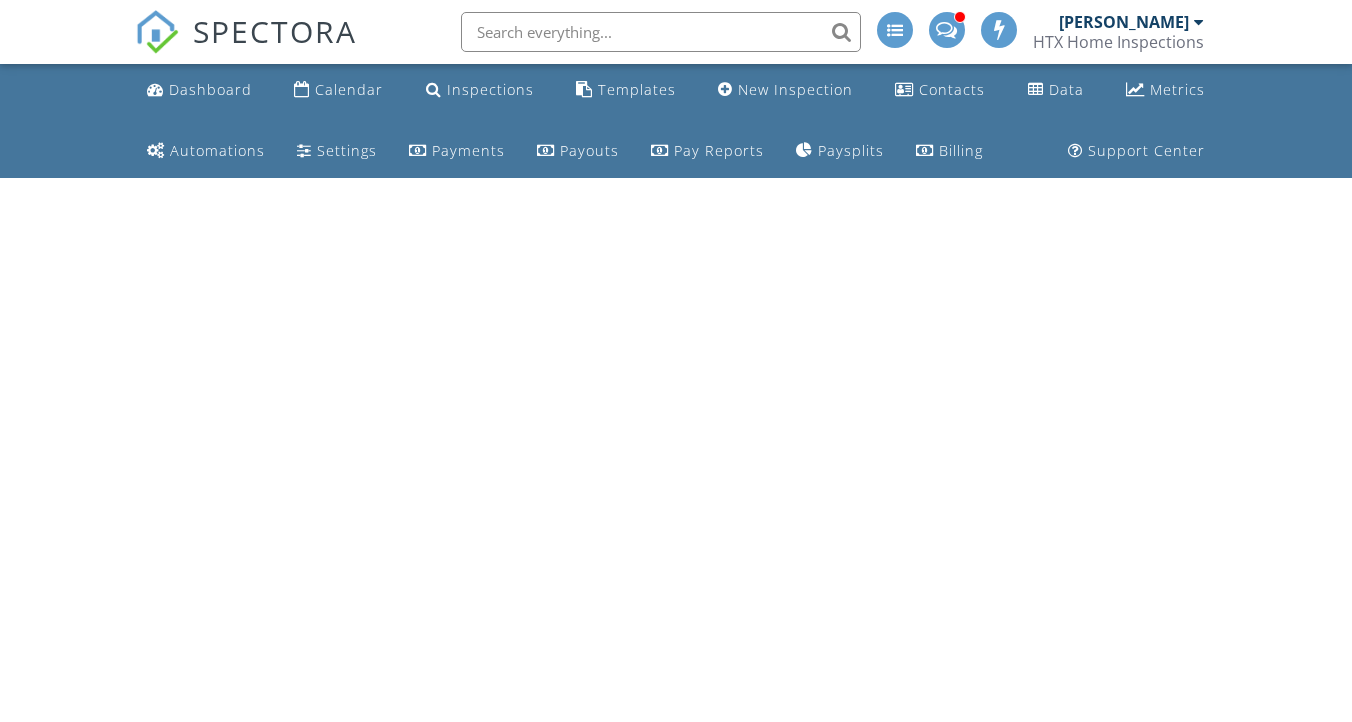 scroll, scrollTop: 0, scrollLeft: 0, axis: both 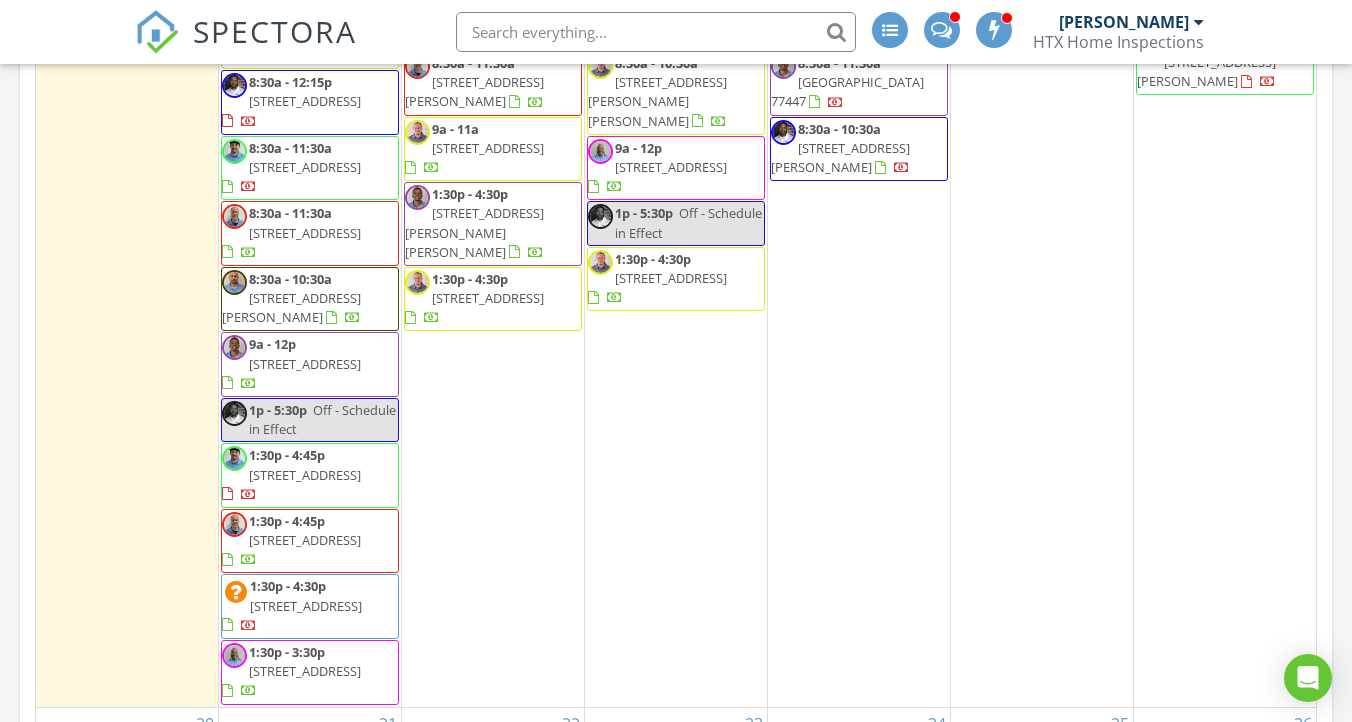 click on "Today
All Inspectors
No results found       New Inspection     New Quote         Map               + − Leaflet  |  © MapTiler   © OpenStreetMap contributors     In Progress
All Inspectors
No results found       Calendar                 July 2025 today list day week cal wk 4 wk month Sun Mon Tue Wed Thu Fri Sat 29 30
8a - 5:30p
Off - Schedule in Effect
8:30a - 1p
Off
8:30a - 1p
Off
8:30a - 12:15p
2703 Wild Berry Ct, Fulshear 77423" at bounding box center (676, 177) 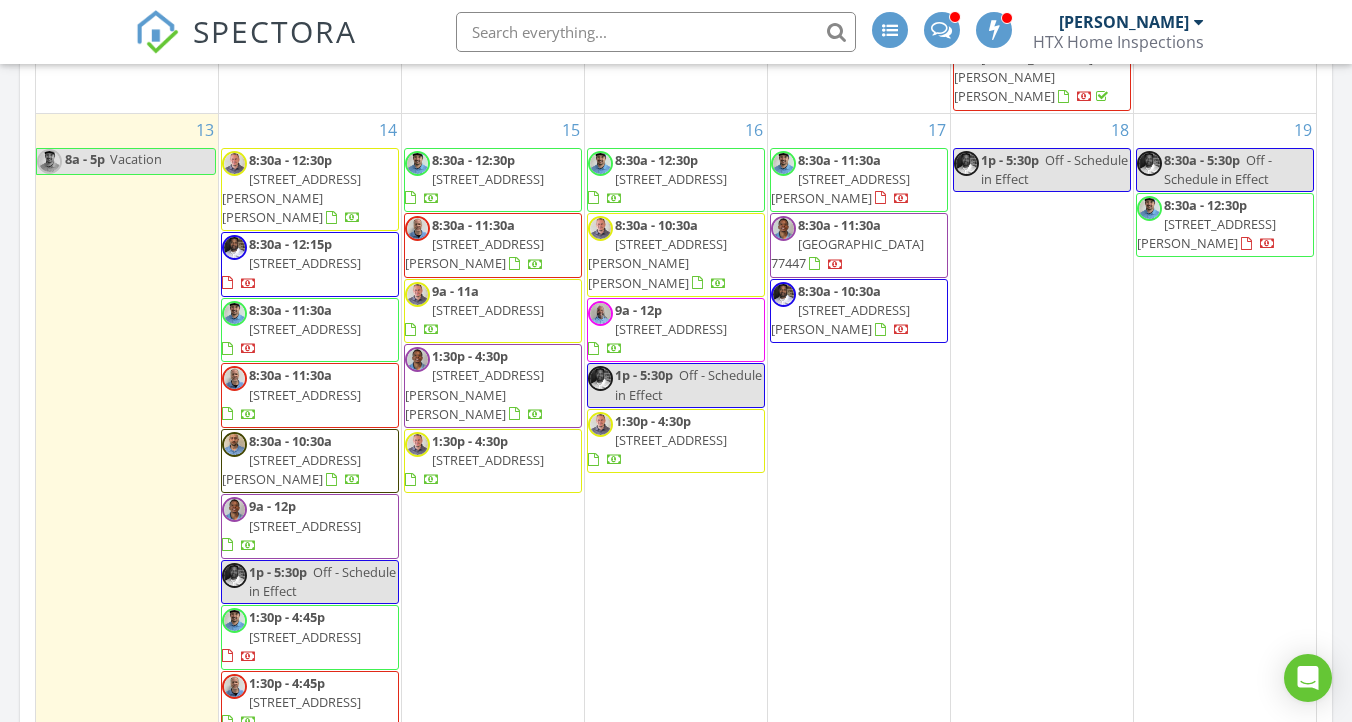 scroll, scrollTop: 1292, scrollLeft: 0, axis: vertical 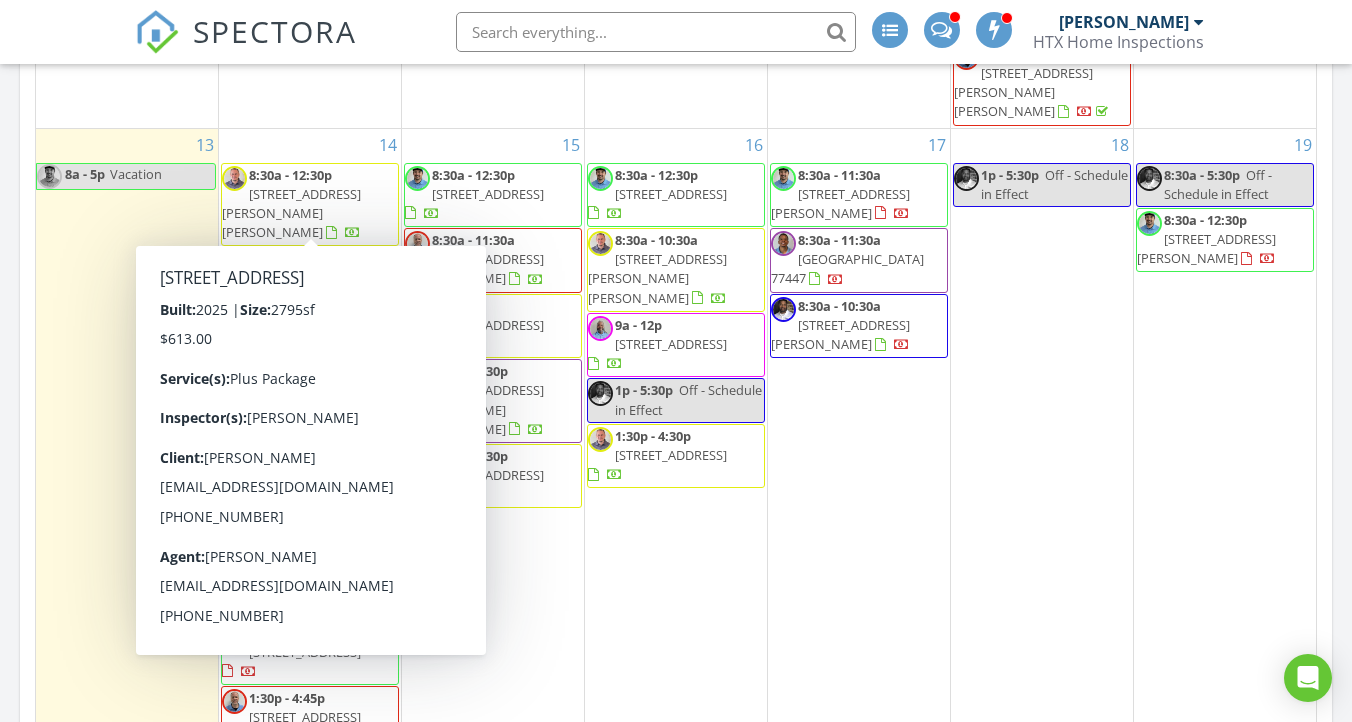 click on "8:30a - 12:15p
5323 Pompano Lp, Baytown 77521" at bounding box center (310, 279) 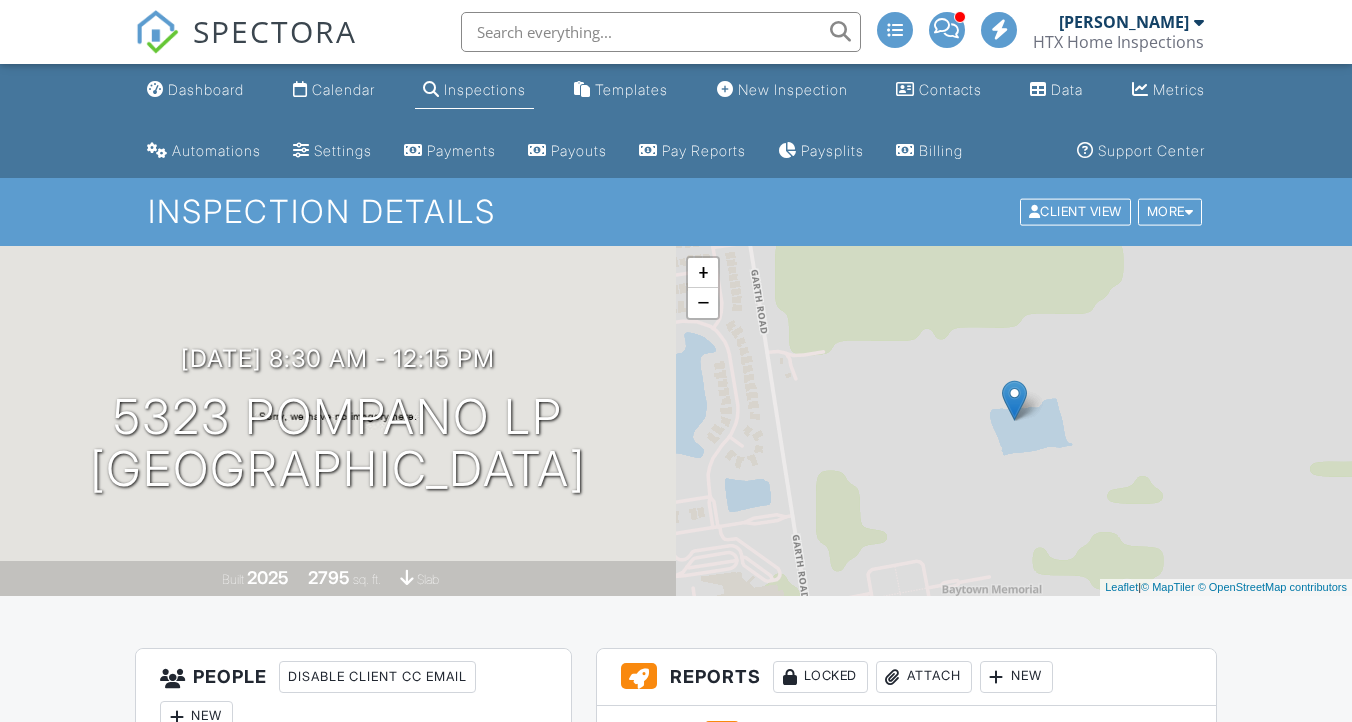 scroll, scrollTop: 228, scrollLeft: 0, axis: vertical 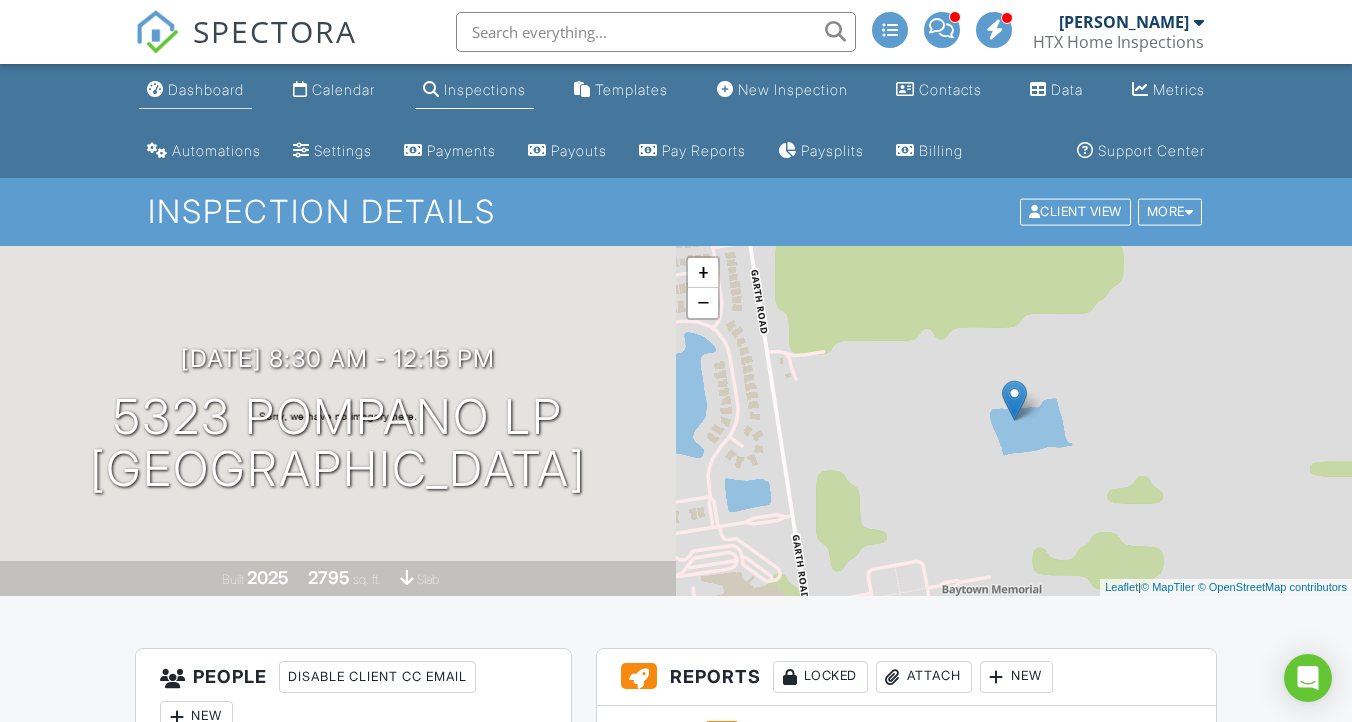 click on "Dashboard" at bounding box center [206, 89] 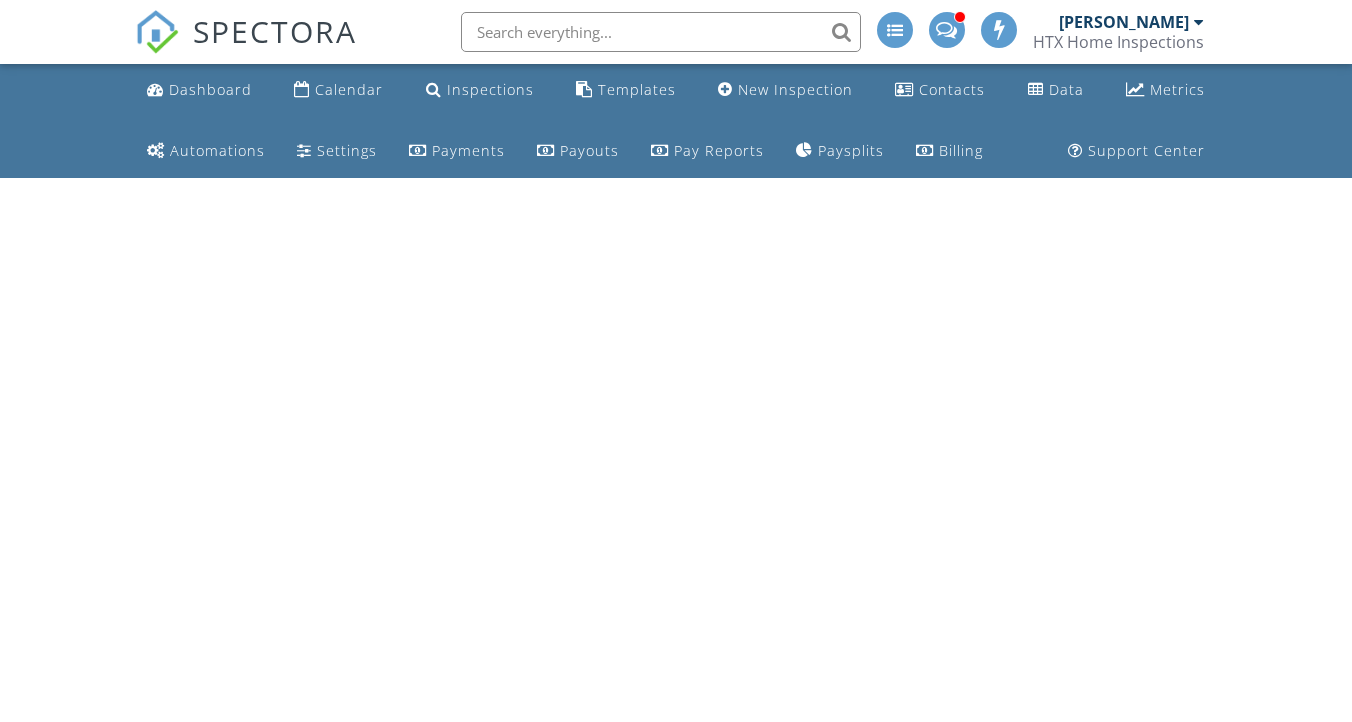 scroll, scrollTop: 0, scrollLeft: 0, axis: both 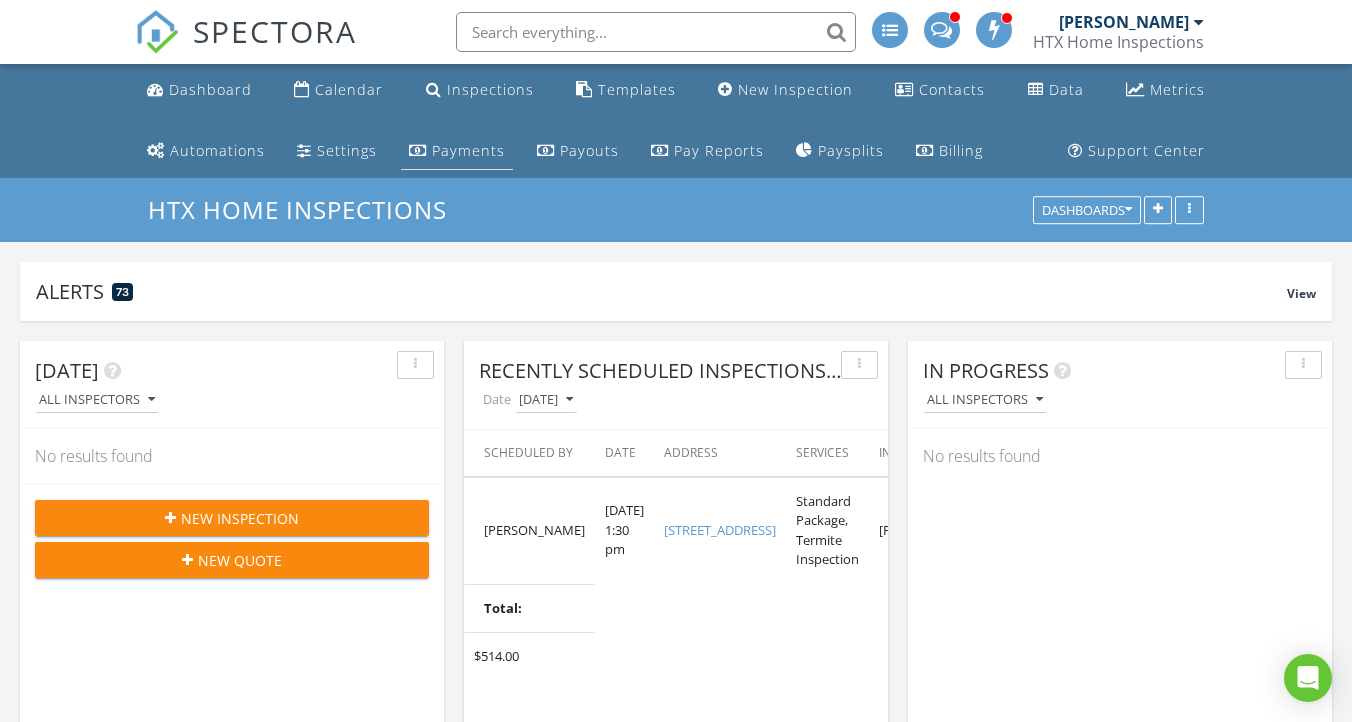 click on "Payments" at bounding box center [468, 150] 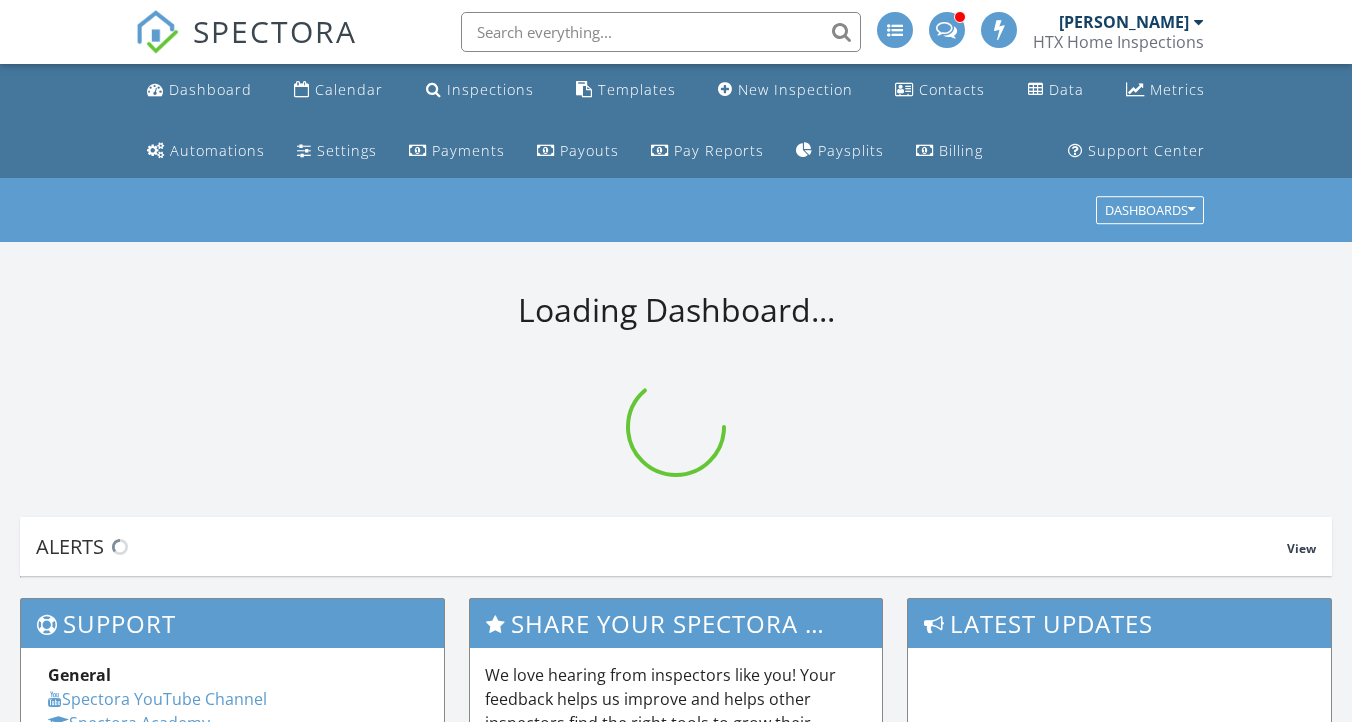 scroll, scrollTop: 0, scrollLeft: 0, axis: both 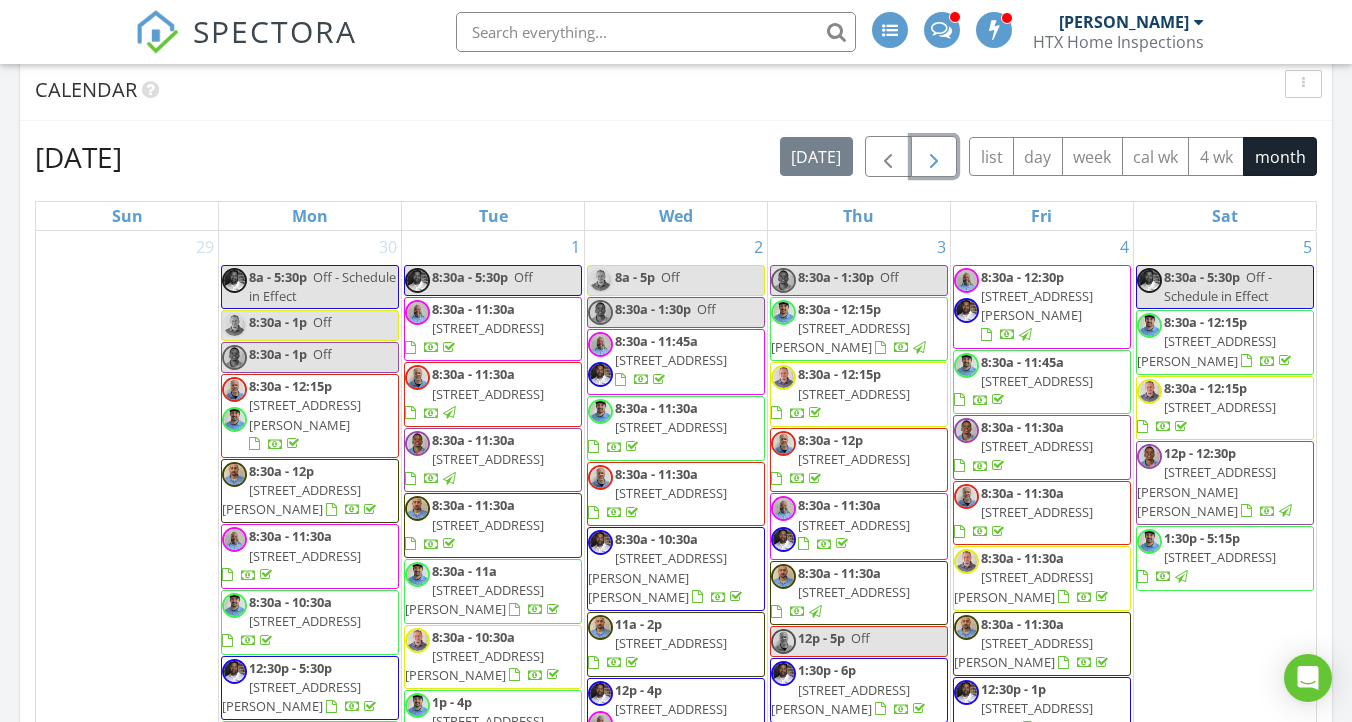 click at bounding box center [934, 157] 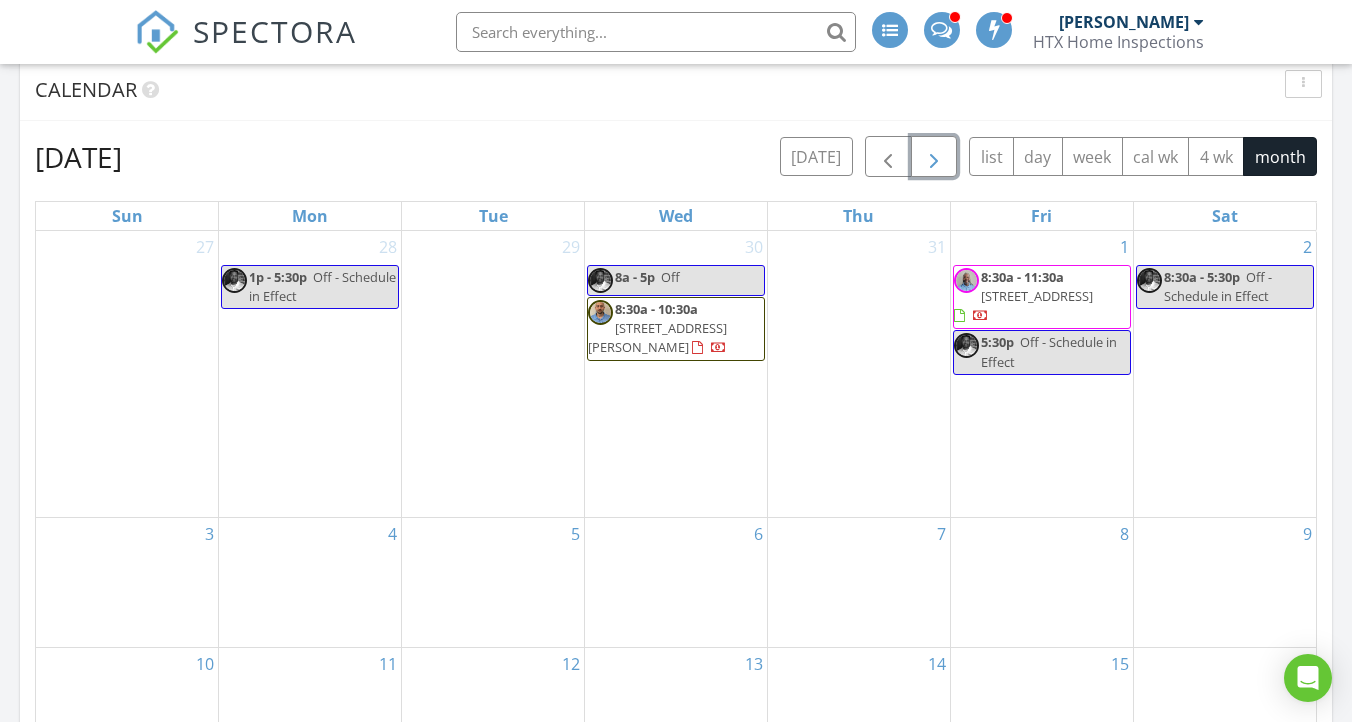 click at bounding box center (934, 157) 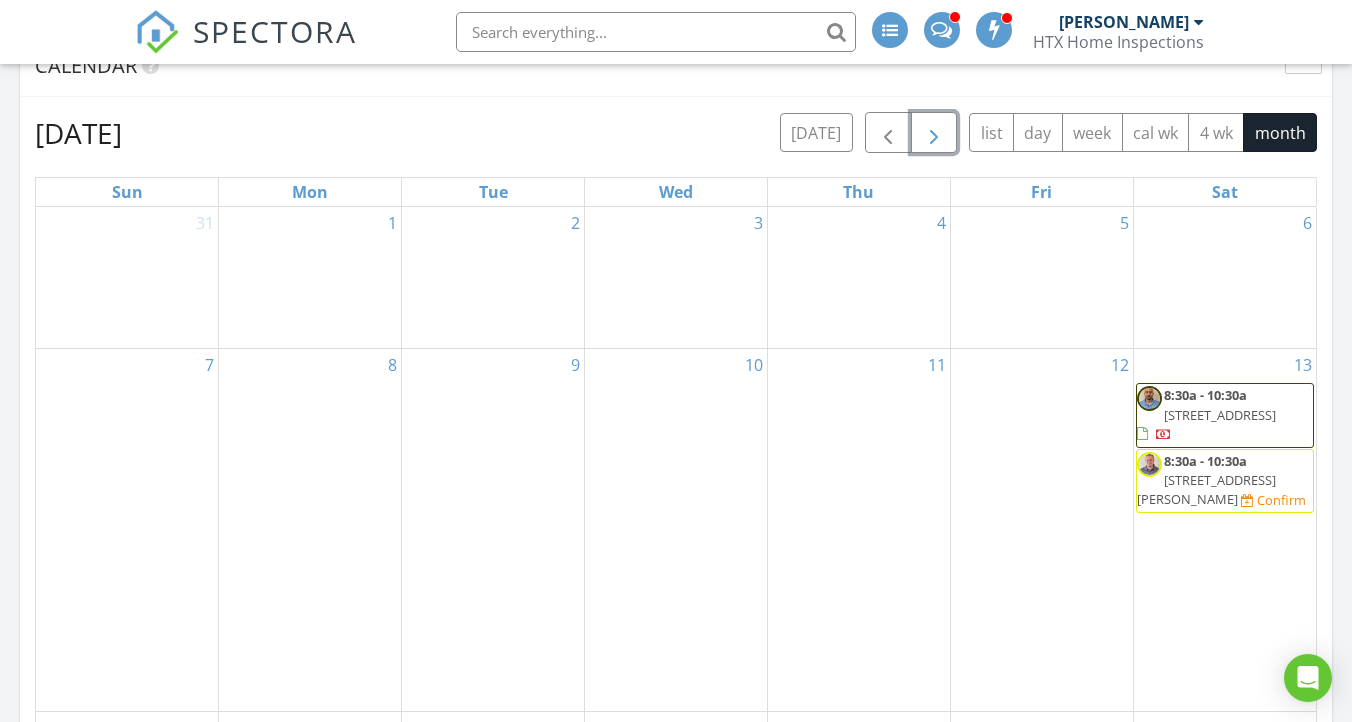 scroll, scrollTop: 1558, scrollLeft: 0, axis: vertical 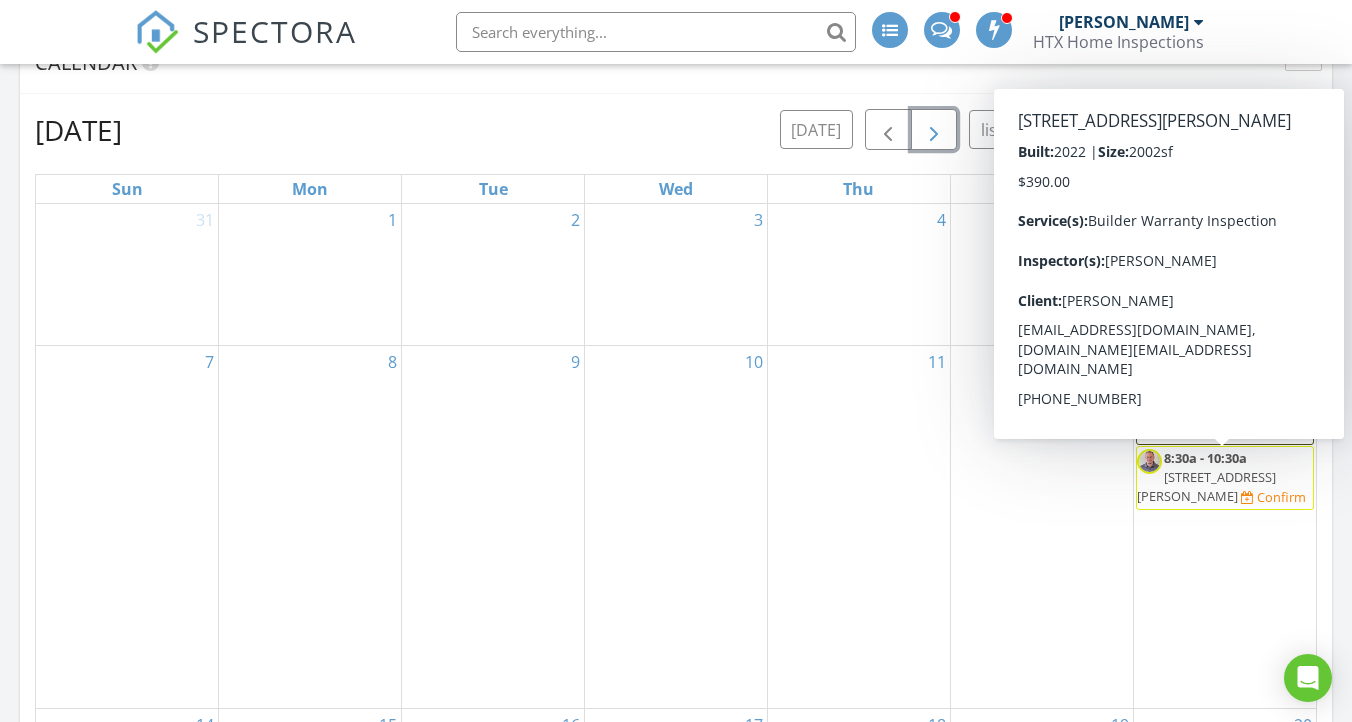 click on "9424 Campbell Rd, Houston 77080" at bounding box center (1206, 486) 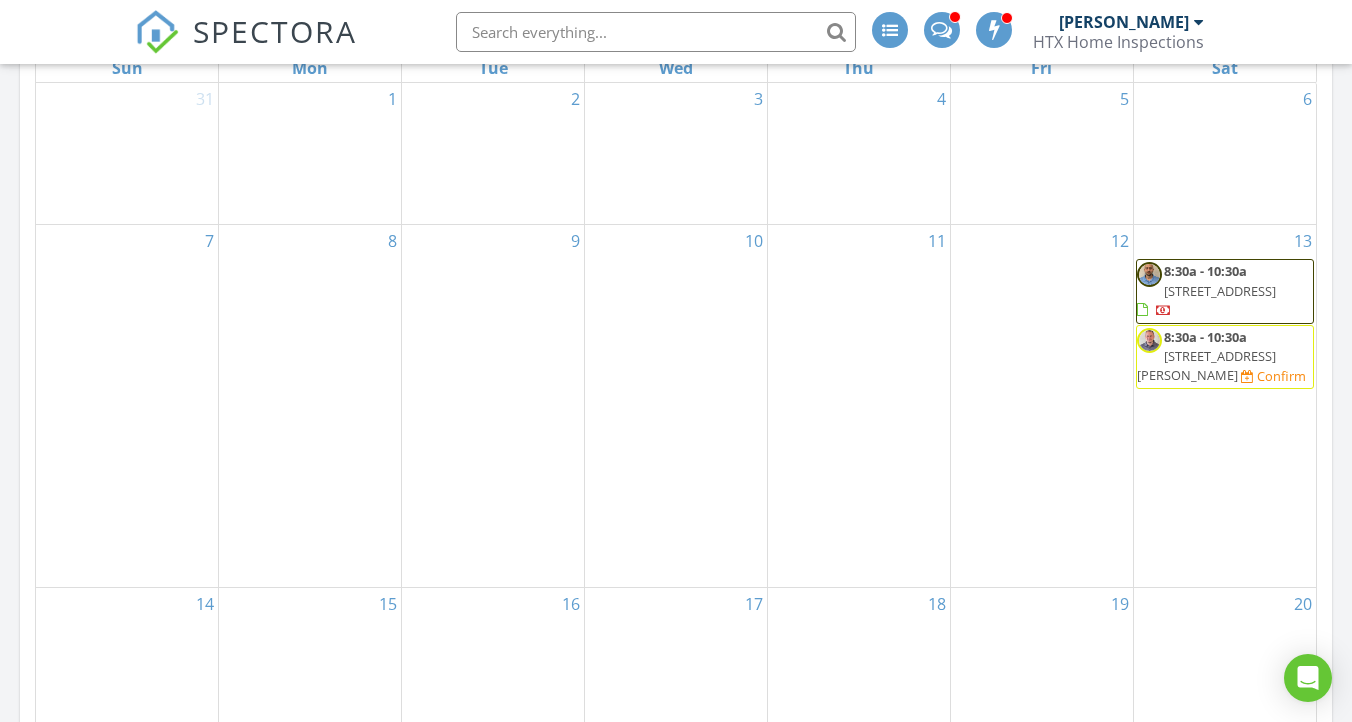 scroll, scrollTop: 1819, scrollLeft: 0, axis: vertical 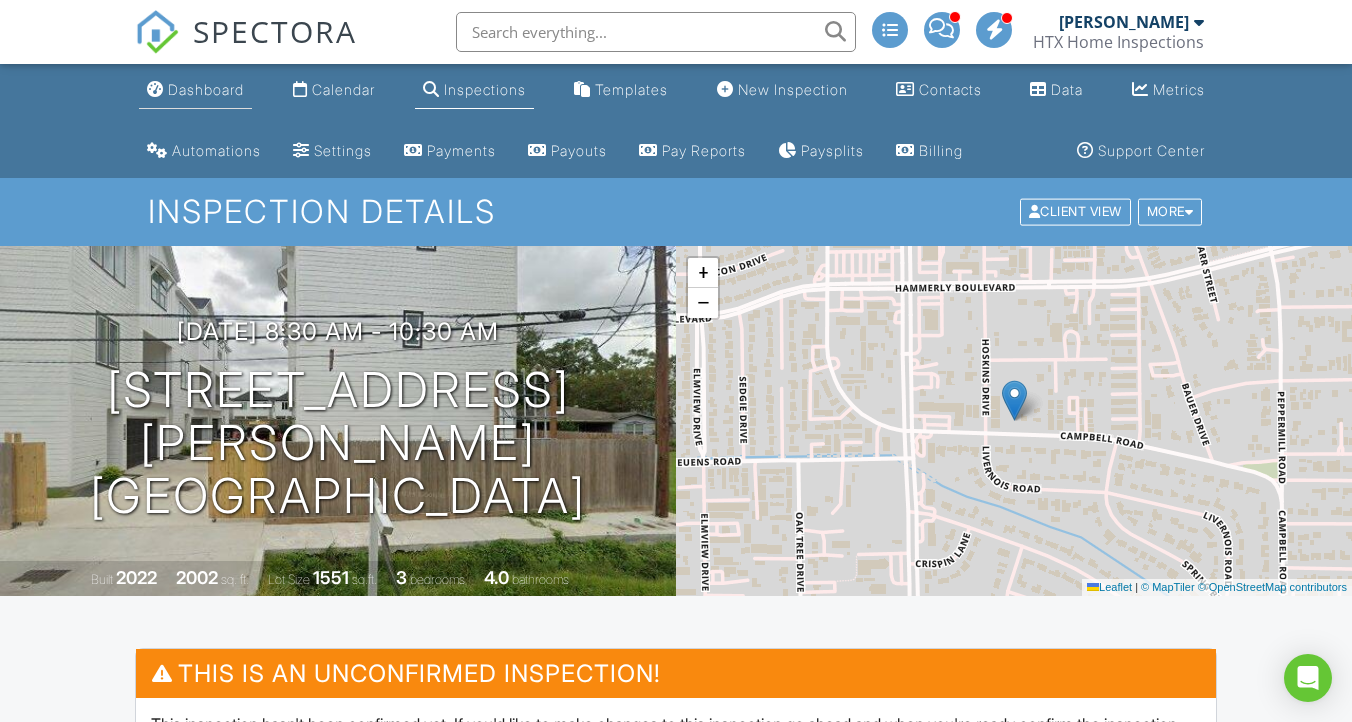 click on "Dashboard" at bounding box center (206, 89) 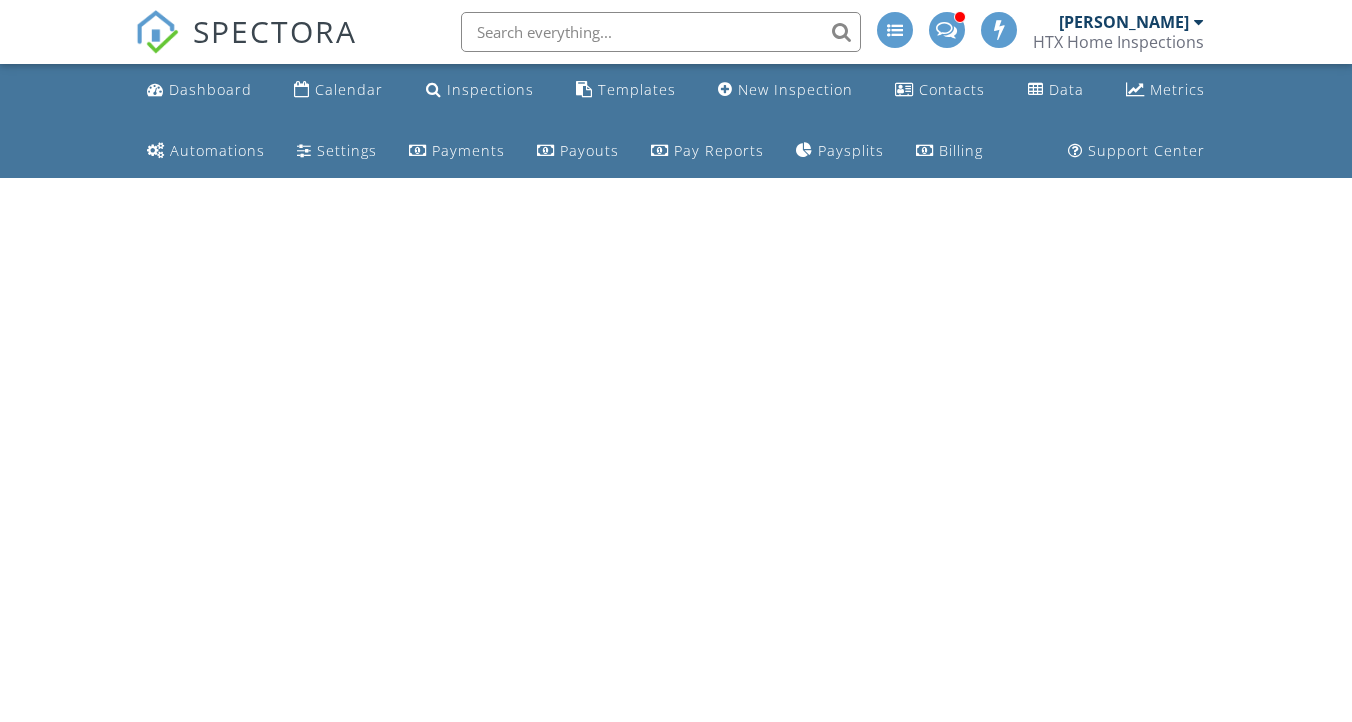 scroll, scrollTop: 0, scrollLeft: 0, axis: both 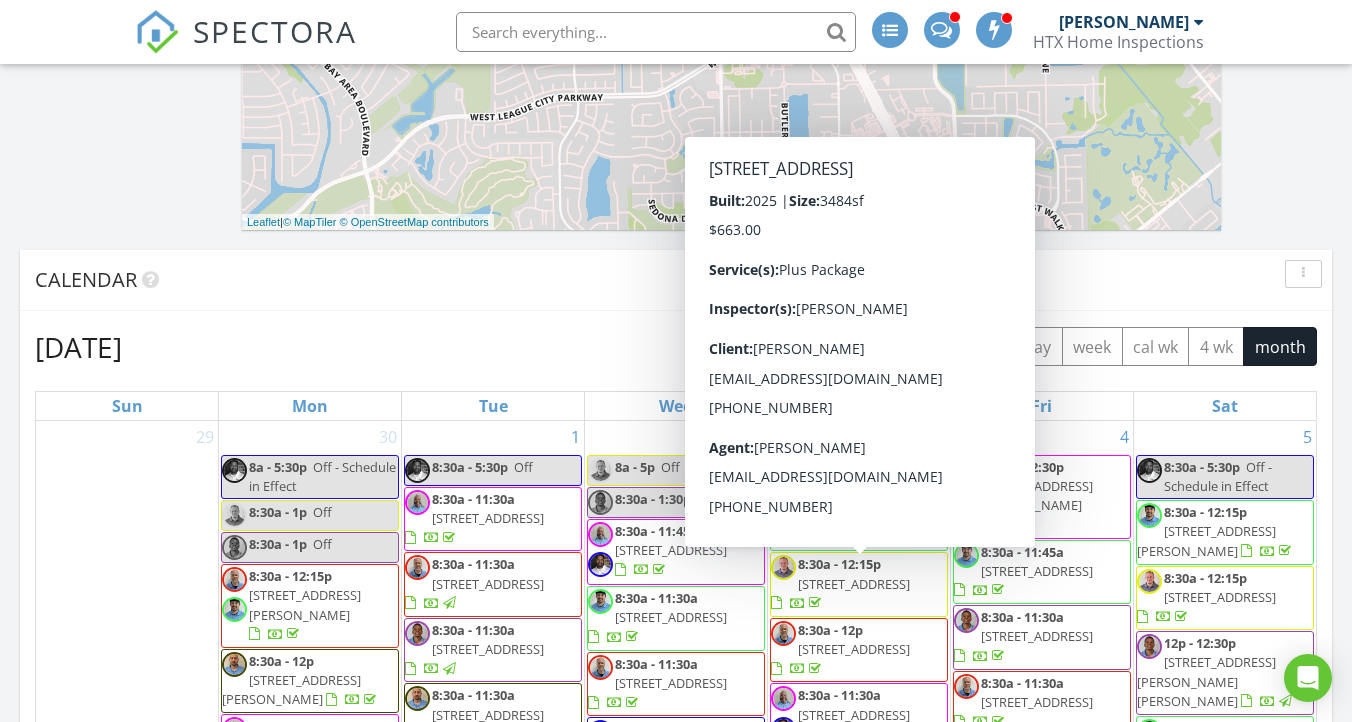 click on "Calendar" at bounding box center (661, 280) 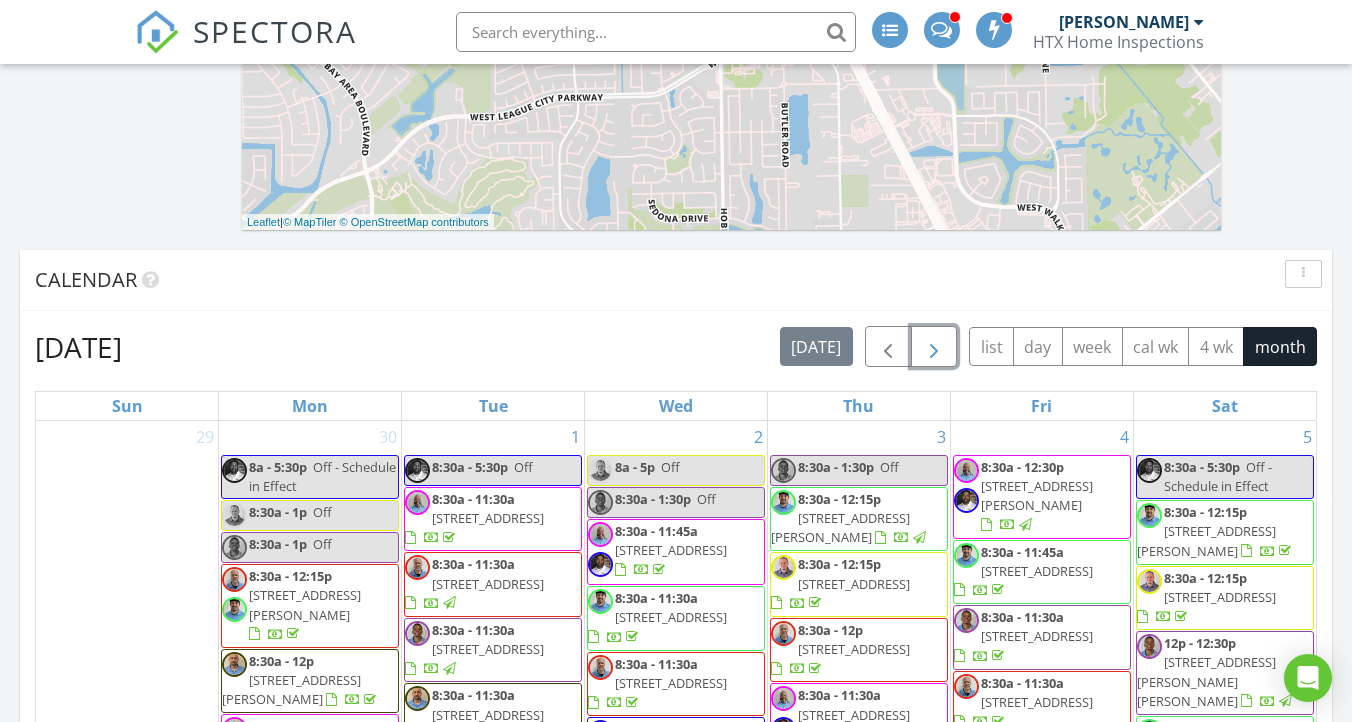 click at bounding box center (934, 347) 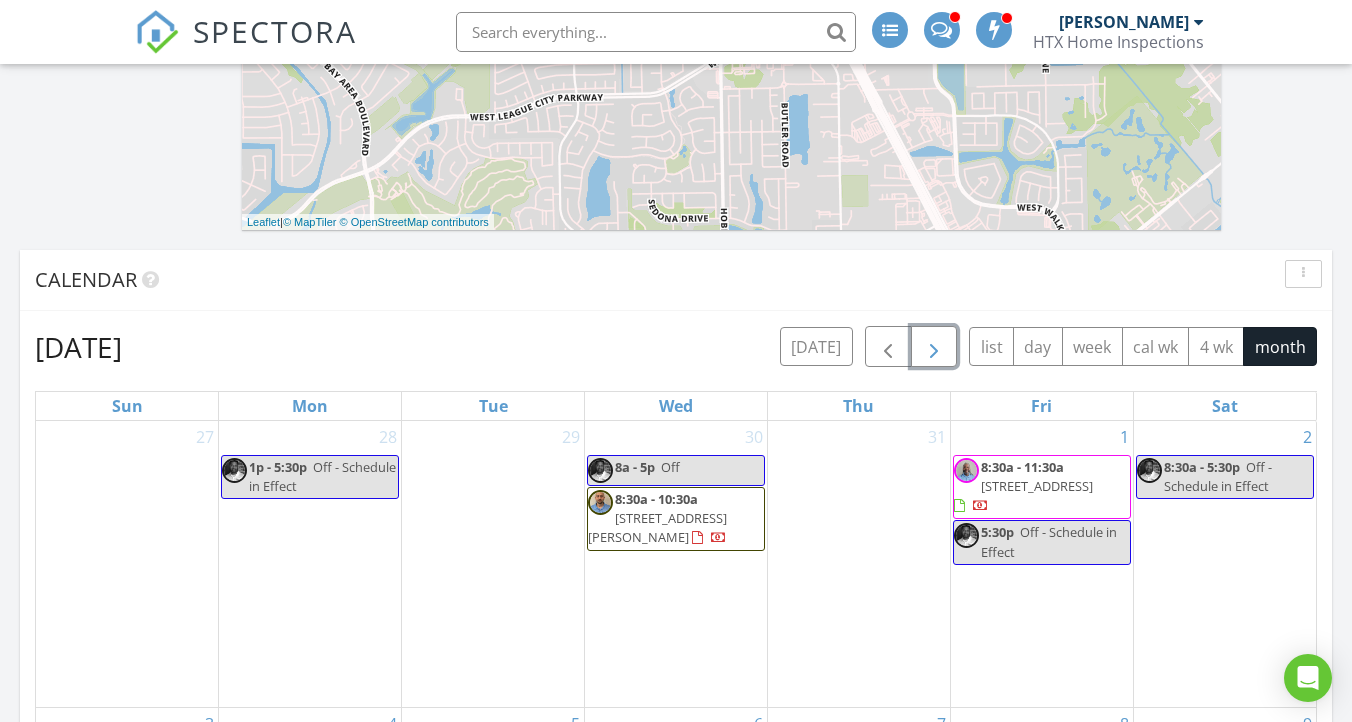 click at bounding box center (934, 347) 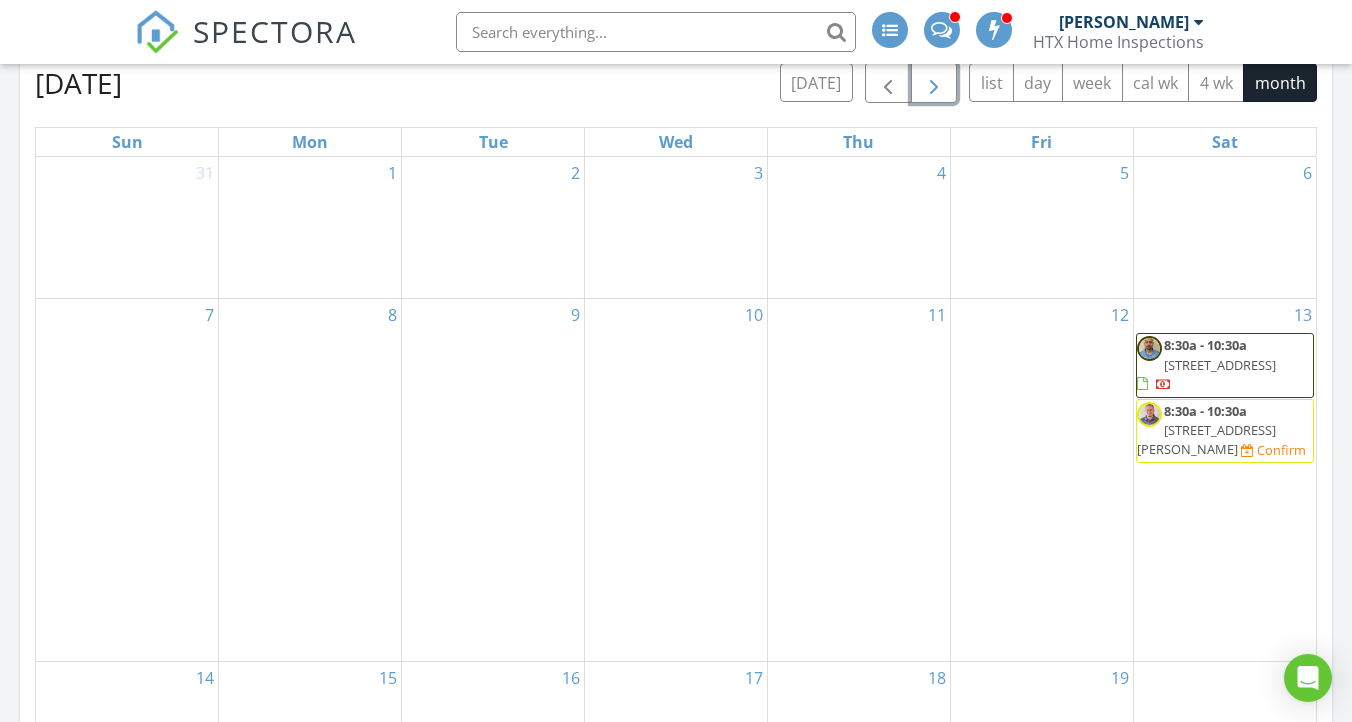 scroll, scrollTop: 1607, scrollLeft: 0, axis: vertical 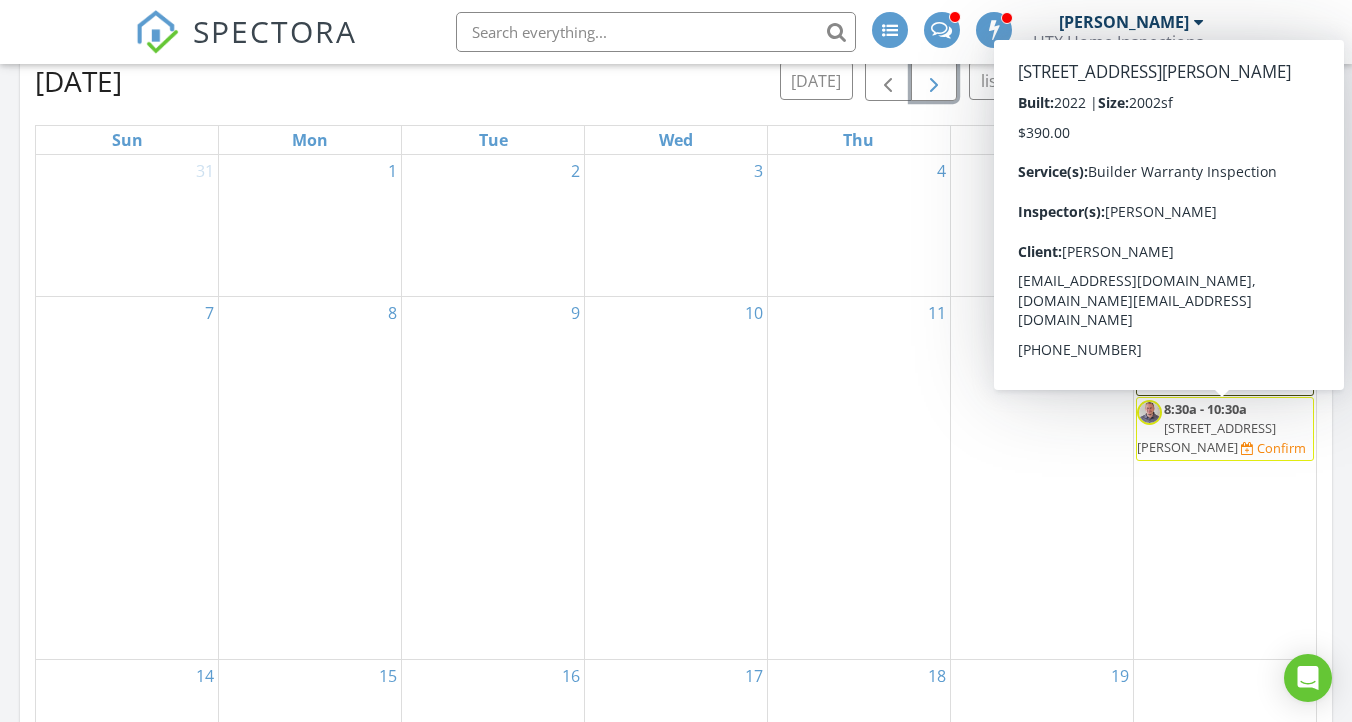 click on "Confirm" at bounding box center [1281, 448] 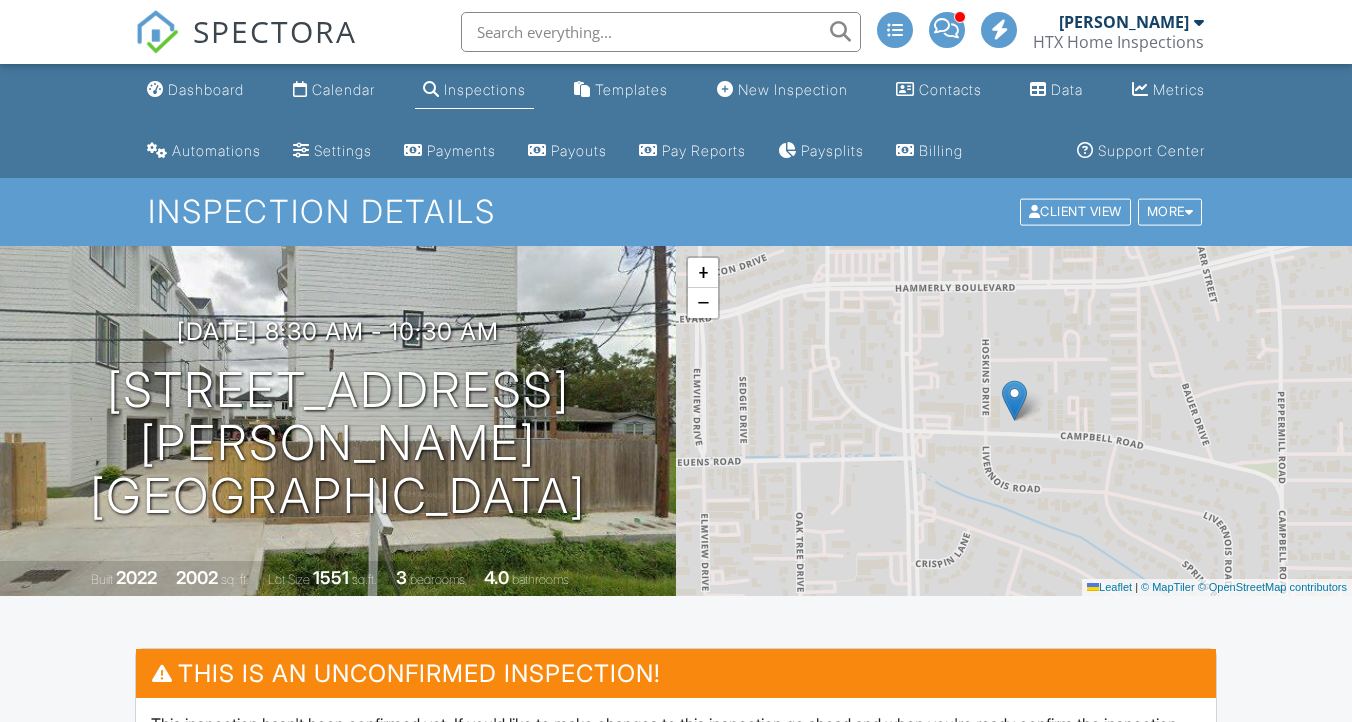 scroll, scrollTop: 364, scrollLeft: 0, axis: vertical 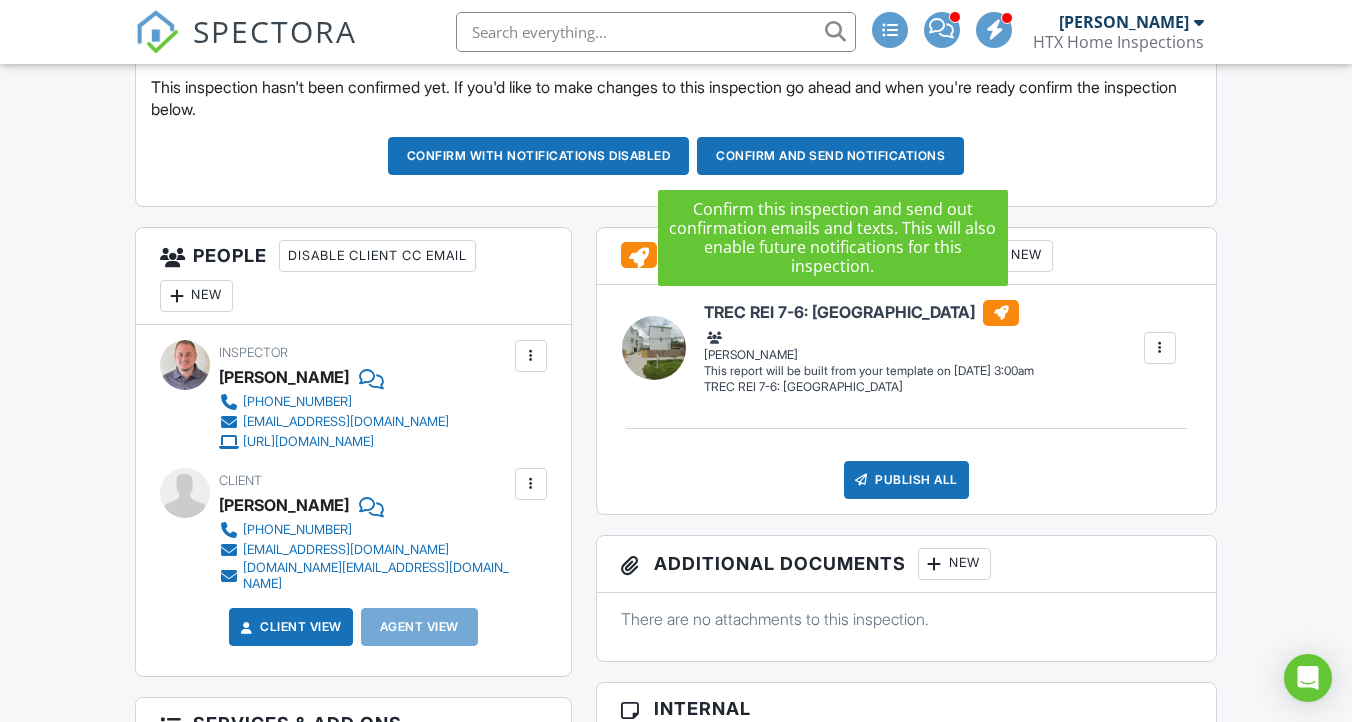 click on "Confirm and send notifications" at bounding box center [539, 156] 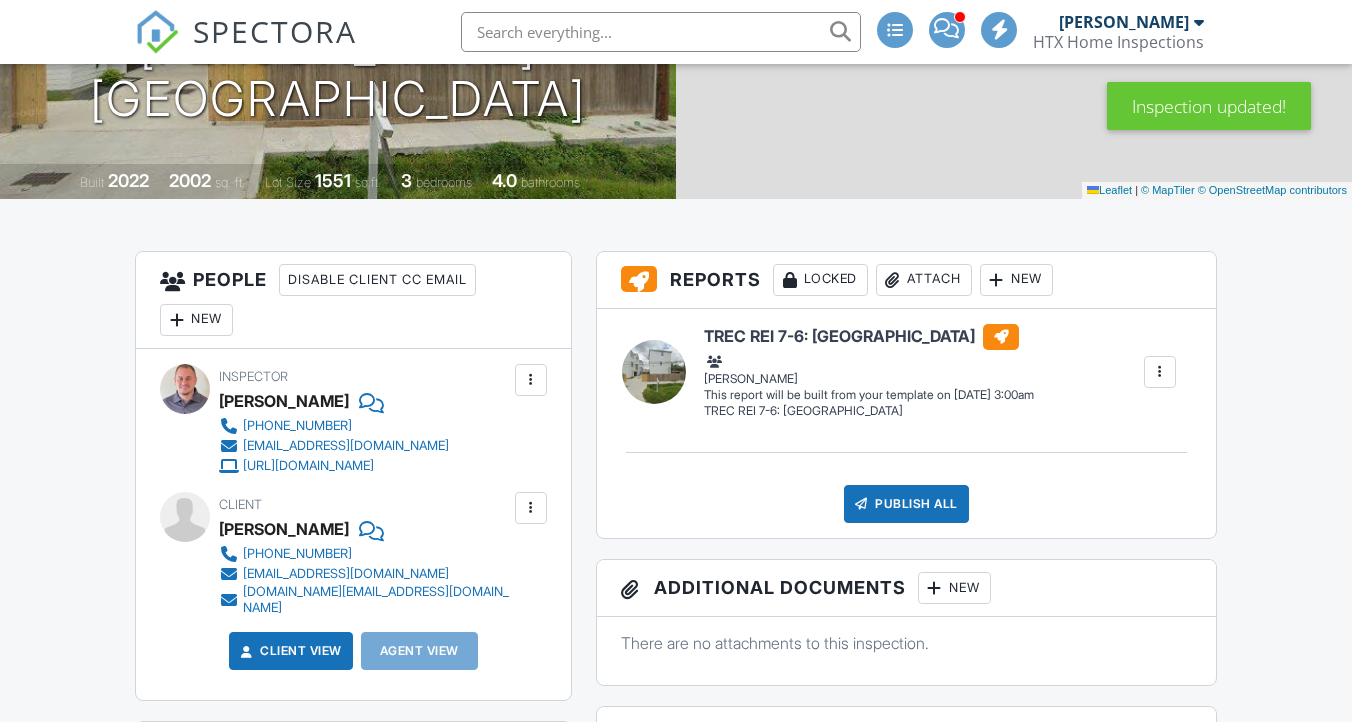 scroll, scrollTop: 501, scrollLeft: 0, axis: vertical 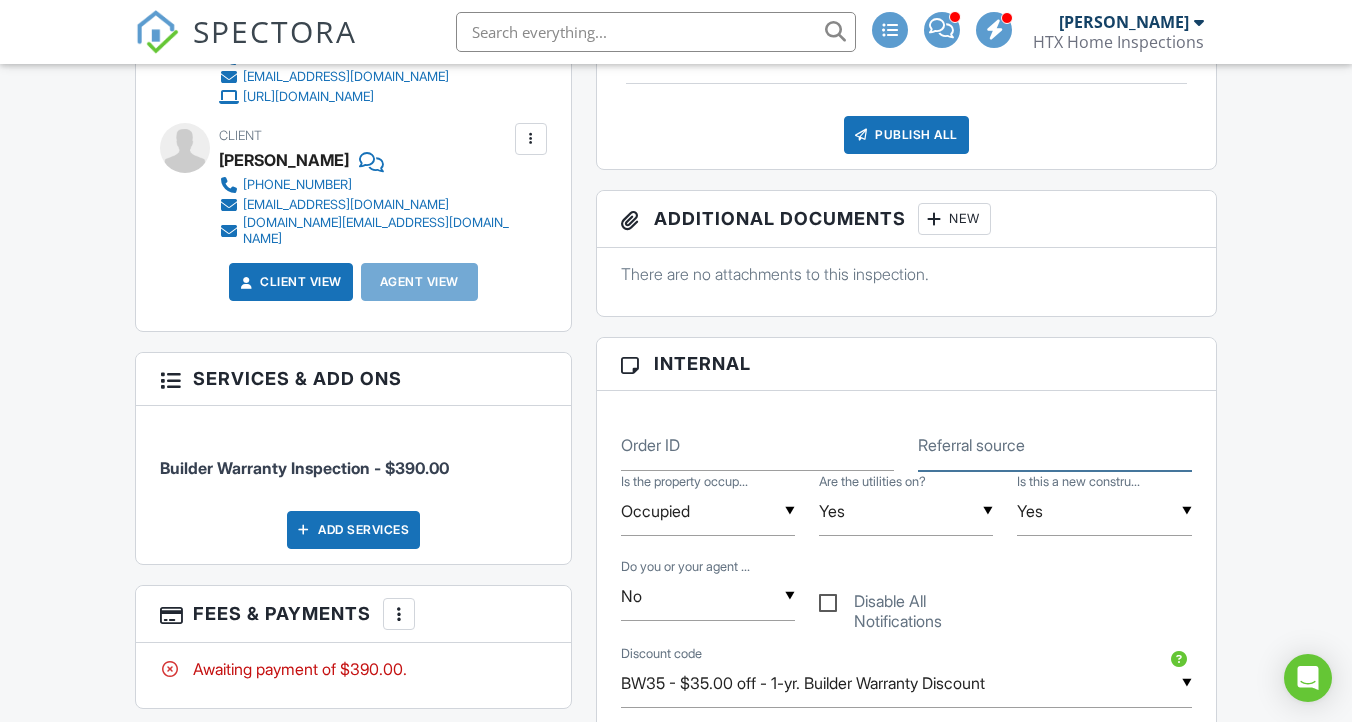 click on "Referral source" at bounding box center [1054, 446] 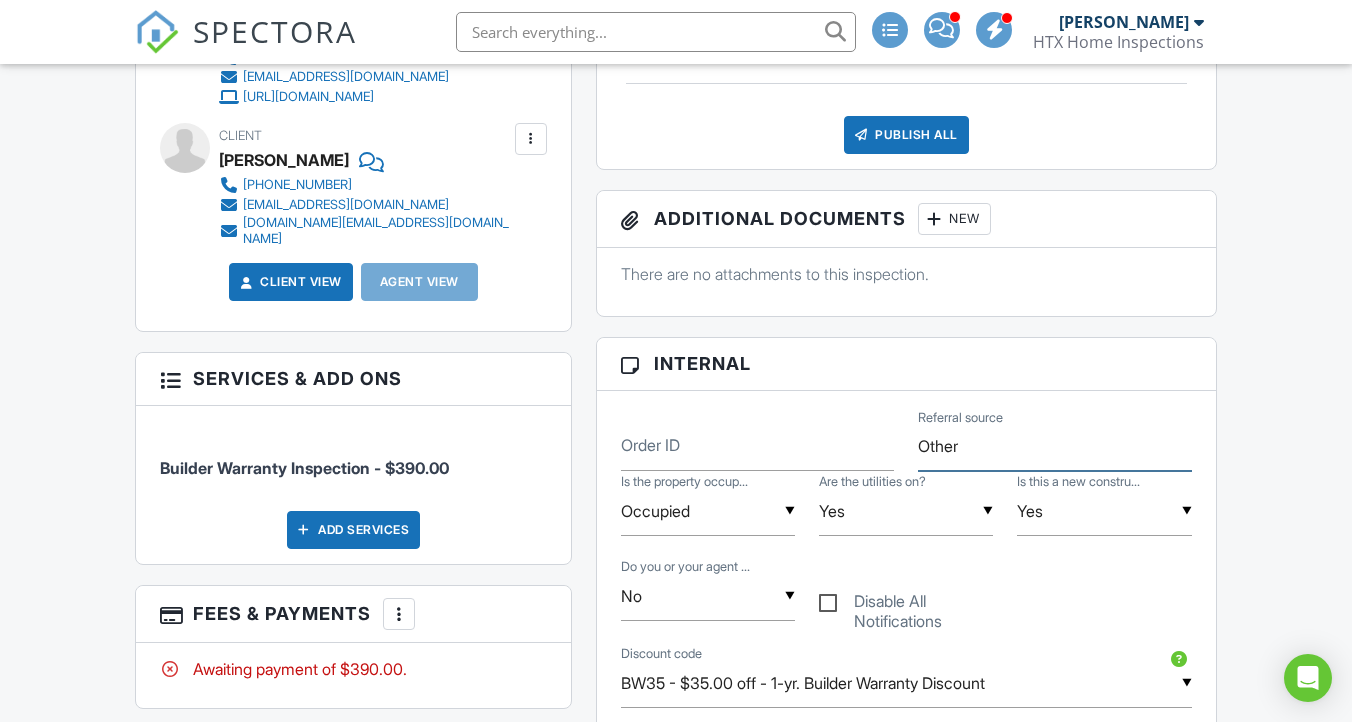 type on "Other" 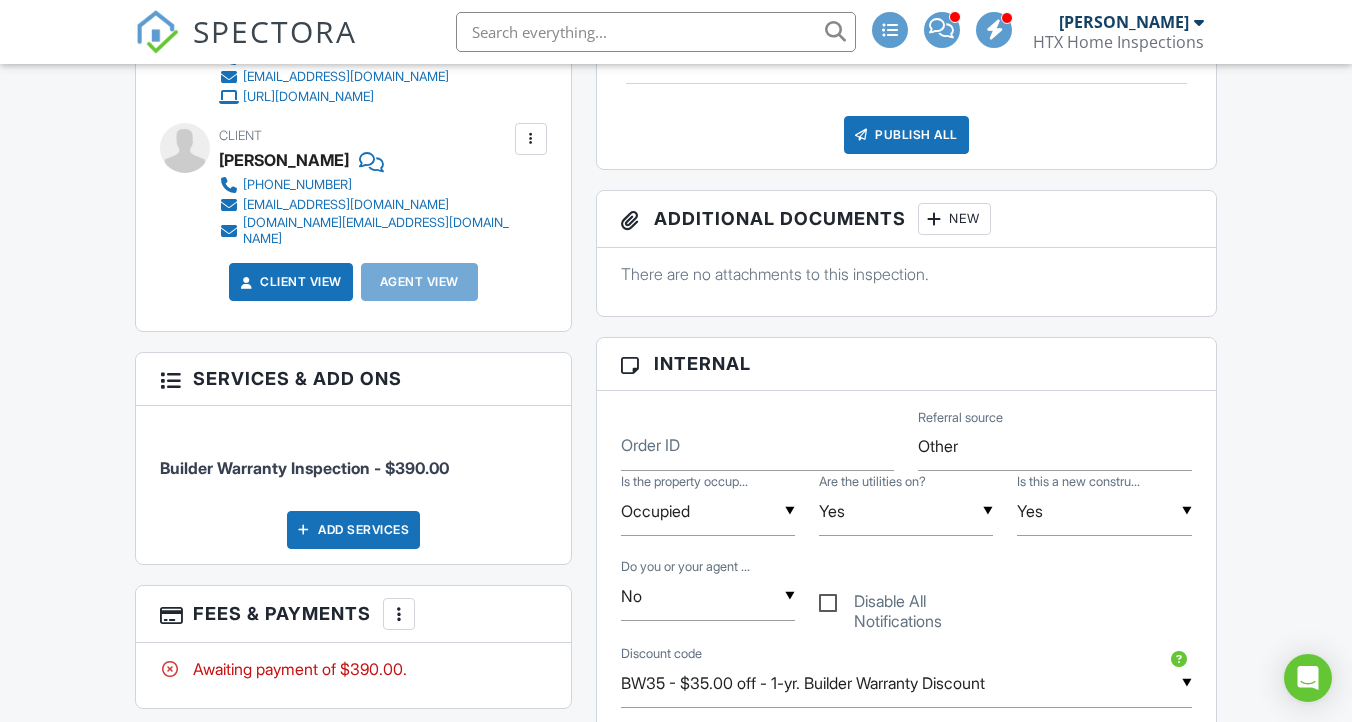 click on "▼ No Yes No
Yes
No
Do you or your agent ...
Disable All Notifications" at bounding box center (906, 600) 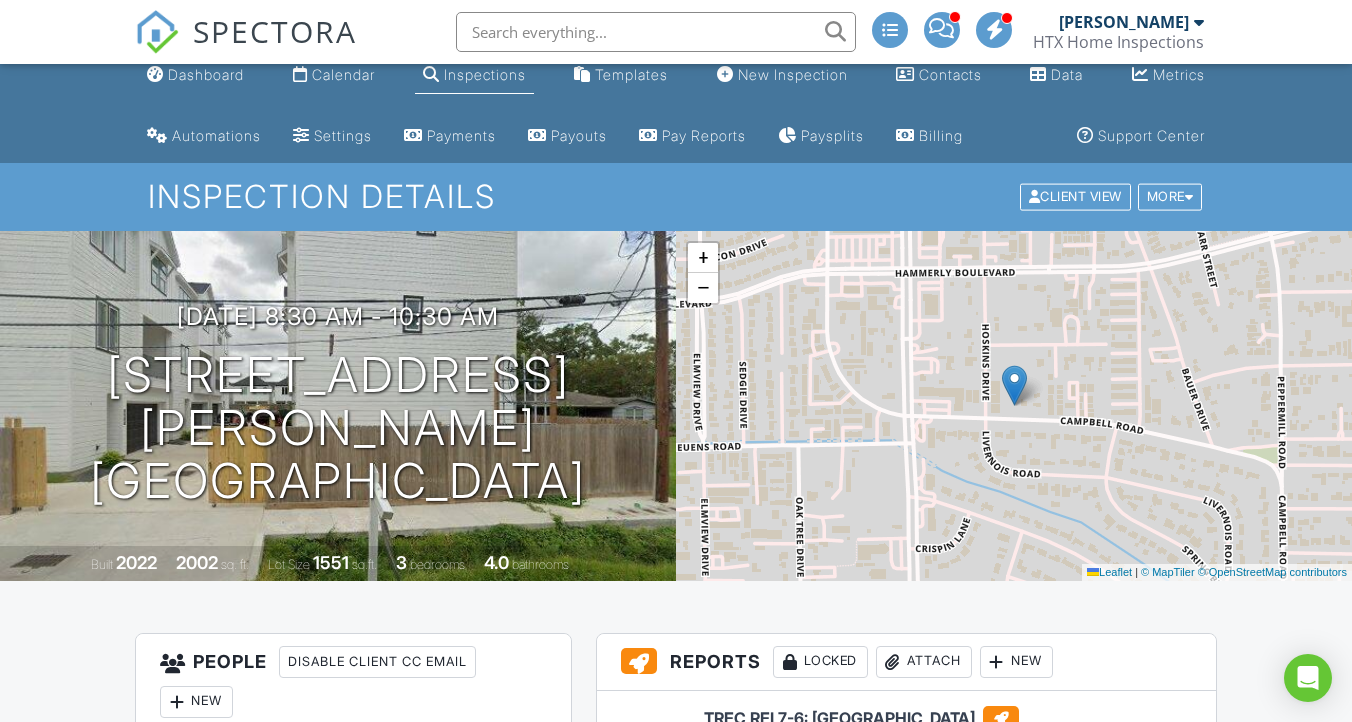 scroll, scrollTop: 0, scrollLeft: 0, axis: both 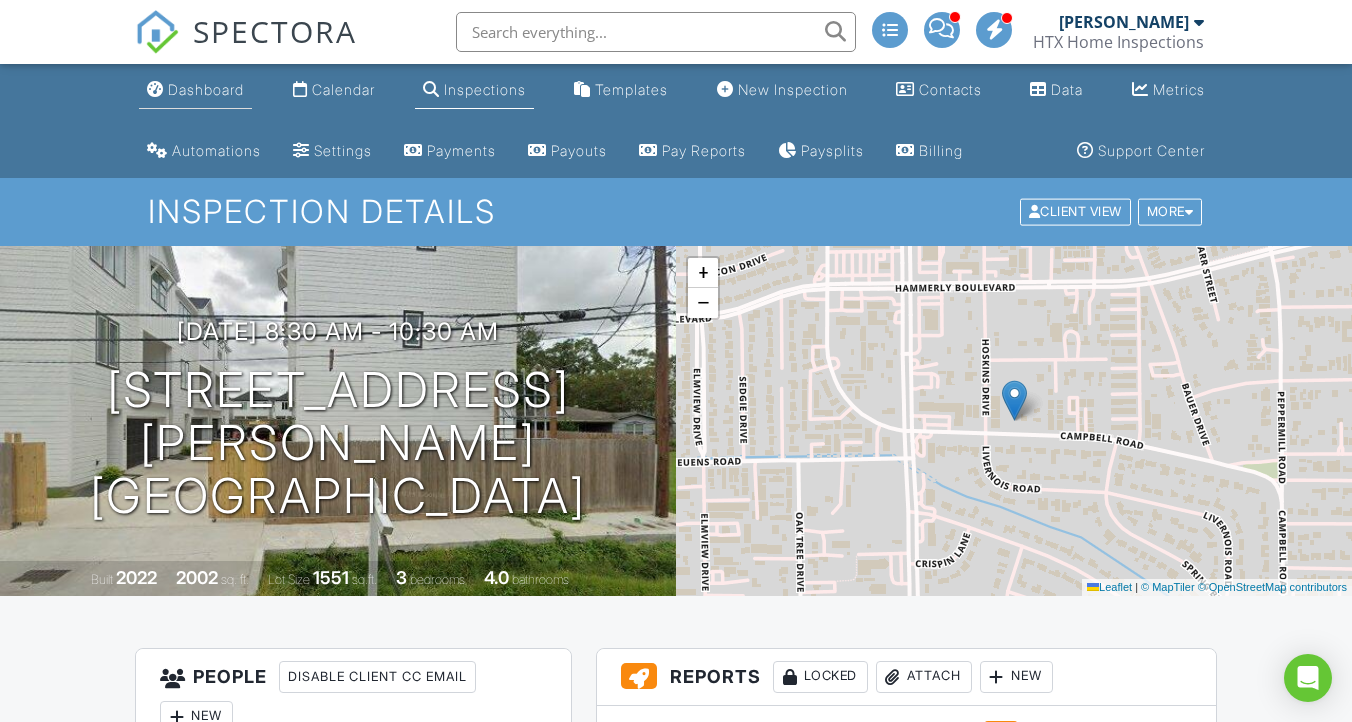 click on "Dashboard" at bounding box center [206, 89] 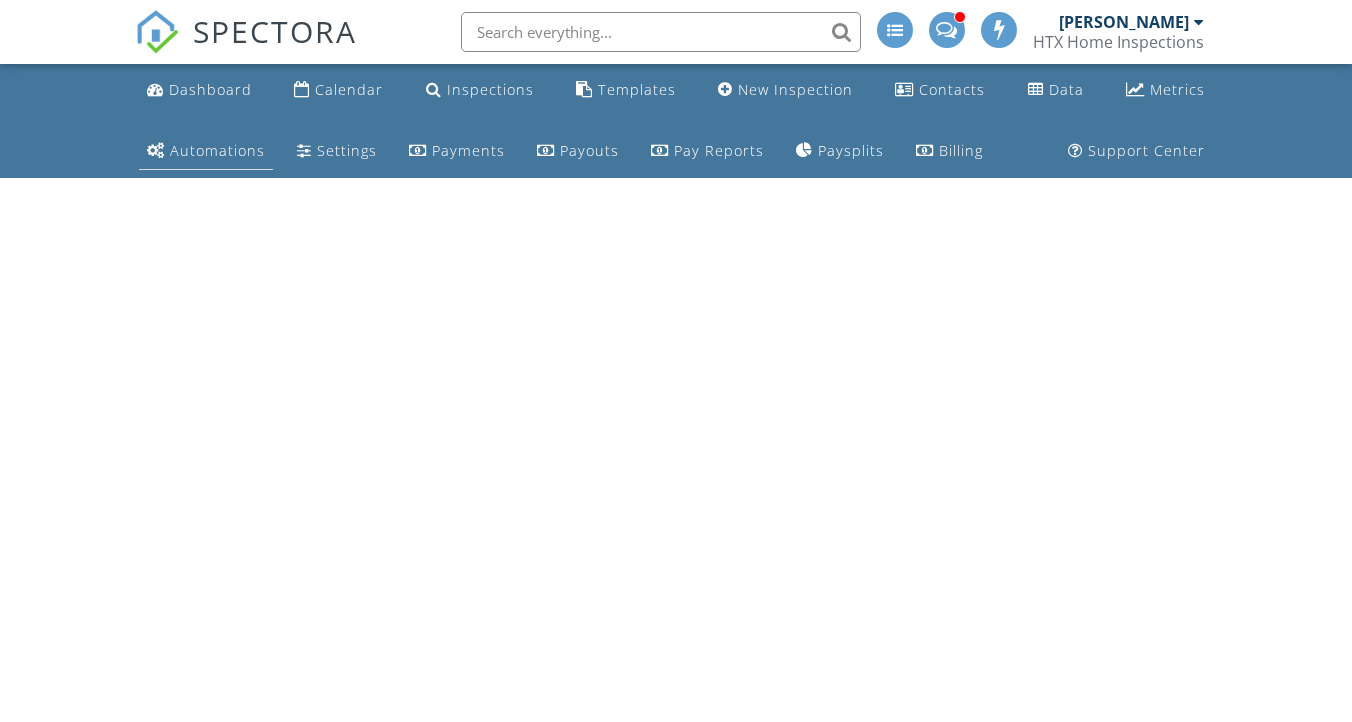 scroll, scrollTop: 0, scrollLeft: 0, axis: both 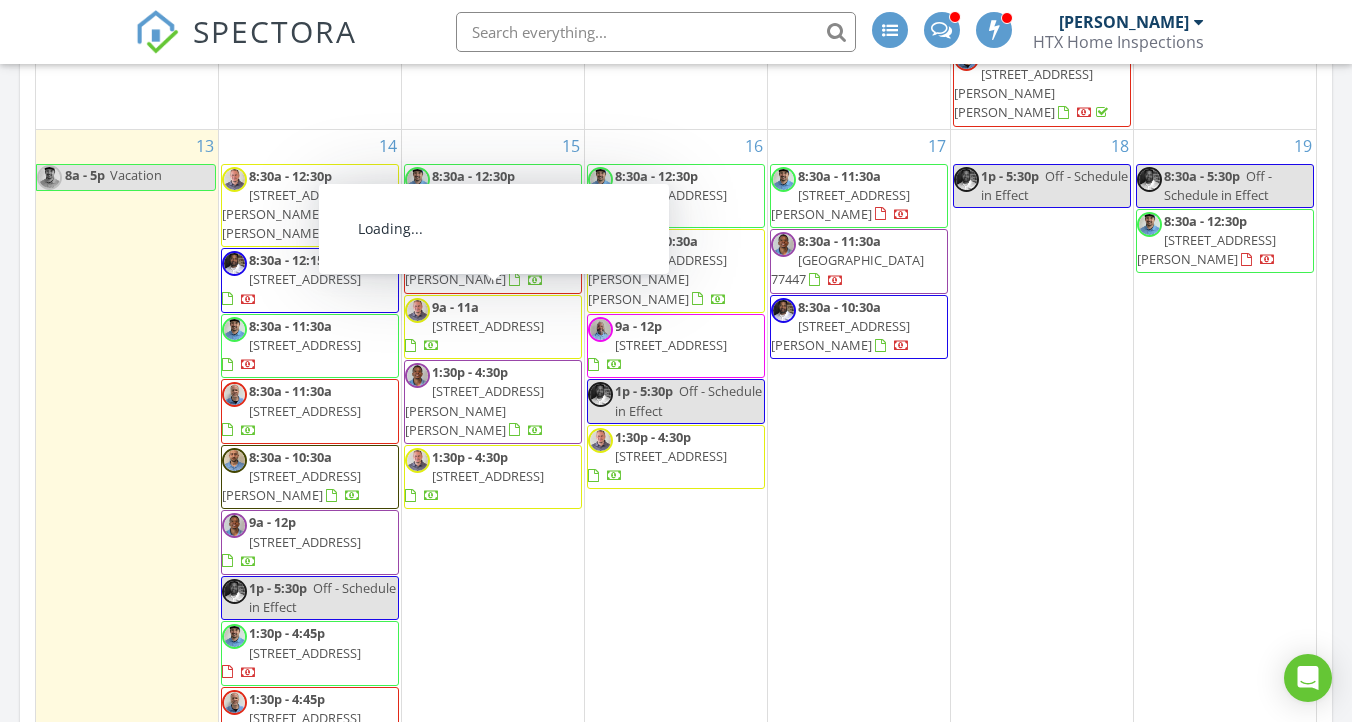 click on "8:30a - 12:15p
5323 Pompano Lp, Baytown 77521" at bounding box center (310, 280) 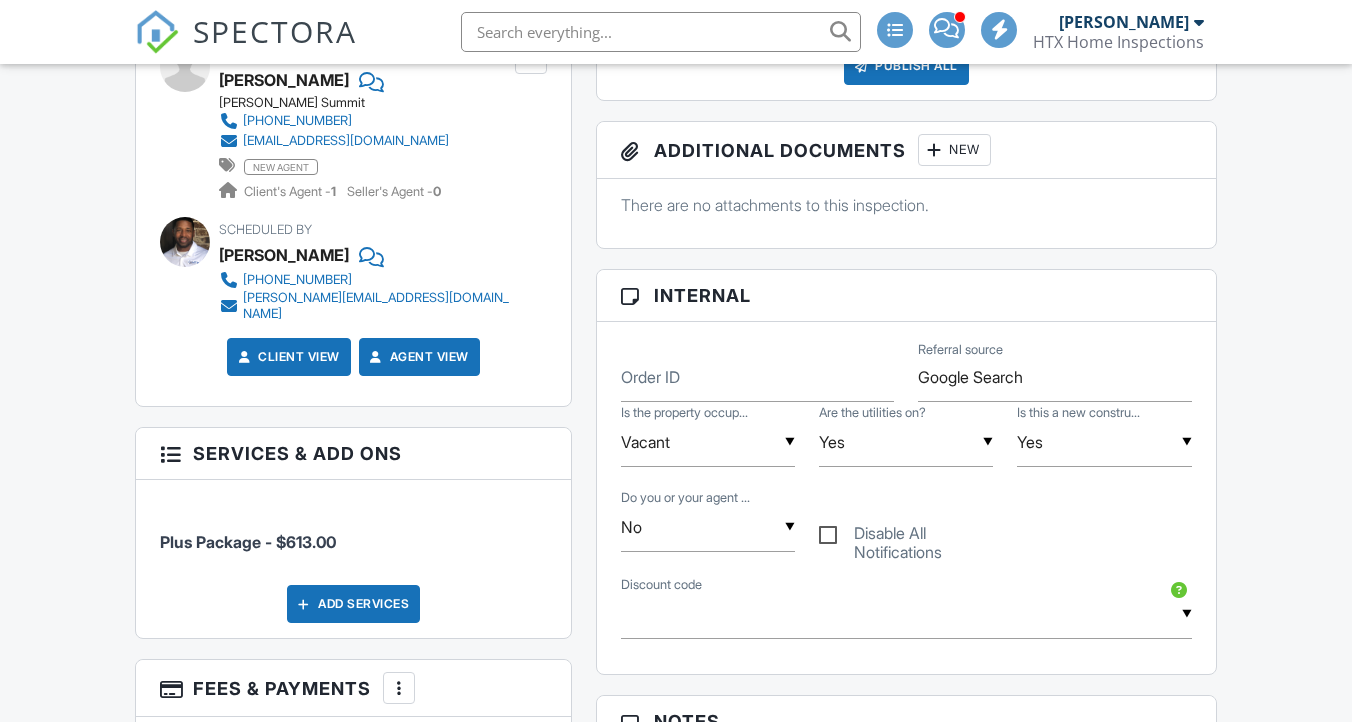 scroll, scrollTop: 1012, scrollLeft: 0, axis: vertical 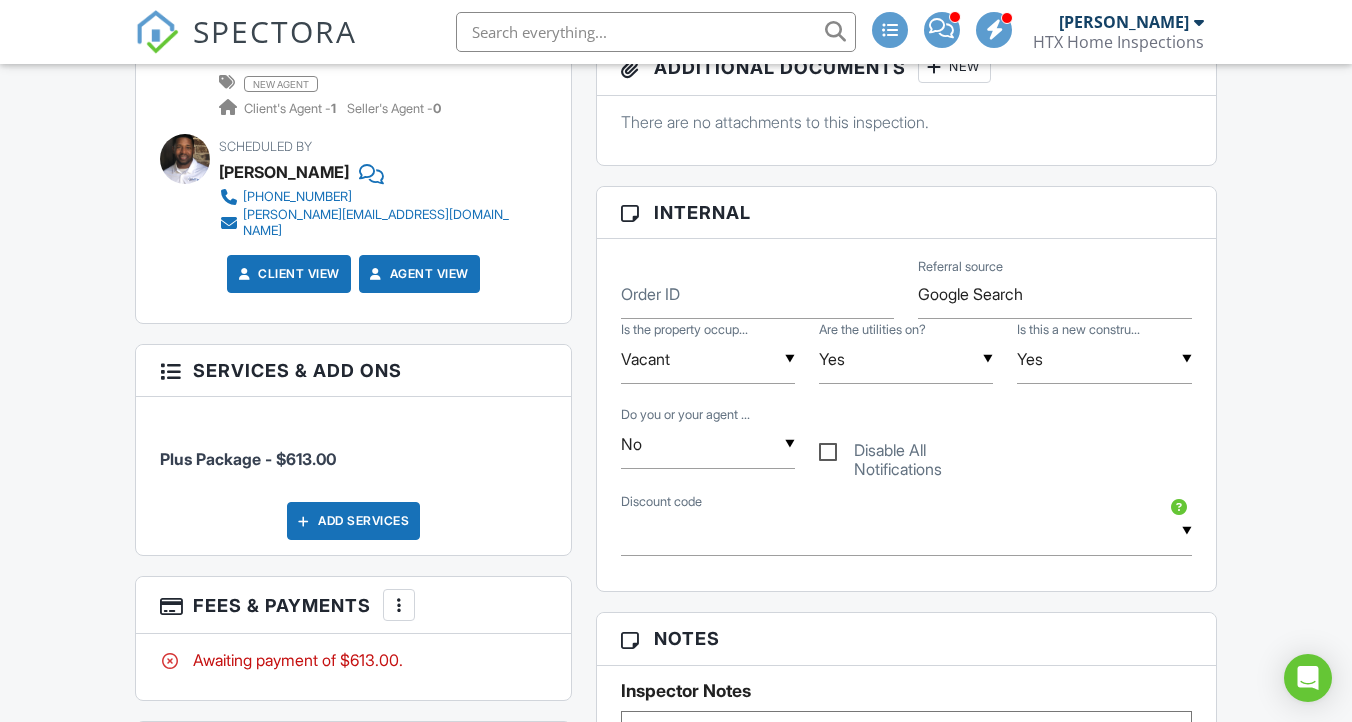 click on "Vacant" at bounding box center [708, 359] 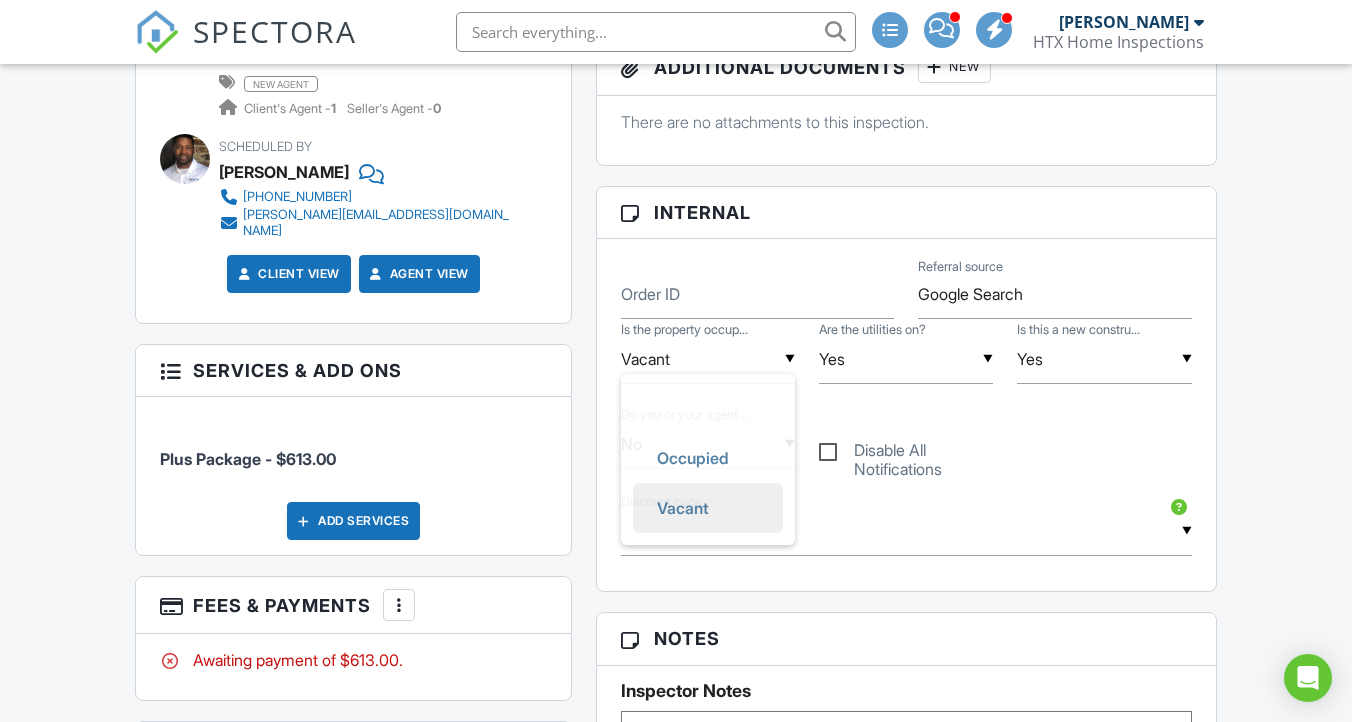 scroll, scrollTop: 0, scrollLeft: 0, axis: both 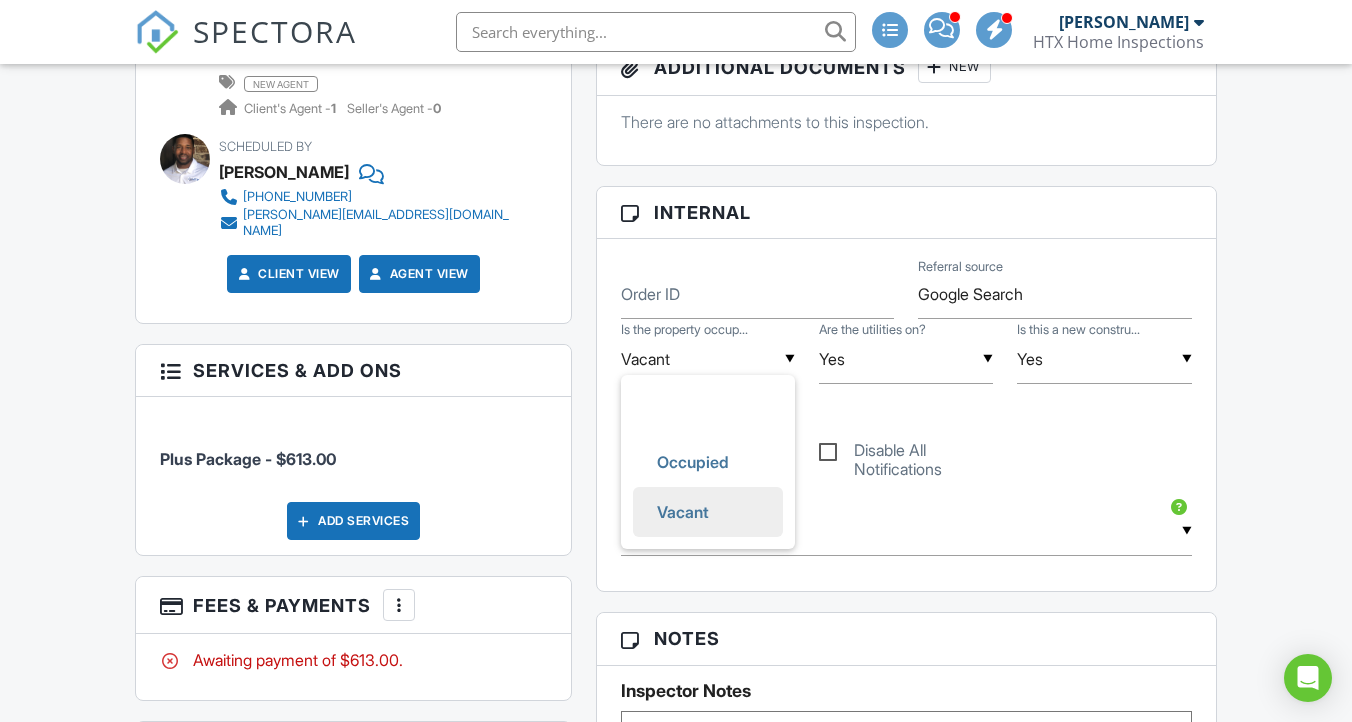 click on "▼ POOL25 - $25.00 off - Discount $25 OFF WDI50 - $50.00 off - Discount $50 OFF WDI/TERMITE Inspection REPEAT25 - $25.00 off - Repeat Client Discount  DISC35 - $35.00 off - DISCOUNT save $35.00 SUMMER30 - $30.00 off - Summer Savings, $30 OFF BW35 - $35.00 off - 1-yr. Builder Warranty Discount  EVENT35 - $35.00 off - Discount $35 OFF SPRINKLER  - $35.00 off - Complimentary Sprinkler Inspection DISC60 - $60.00 off - Discount - $60 DISC20 - $20.00 off - DISCOUNT FALL25 - $25.00 off - Fall Sale, $25 OFF DISC45 - $45.00 off - Discount, save $45 DISC25 - $25.00 off - Discount $25 off FAMILY50 - $50.00 off - FAMILY DISCOUNT DISC55 - $55.00 off - Discount $55 OFF DISC50 - $50.00 off - DISCOUNT $50 OFF WESTWOOD30 - $30.00 off FINAL30 - $30.00 off - Discount on Final Inspection  DISC30 - $30.00 off - DISCOUNT!! Save $30 off BW50 - $50.00 off - 1-yr. Builder Warranty Discount  VETERAN25 - $25.00 off - Veteran Discount DISCOUNT30 - $30.00 off - DISCOUNT!!, Save $30 off DISCOUNT40 - $40.00 off" at bounding box center [906, 533] 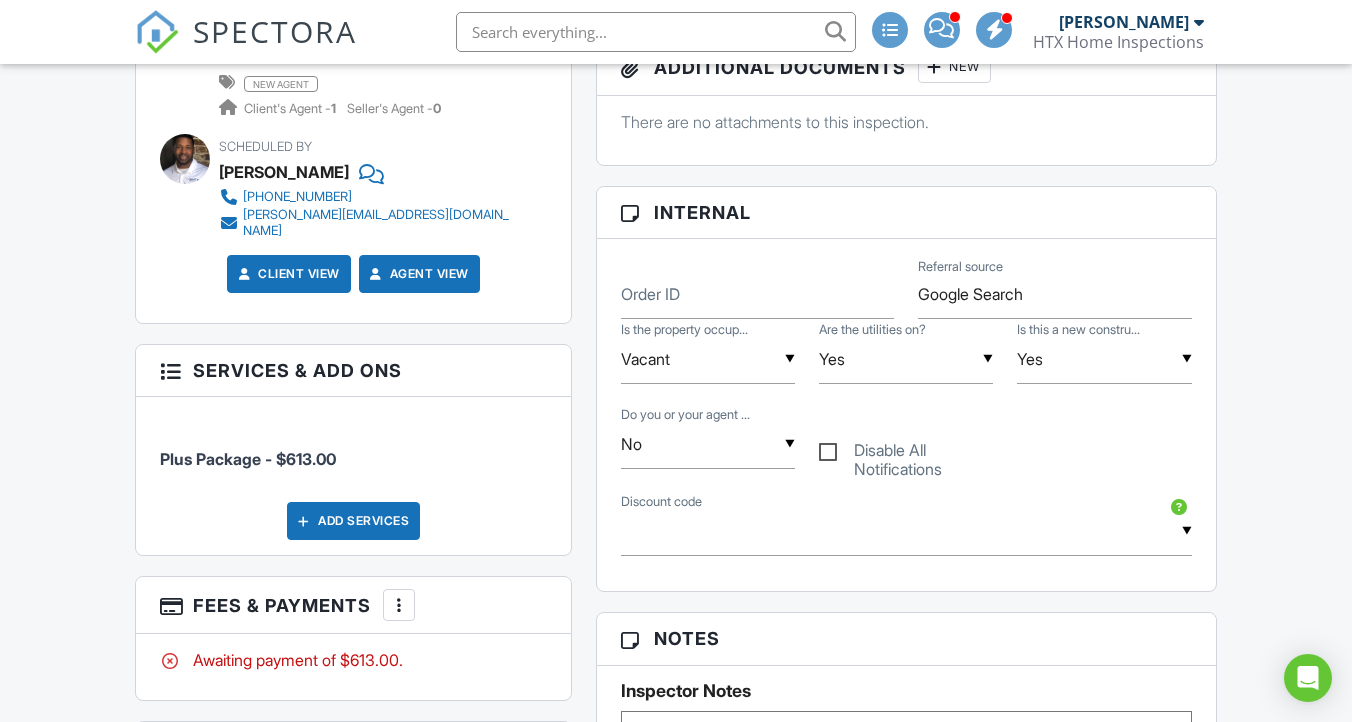 click on "No" at bounding box center (708, 444) 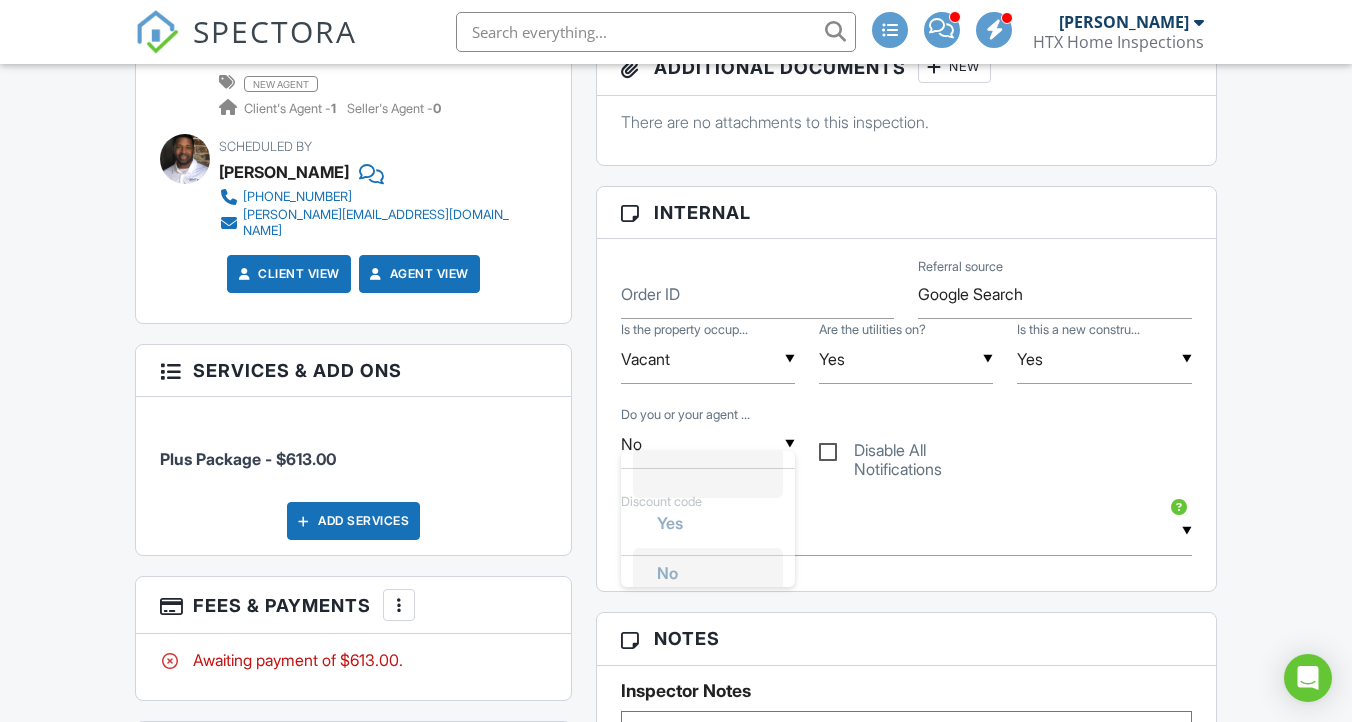 scroll, scrollTop: 0, scrollLeft: 0, axis: both 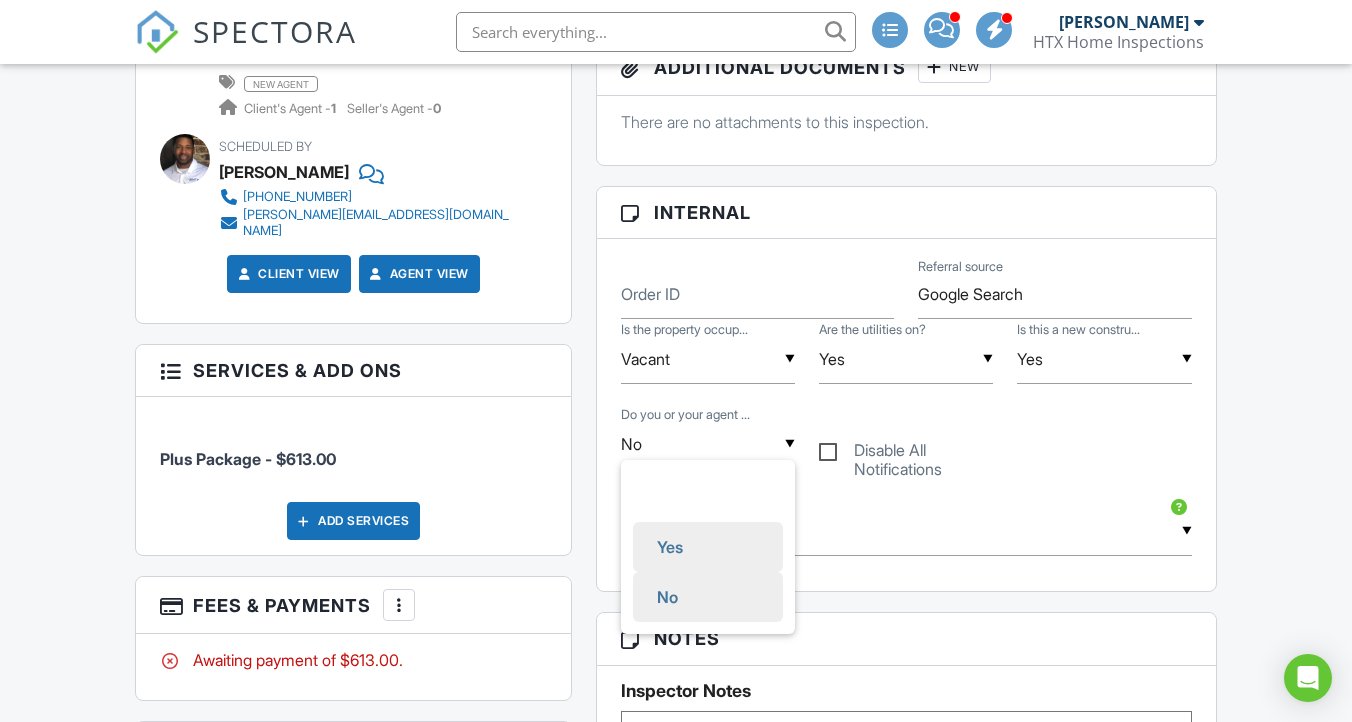 click on "Yes" at bounding box center [670, 547] 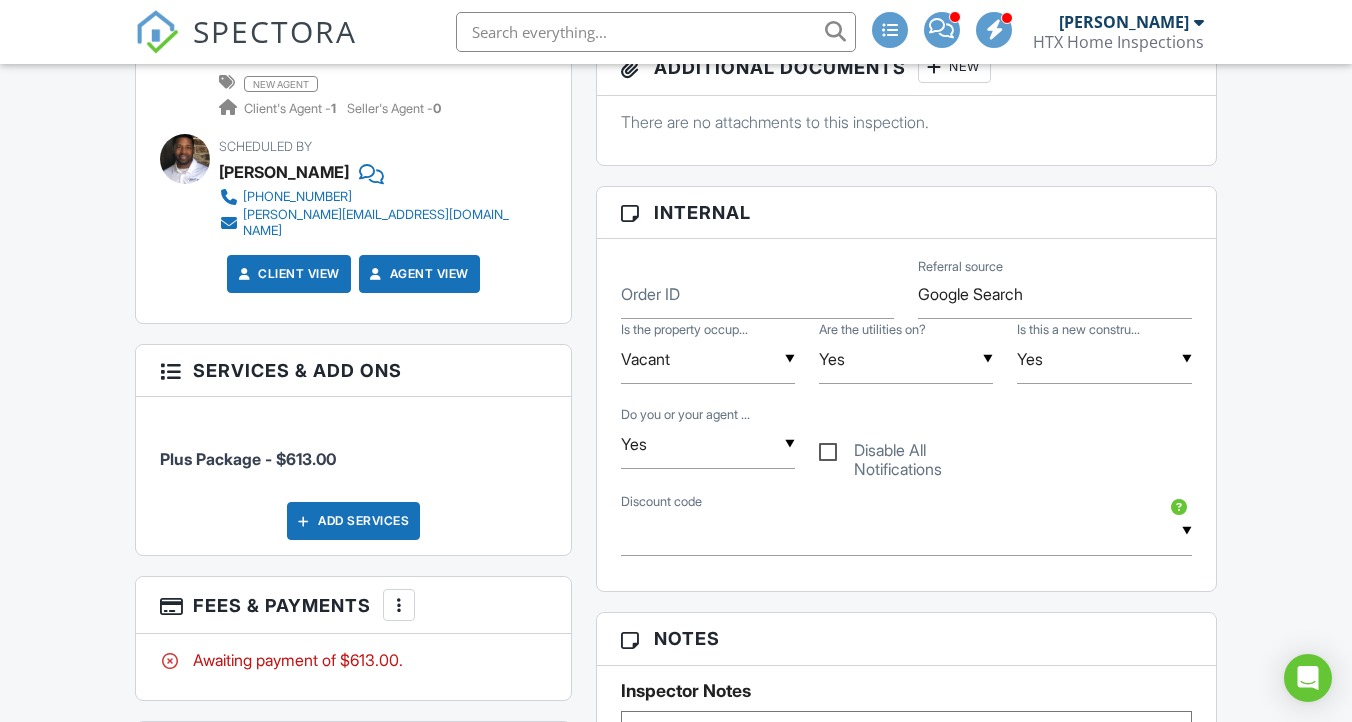 click on "▼ Yes Yes No
Yes
No
Do you or your agent ...
Disable All Notifications" at bounding box center [906, 448] 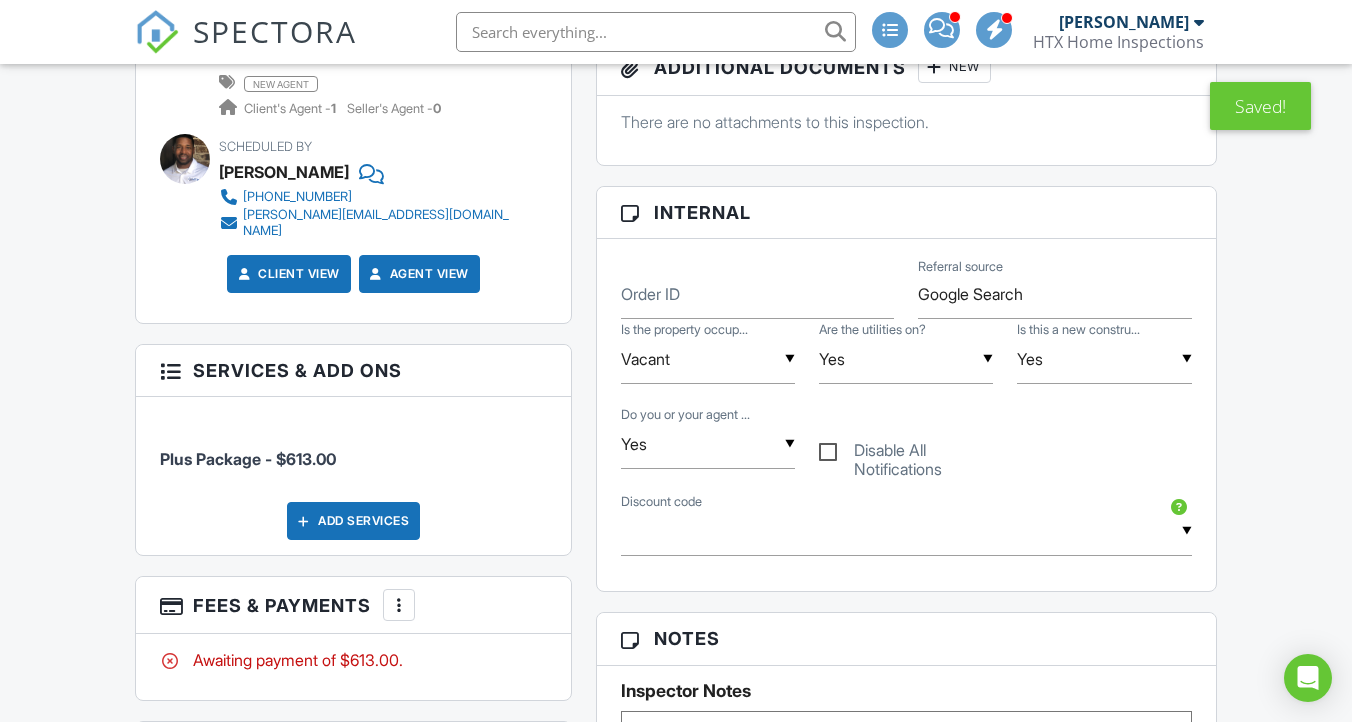 click on "Dashboard
Calendar
Inspections
Templates
New Inspection
Contacts
Data
Metrics
Automations
Settings
Payments
Payouts
Pay Reports
Paysplits
Billing
Support Center
Inspection Details
Client View
More
Property Details
Reschedule
Reorder / Copy
Share
Cancel
Delete
Print Order
Convert to V9
Disable Pass on CC Fees
View Change Log
07/14/2025  8:30 am
- 12:15 pm
5323 Pompano Lp
Baytown, TX 77521
Built
2025
2795
sq. ft.
slab
+ − Leaflet  |  © MapTiler   © OpenStreetMap contributors
All emails and texts are disabled for this inspection!
Turn on emails and texts
Reports
Locked
Attach
New" at bounding box center (676, 1002) 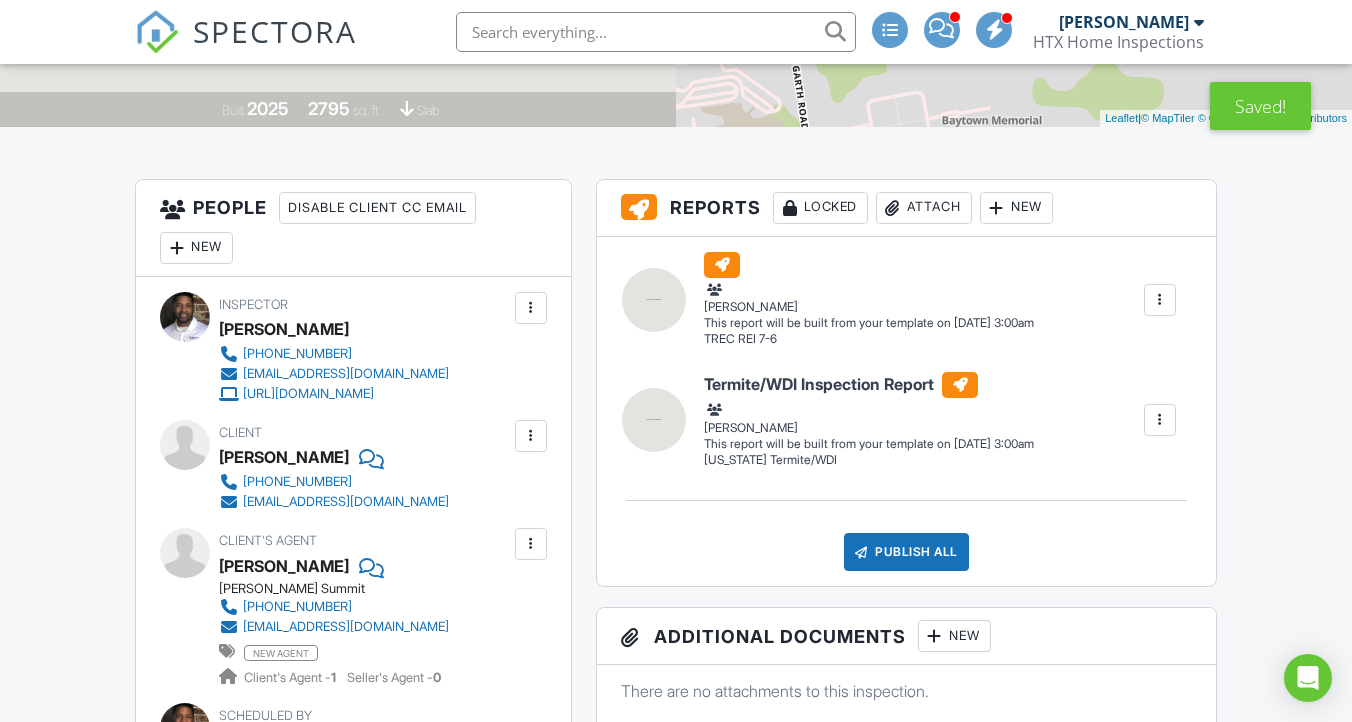 scroll, scrollTop: 0, scrollLeft: 0, axis: both 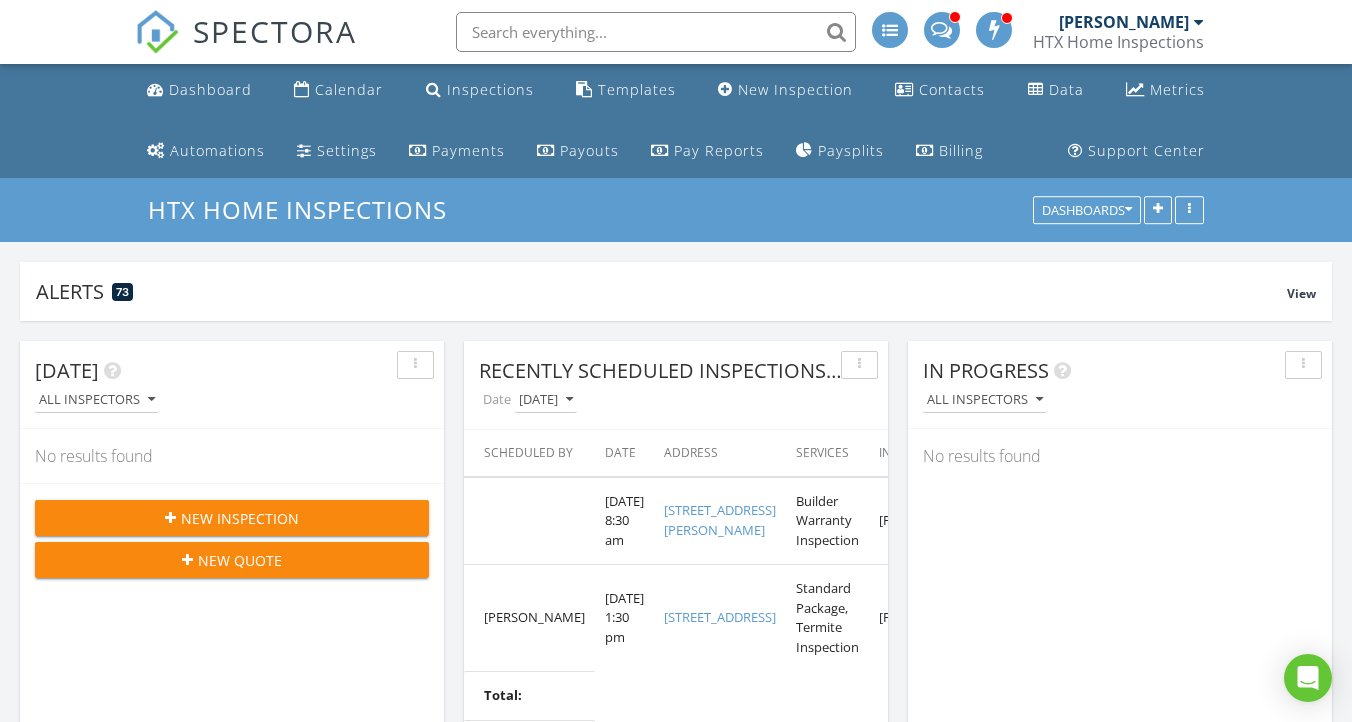 click at bounding box center [656, 32] 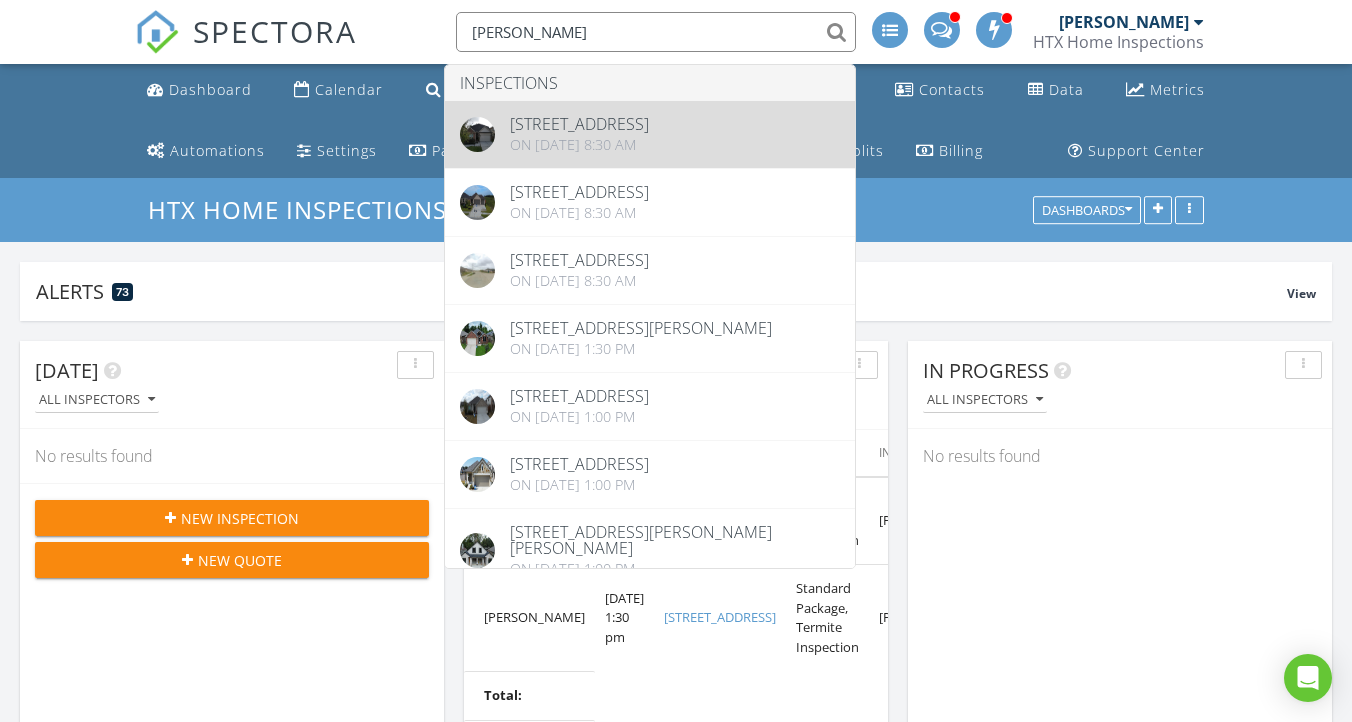 type on "ruiz" 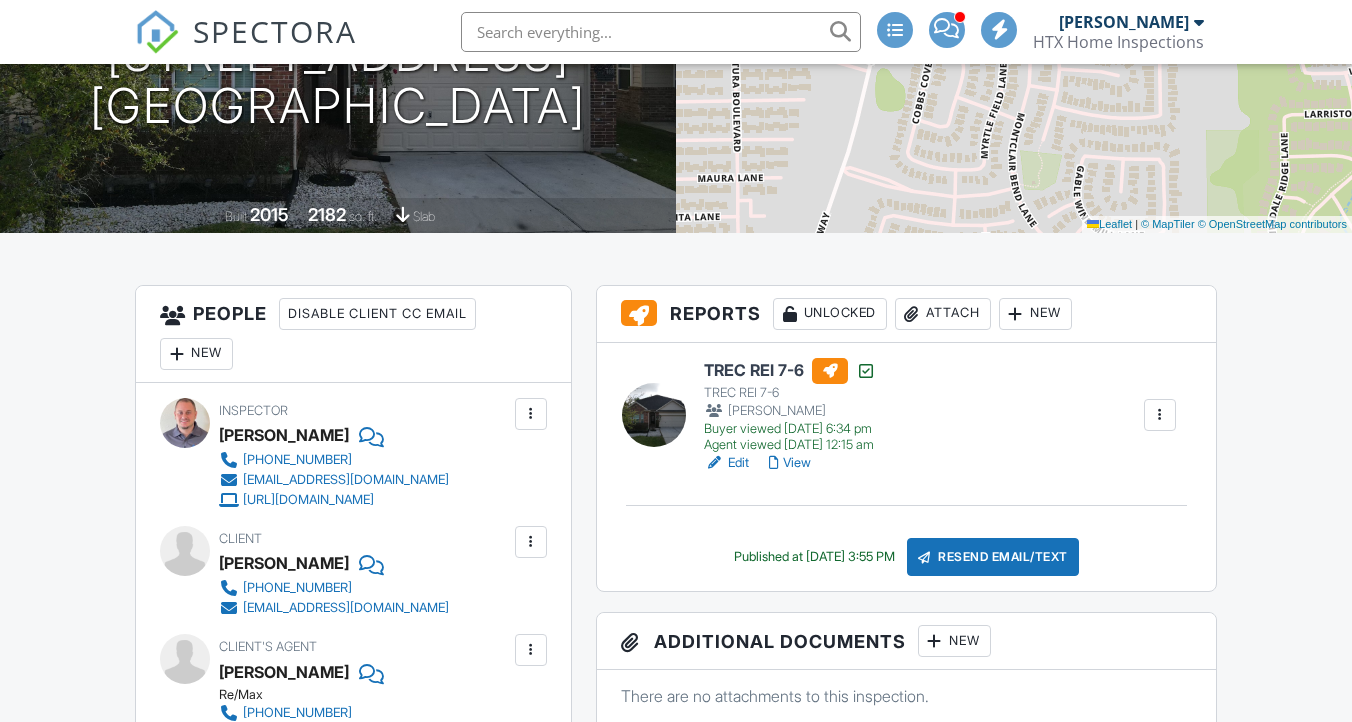 scroll, scrollTop: 478, scrollLeft: 0, axis: vertical 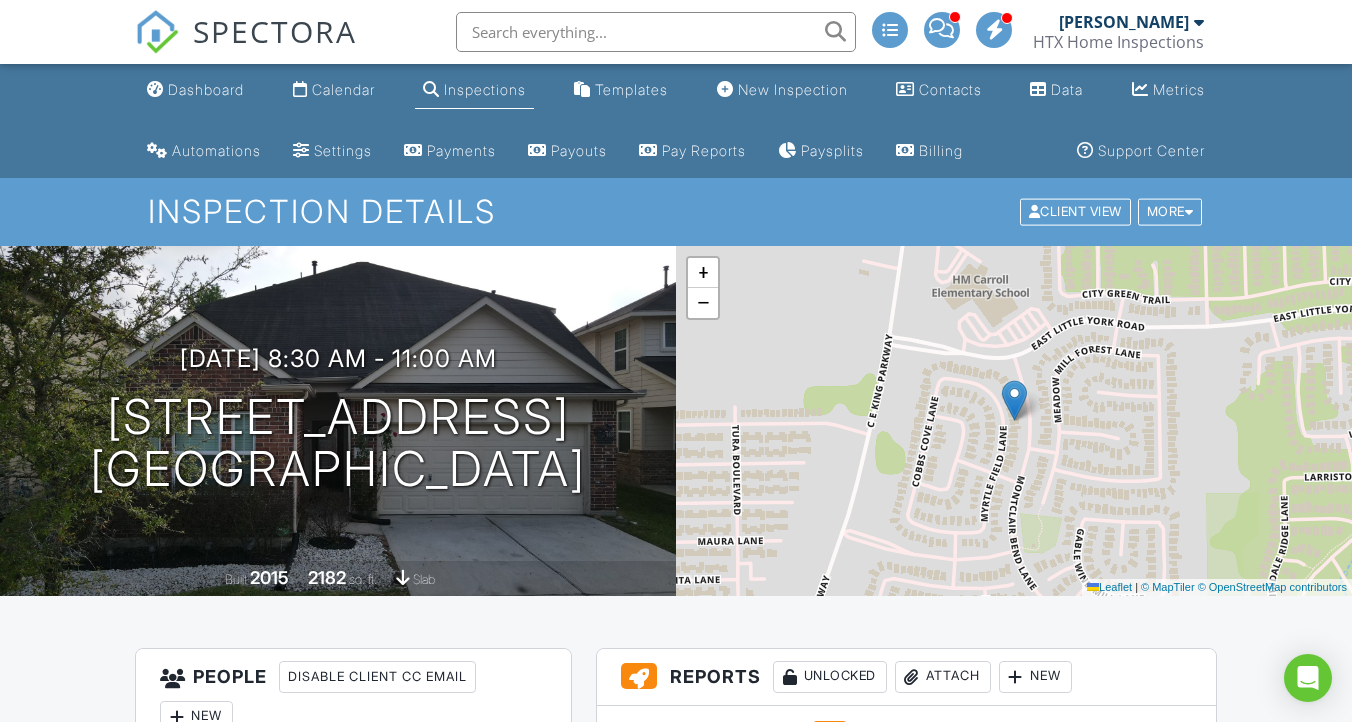 click at bounding box center (656, 32) 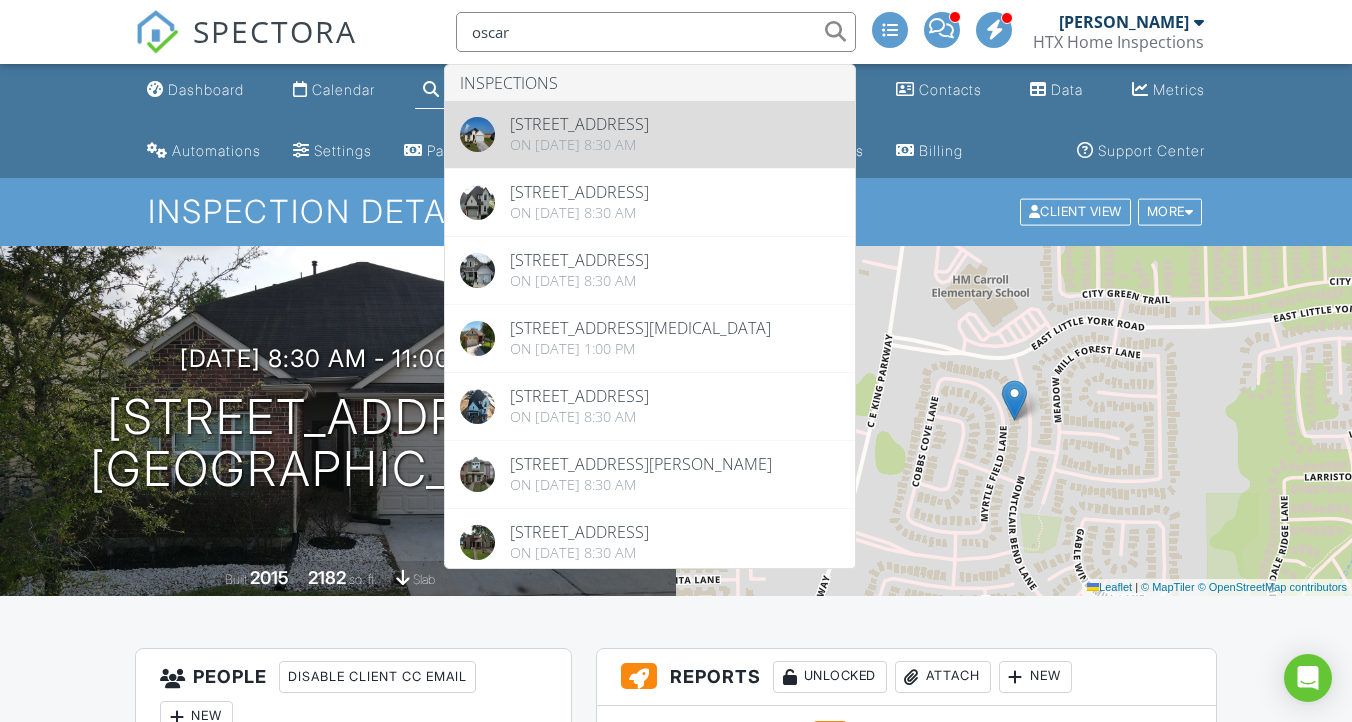 type on "oscar" 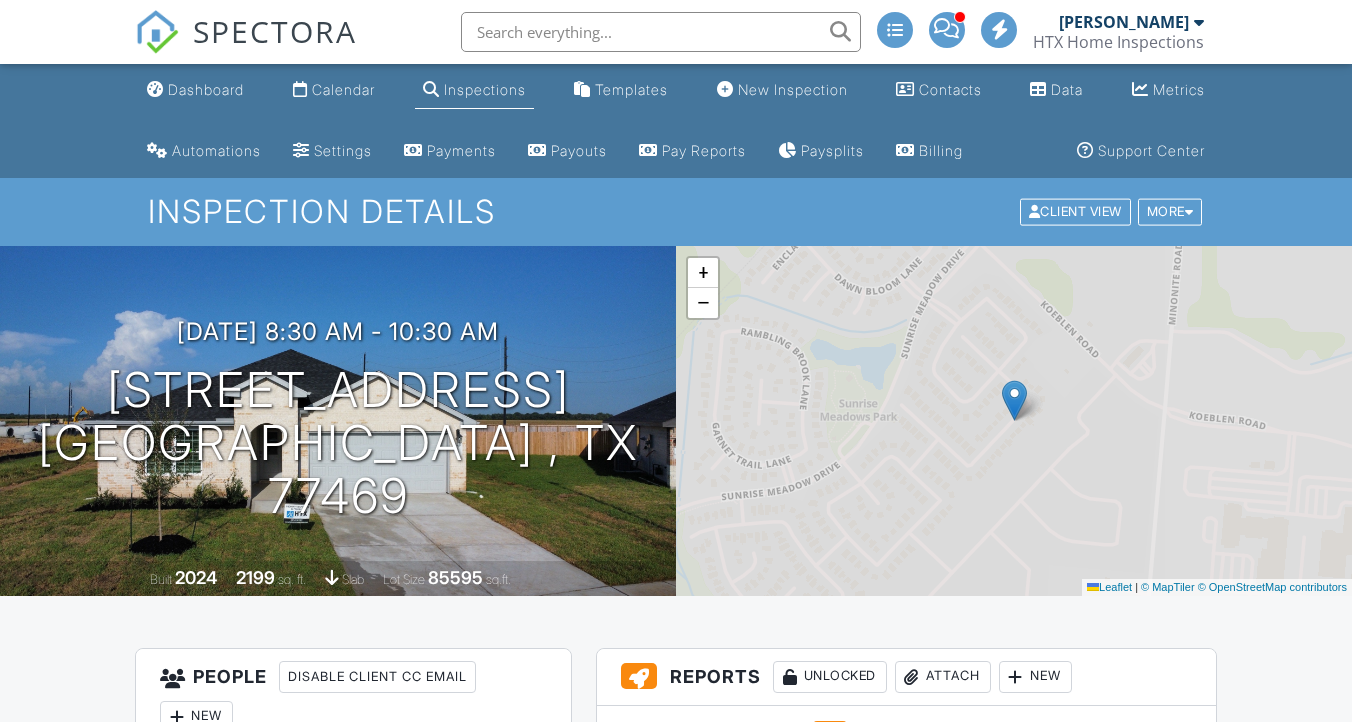 scroll, scrollTop: 281, scrollLeft: 0, axis: vertical 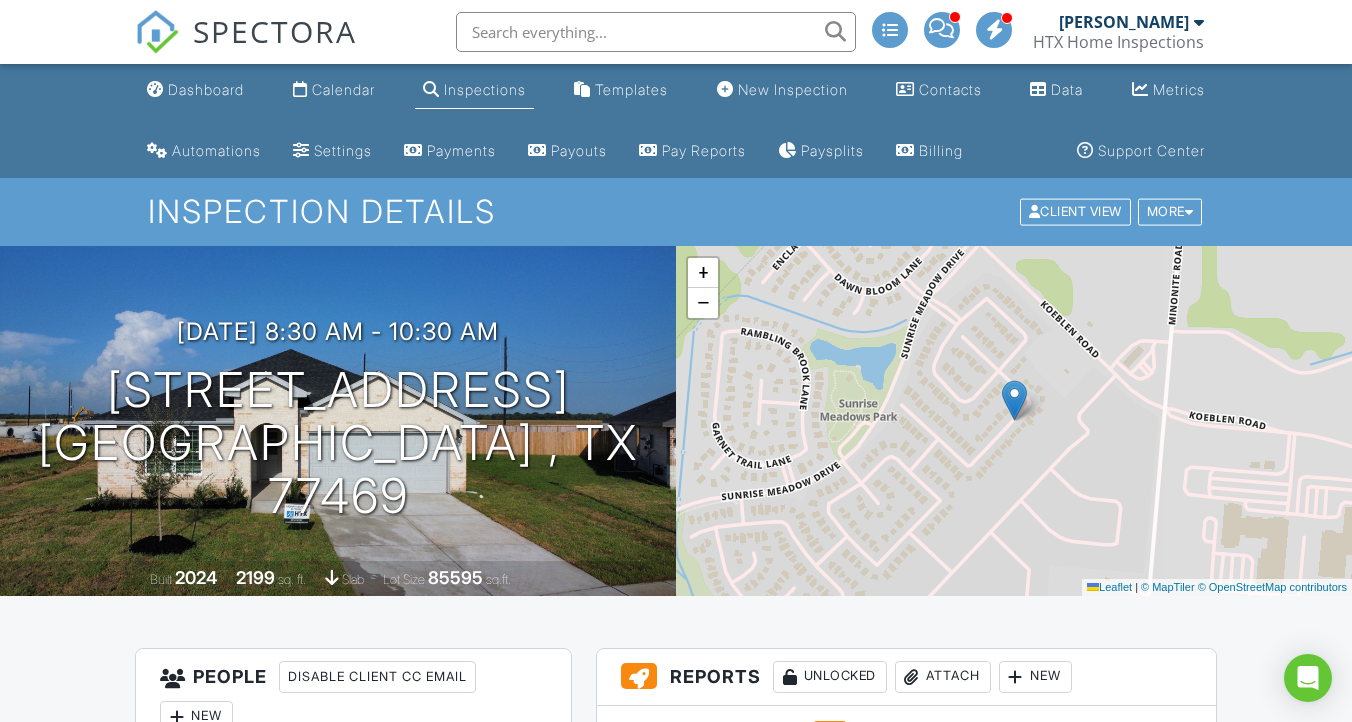 click at bounding box center [656, 32] 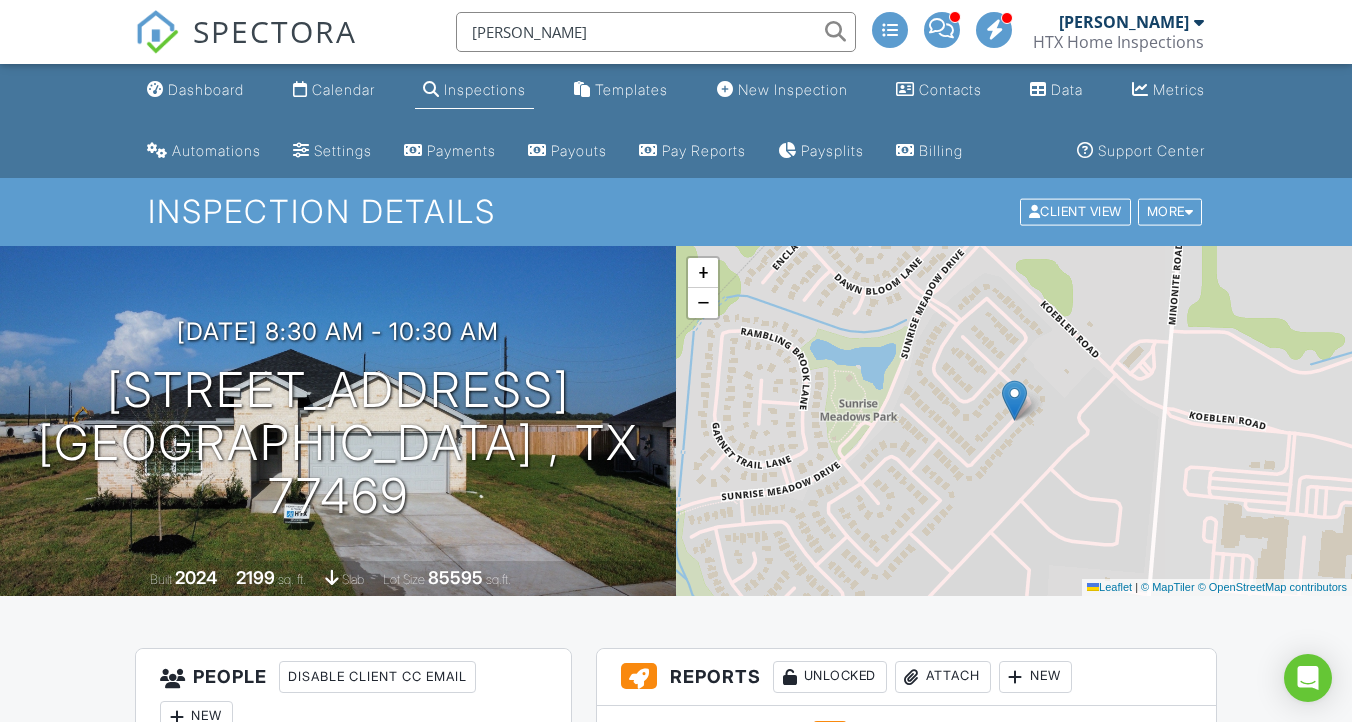 click on "oscar ruiz" at bounding box center (656, 32) 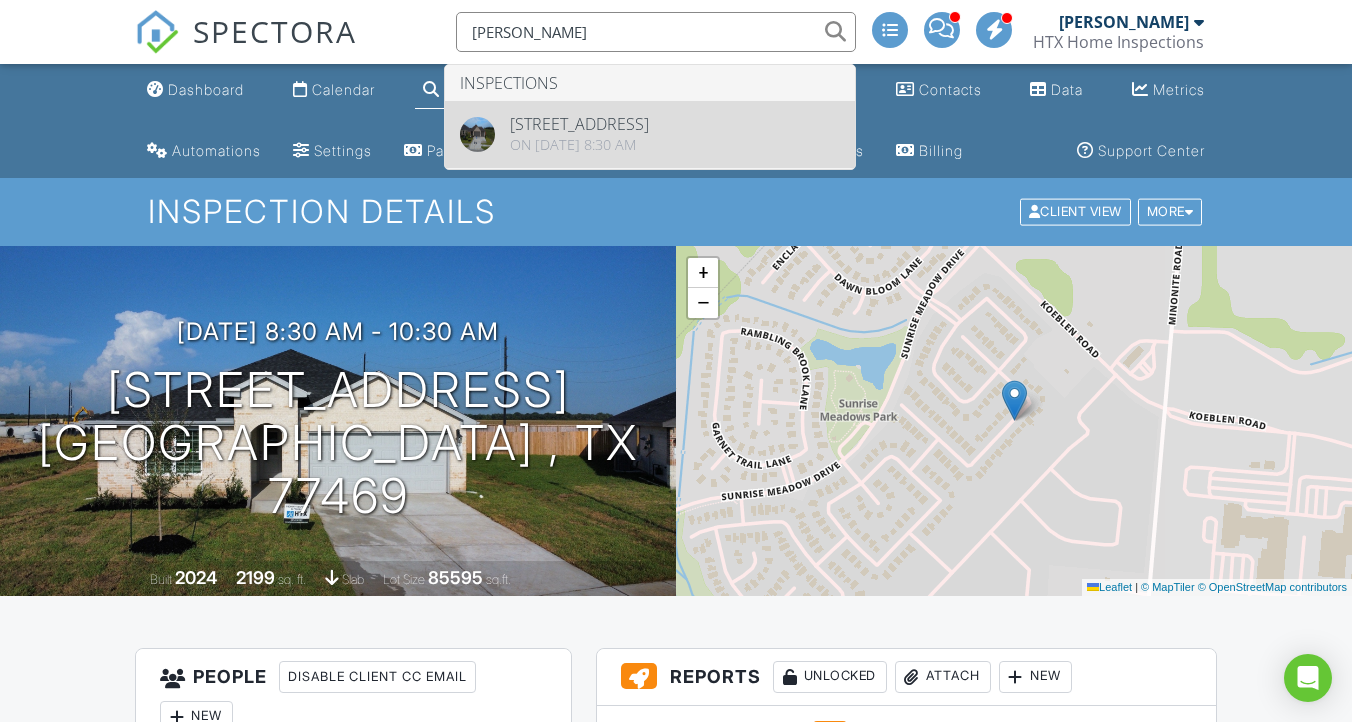 type on "oscar ruiz" 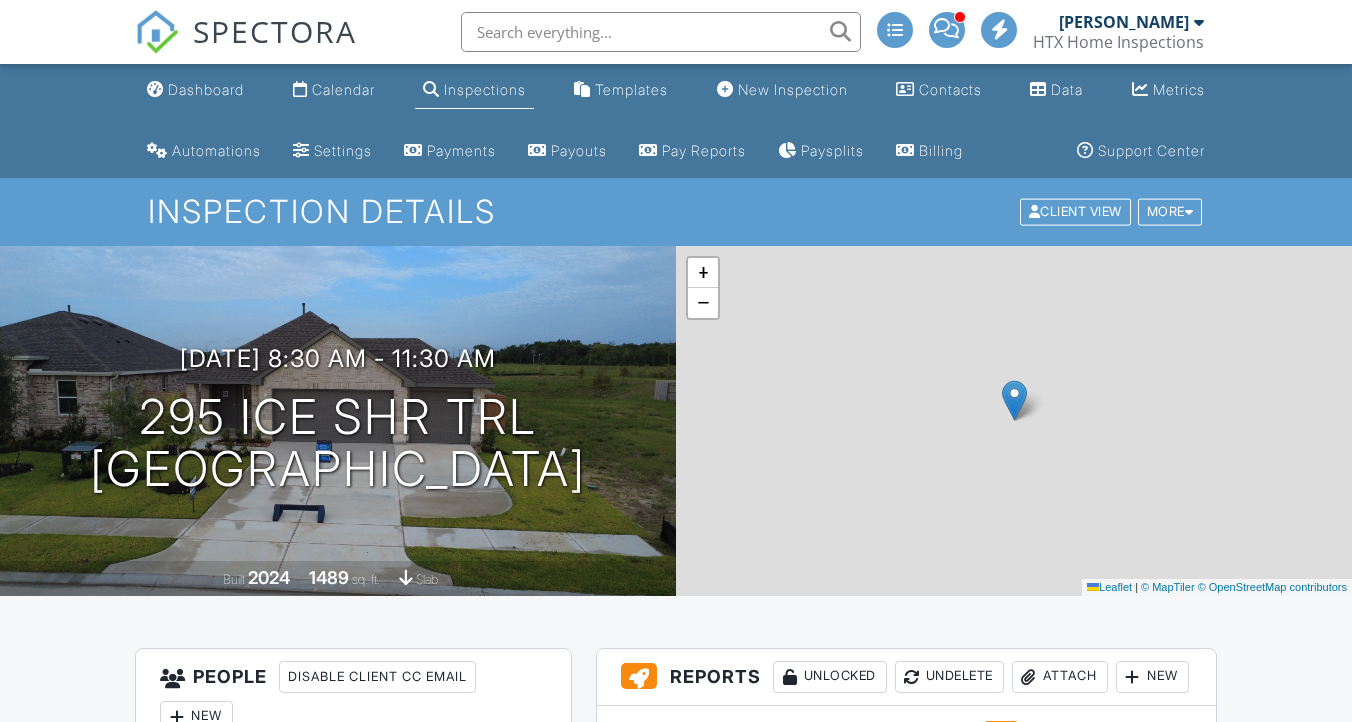 scroll, scrollTop: 27, scrollLeft: 0, axis: vertical 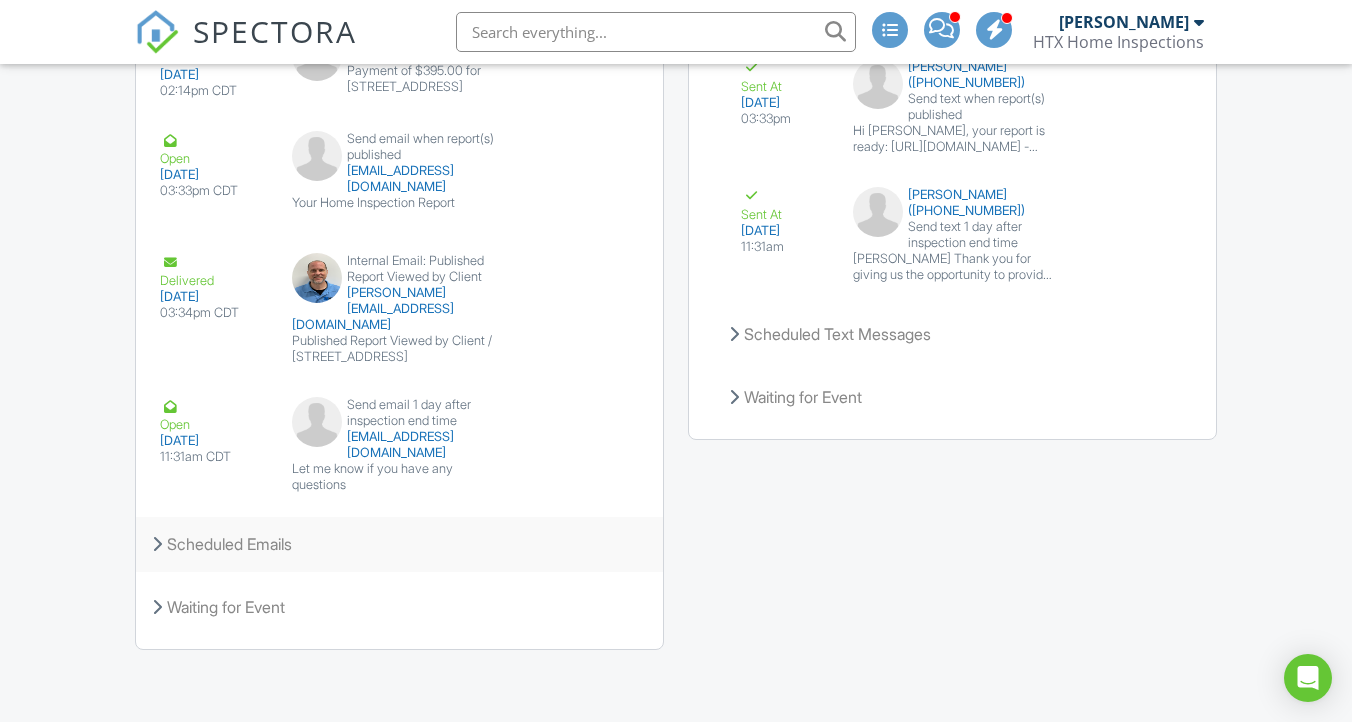 click at bounding box center [157, 544] 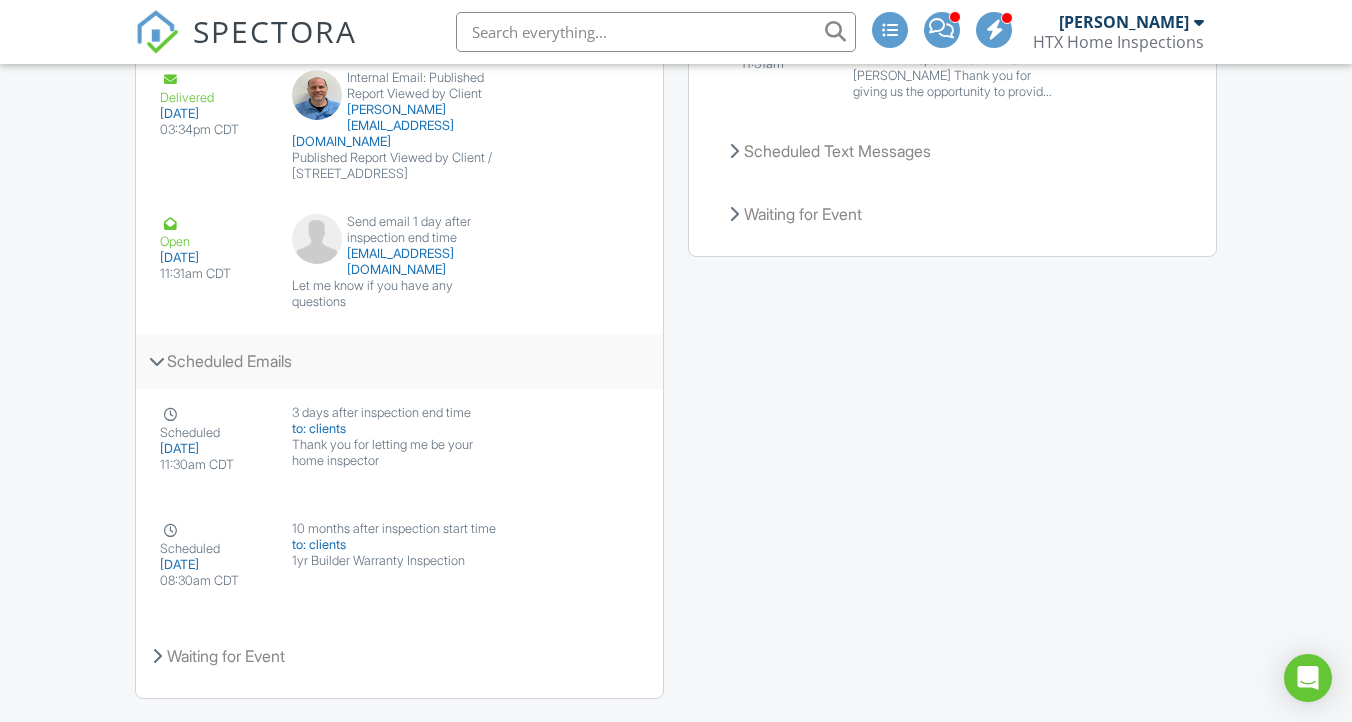 scroll, scrollTop: 3491, scrollLeft: 0, axis: vertical 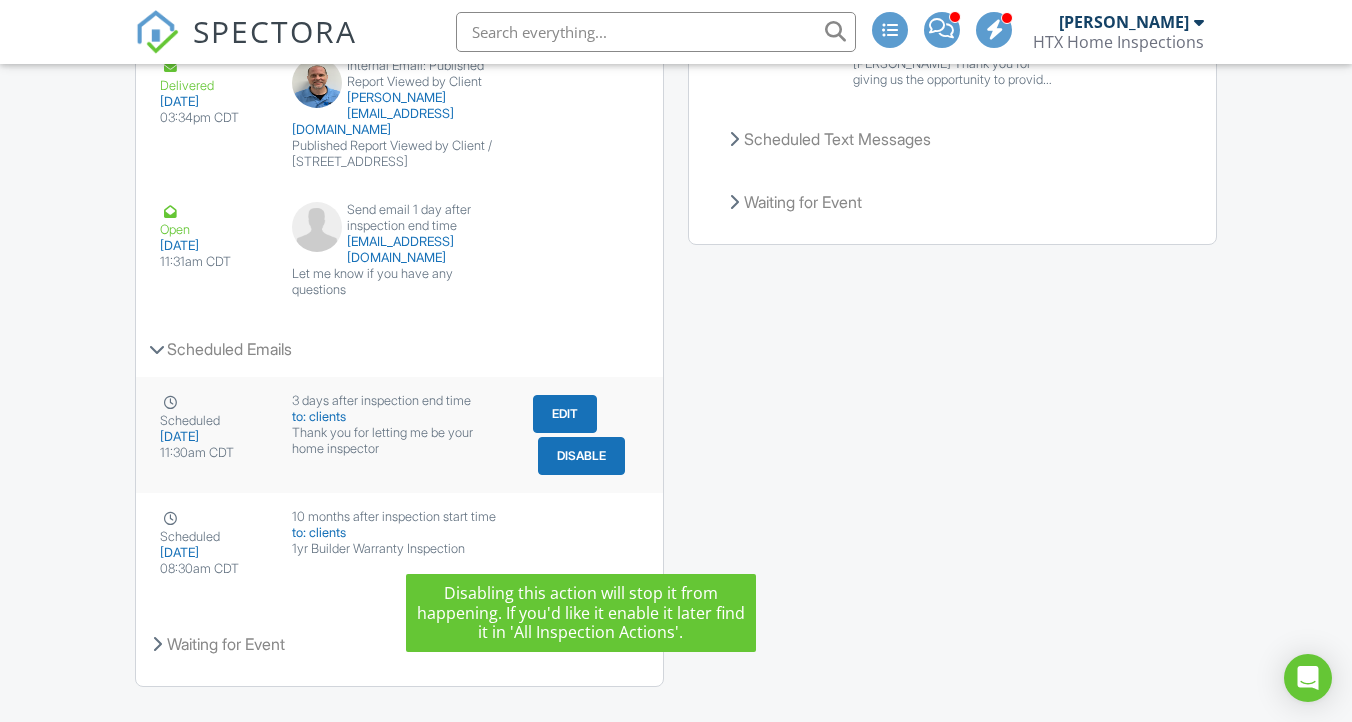 click on "Disable" at bounding box center [581, 456] 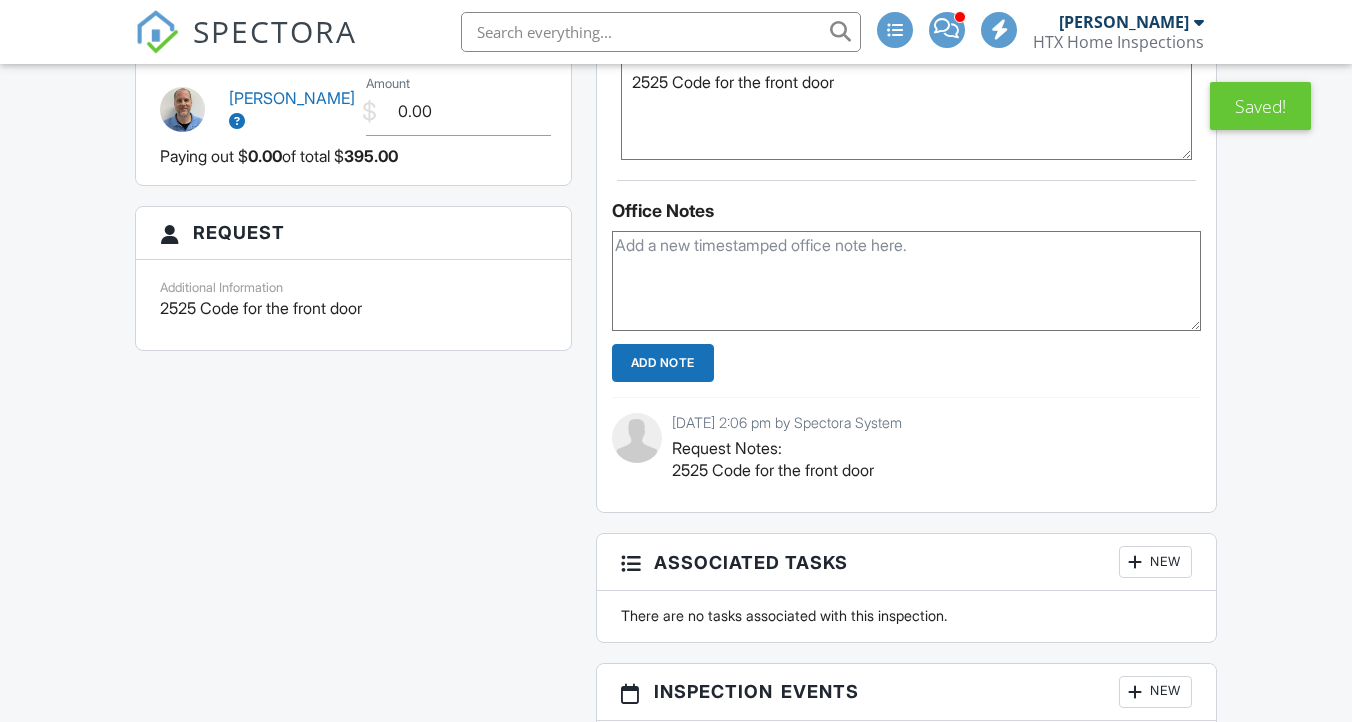 scroll, scrollTop: 1851, scrollLeft: 0, axis: vertical 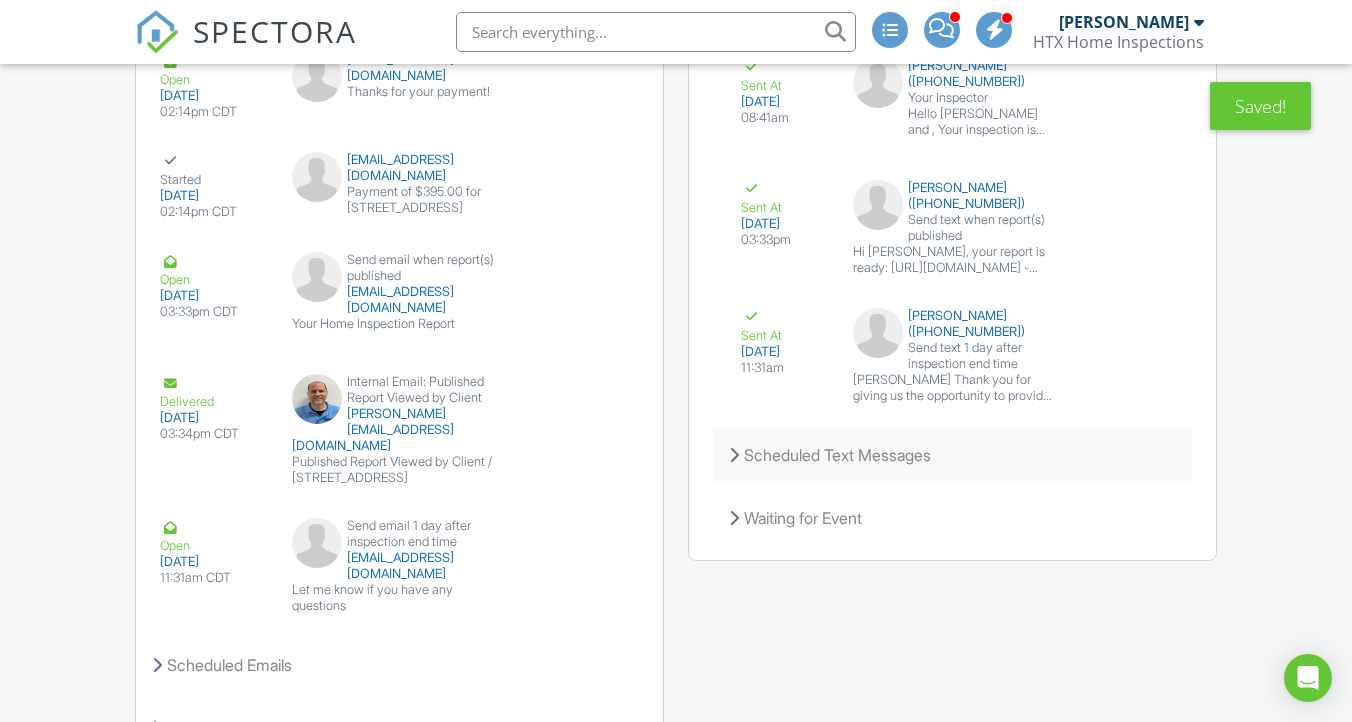 click on "Scheduled Text Messages" at bounding box center (952, 455) 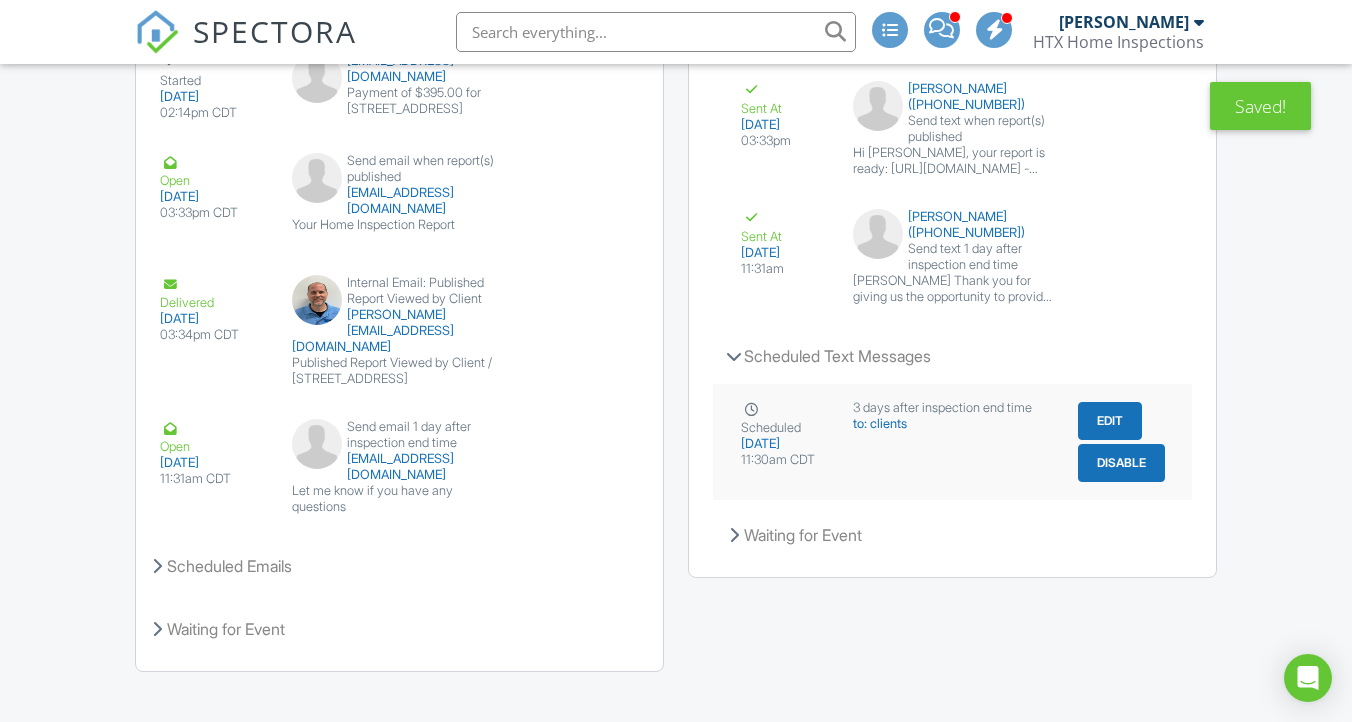 scroll, scrollTop: 3280, scrollLeft: 0, axis: vertical 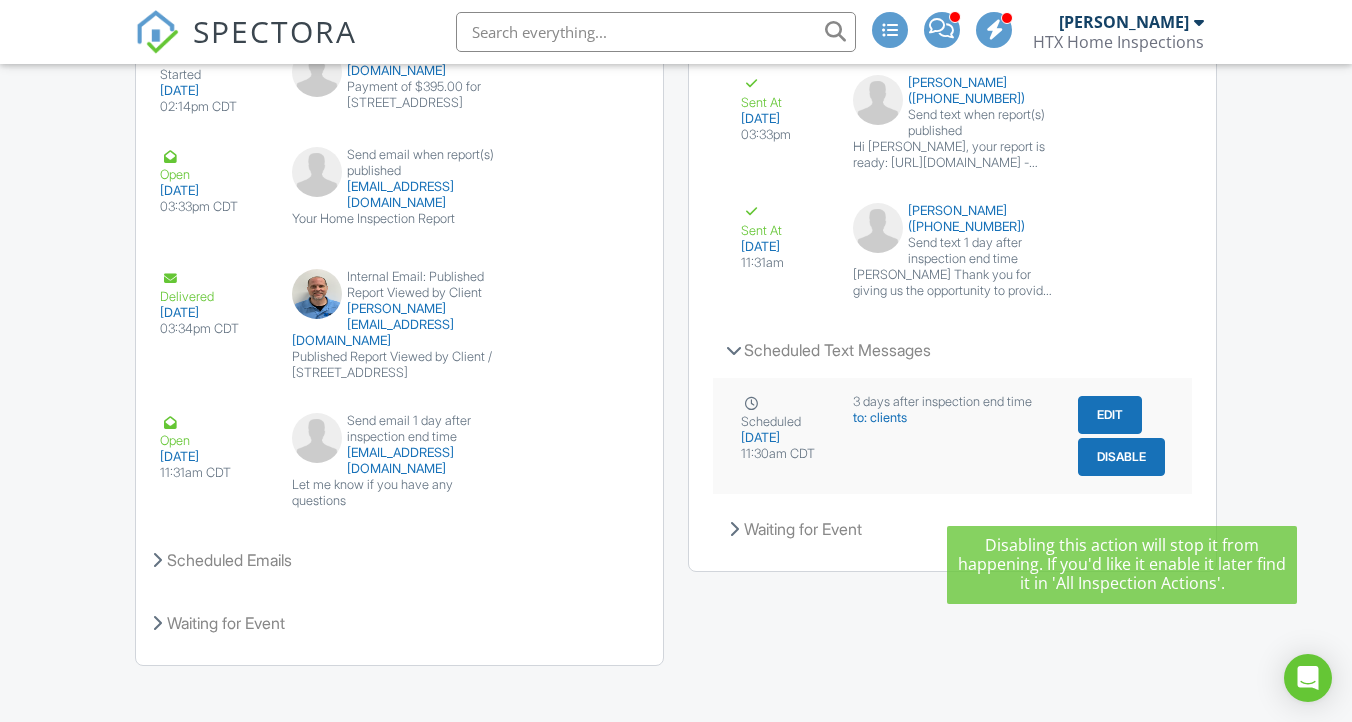 click on "Disable" at bounding box center (1121, 457) 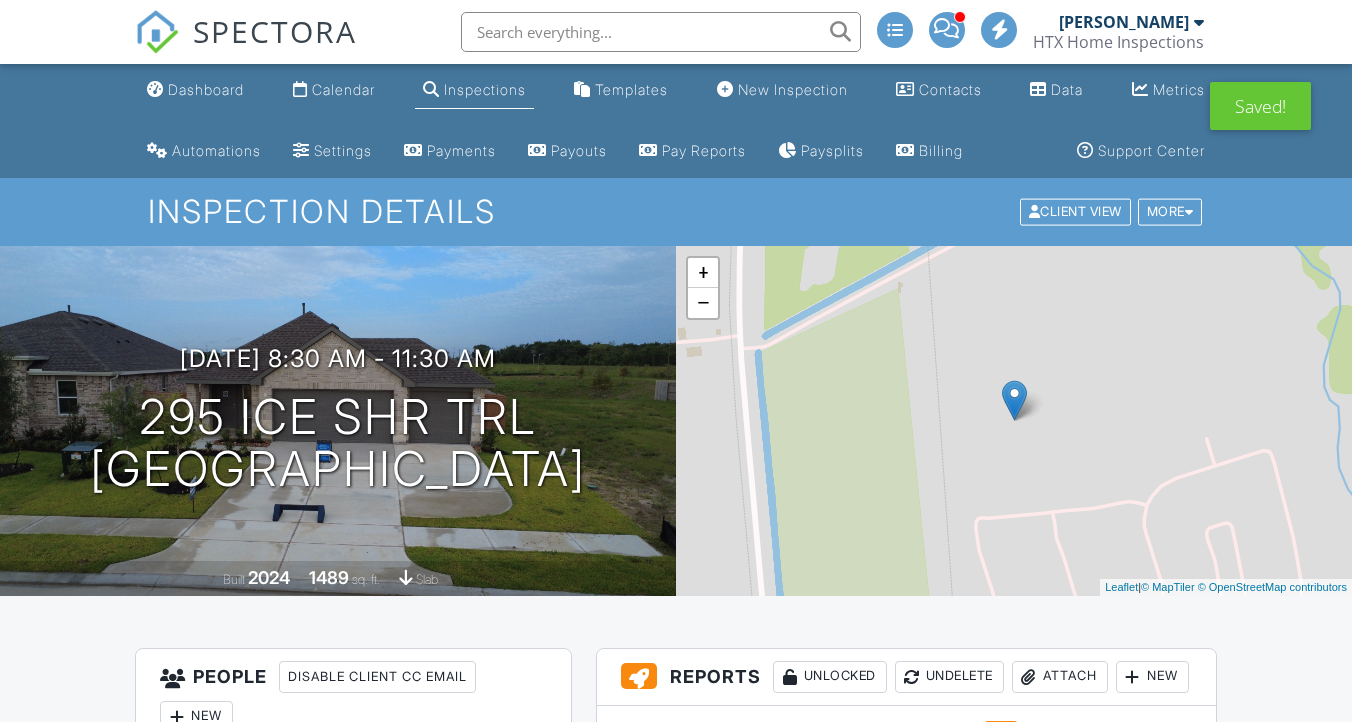 scroll, scrollTop: 294, scrollLeft: 0, axis: vertical 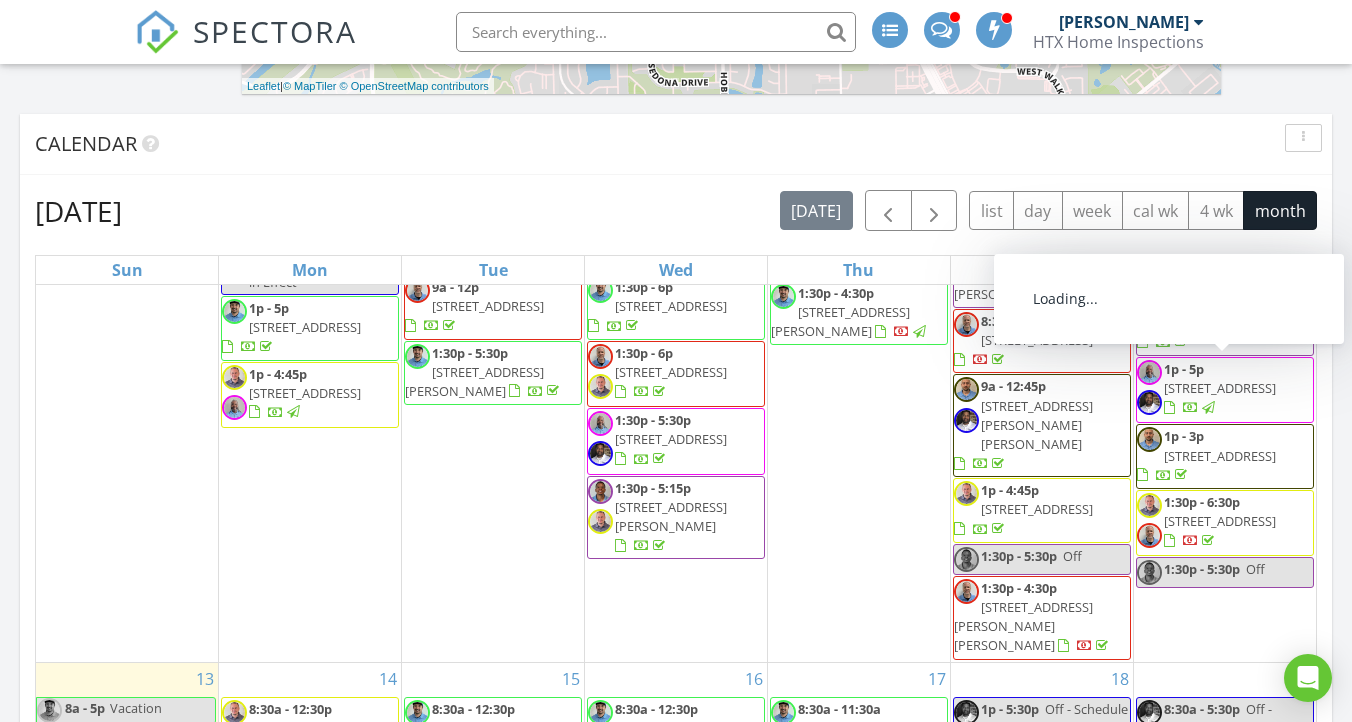 click on "[STREET_ADDRESS]" at bounding box center [1220, 388] 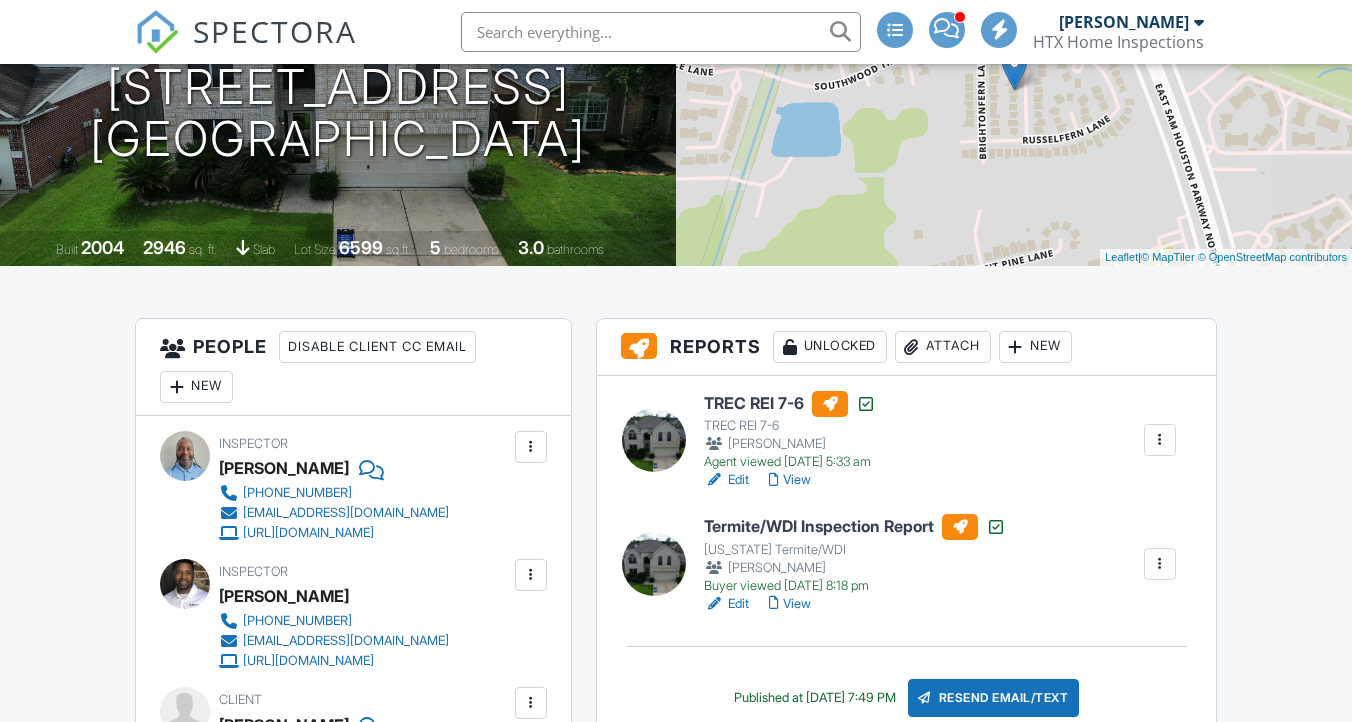 scroll, scrollTop: 330, scrollLeft: 0, axis: vertical 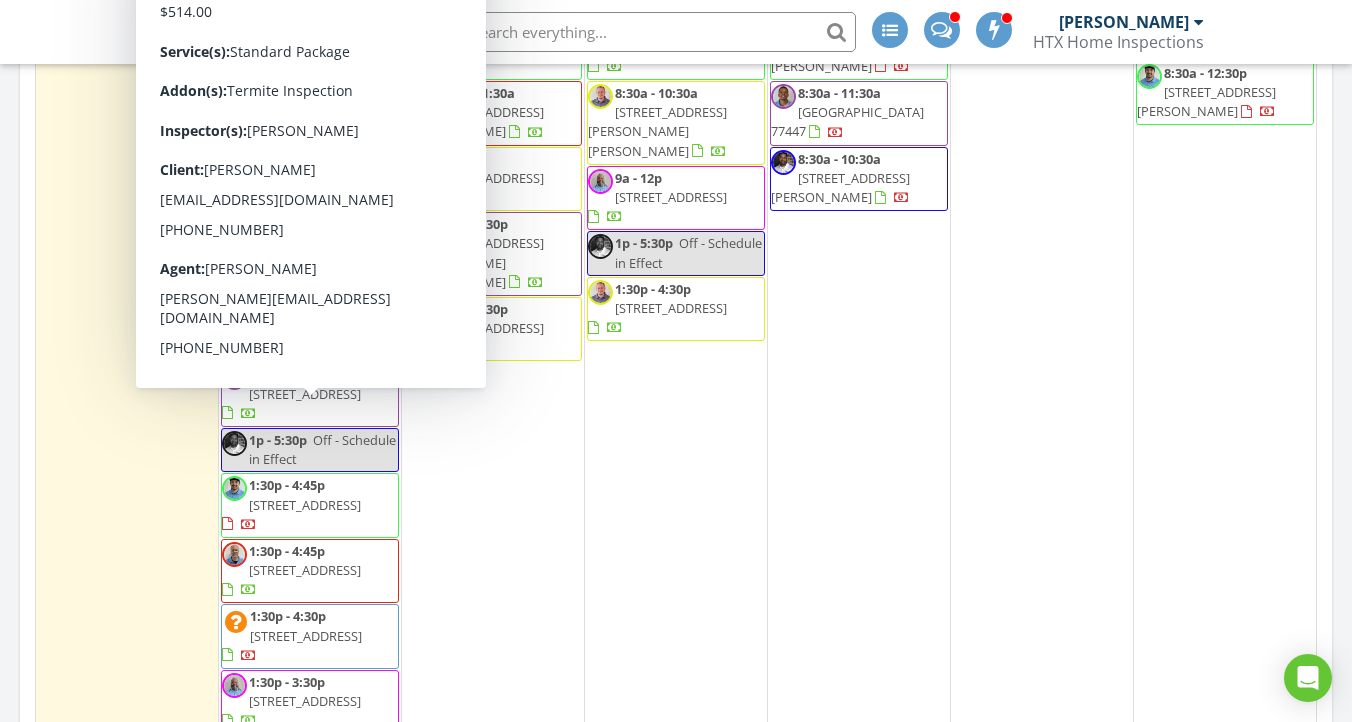 click on "1:30p - 4:45p
19638 Plantation Grove Tr, Katy 77449" at bounding box center (310, 505) 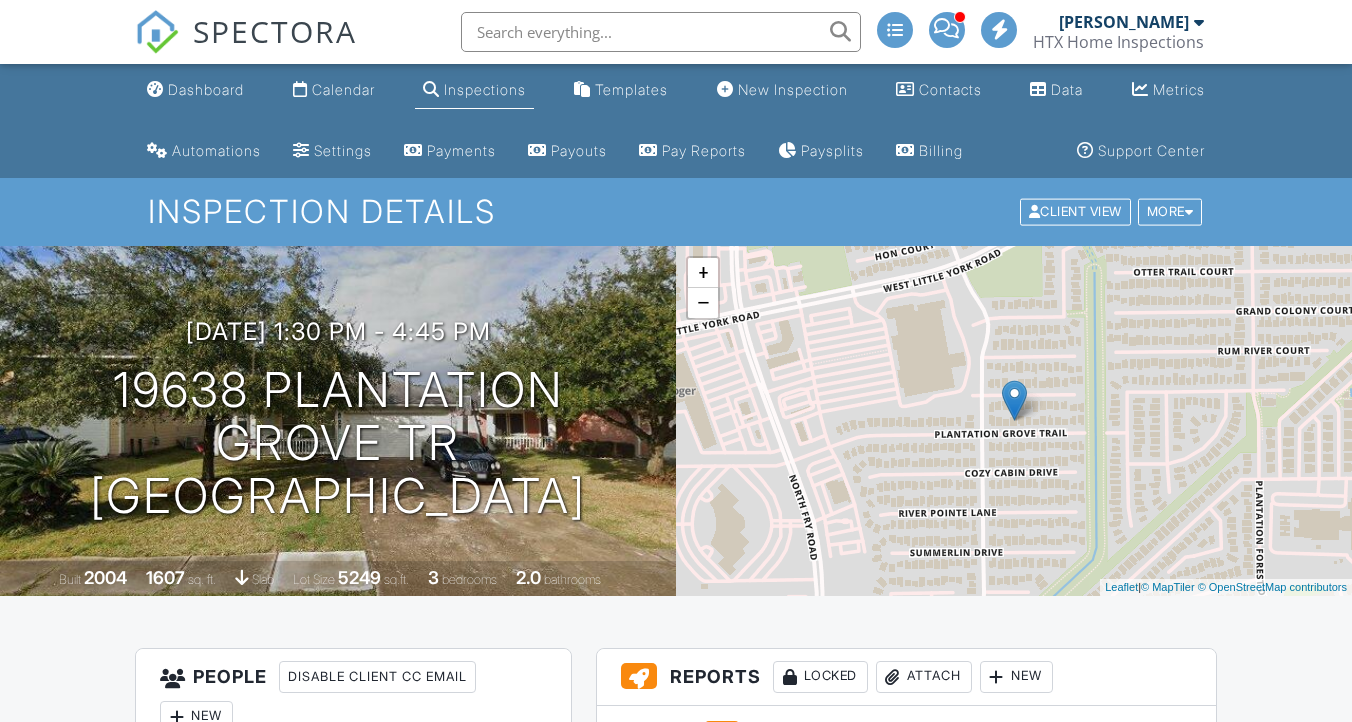 scroll, scrollTop: 470, scrollLeft: 0, axis: vertical 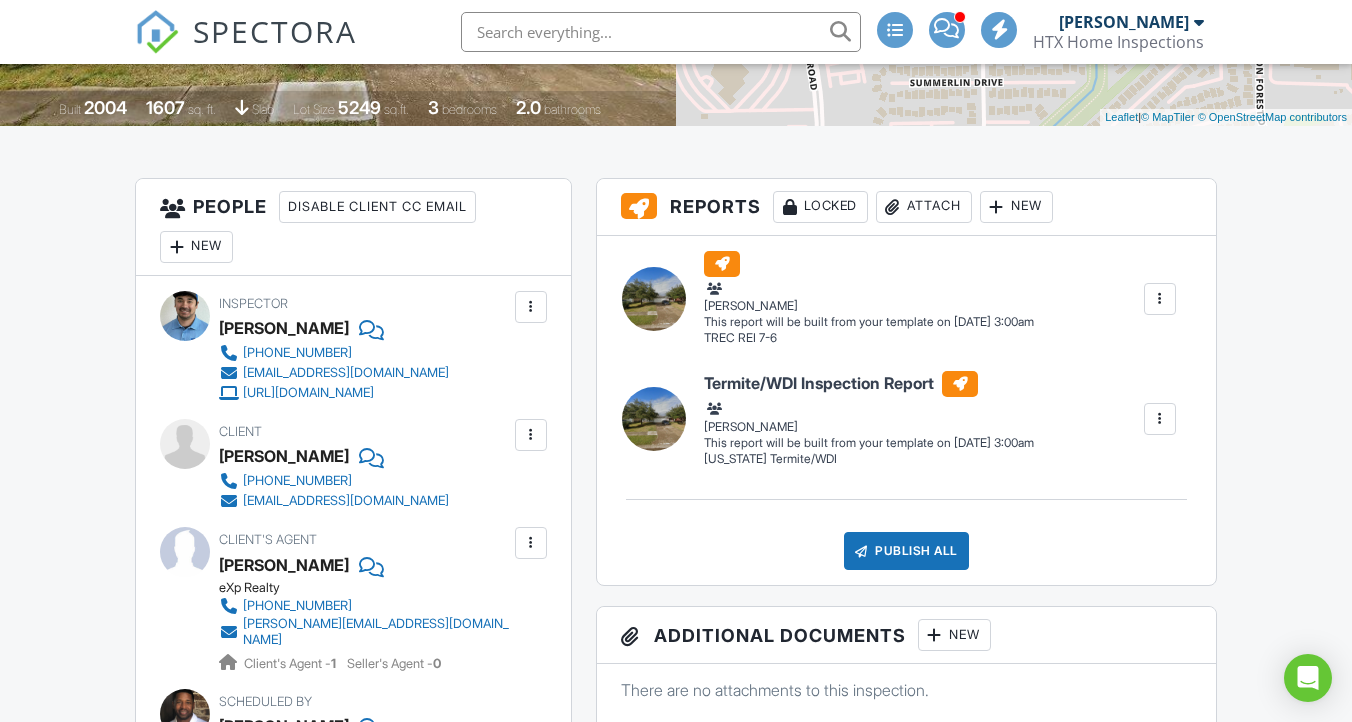 click at bounding box center (531, 307) 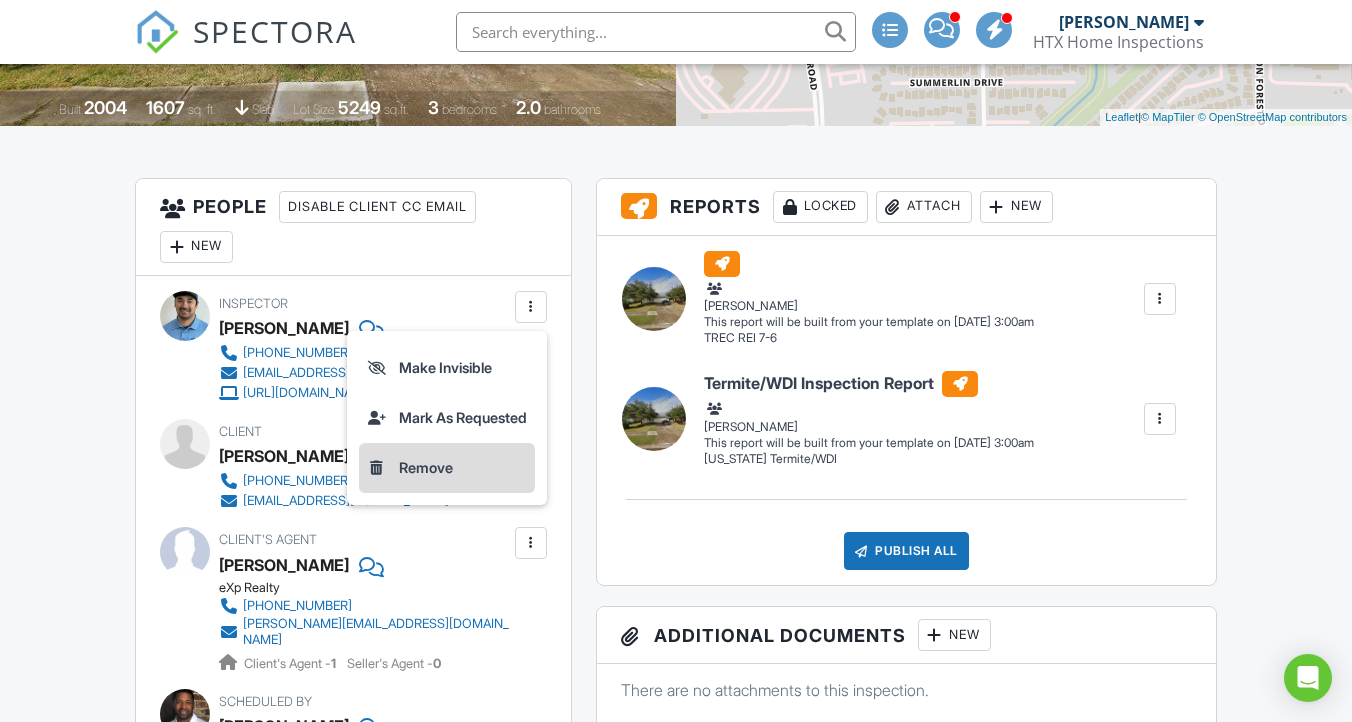 click on "Remove" at bounding box center [447, 468] 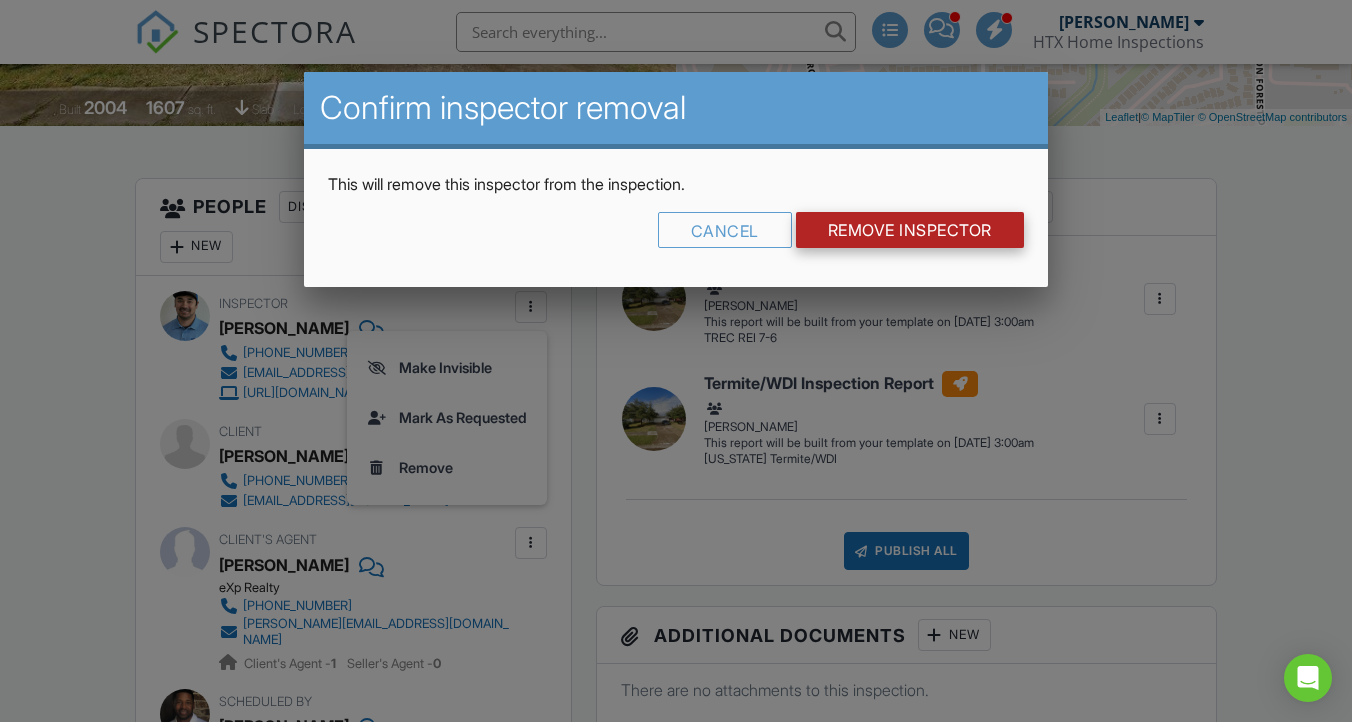 click on "Remove Inspector" at bounding box center (910, 230) 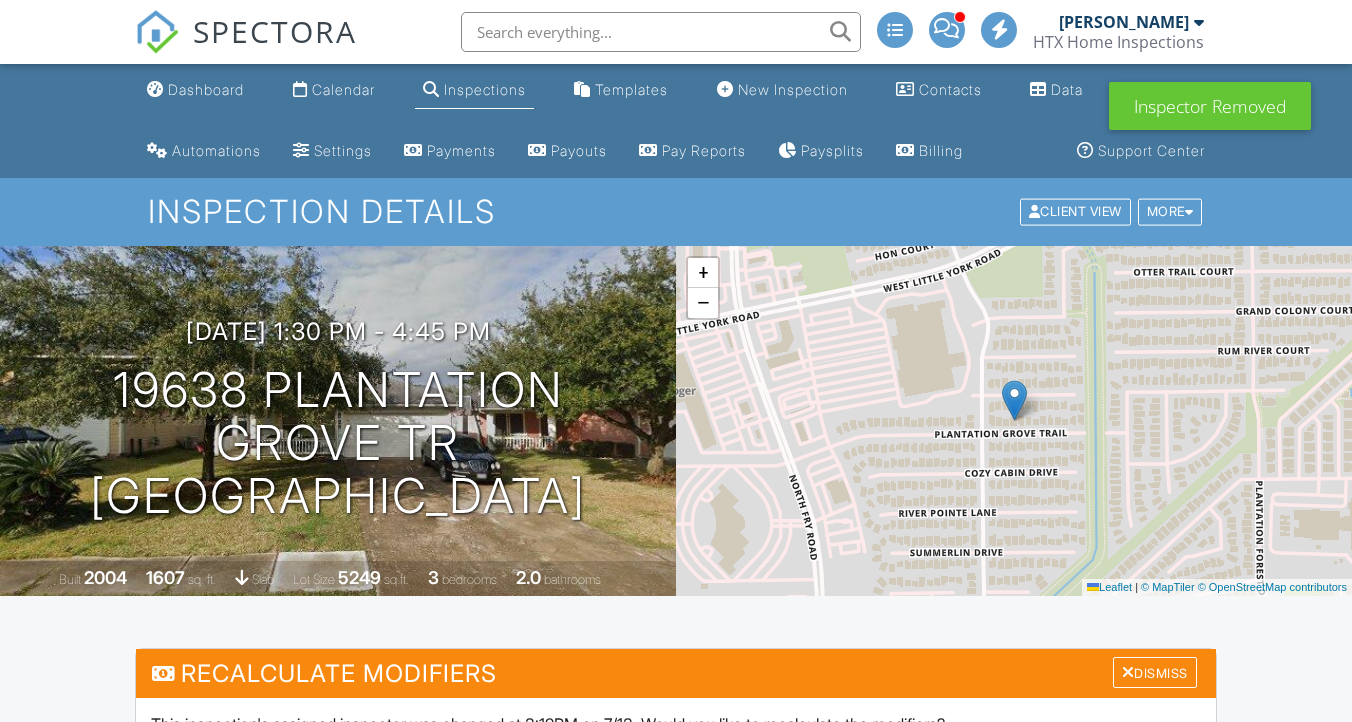 scroll, scrollTop: 588, scrollLeft: 0, axis: vertical 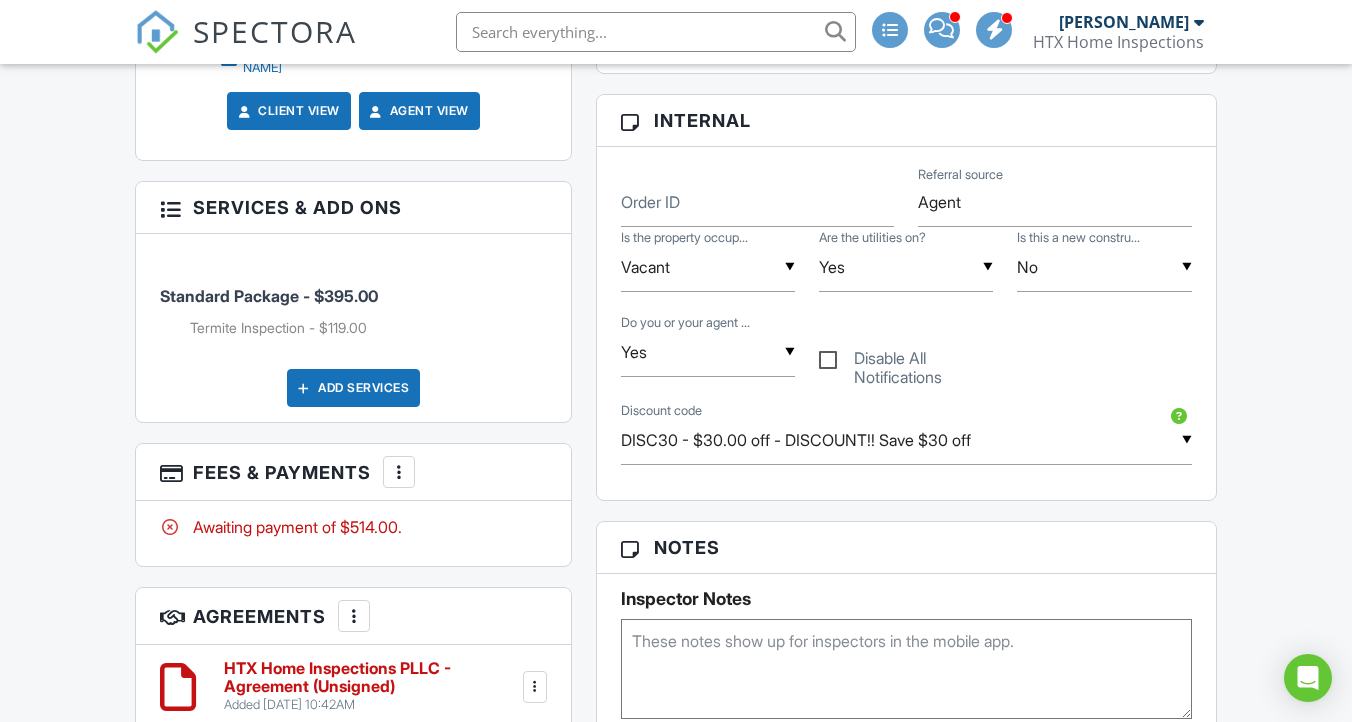 click on "Disable All Notifications" at bounding box center (906, 361) 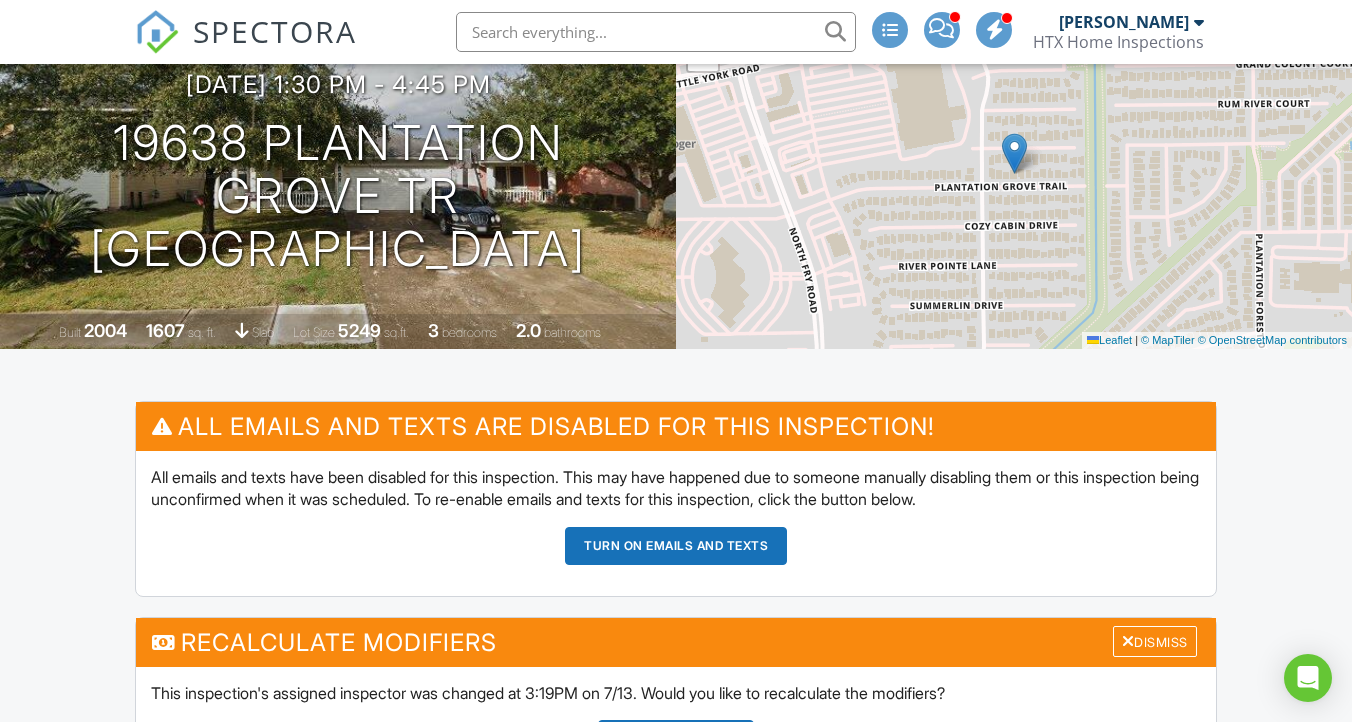 scroll, scrollTop: 238, scrollLeft: 0, axis: vertical 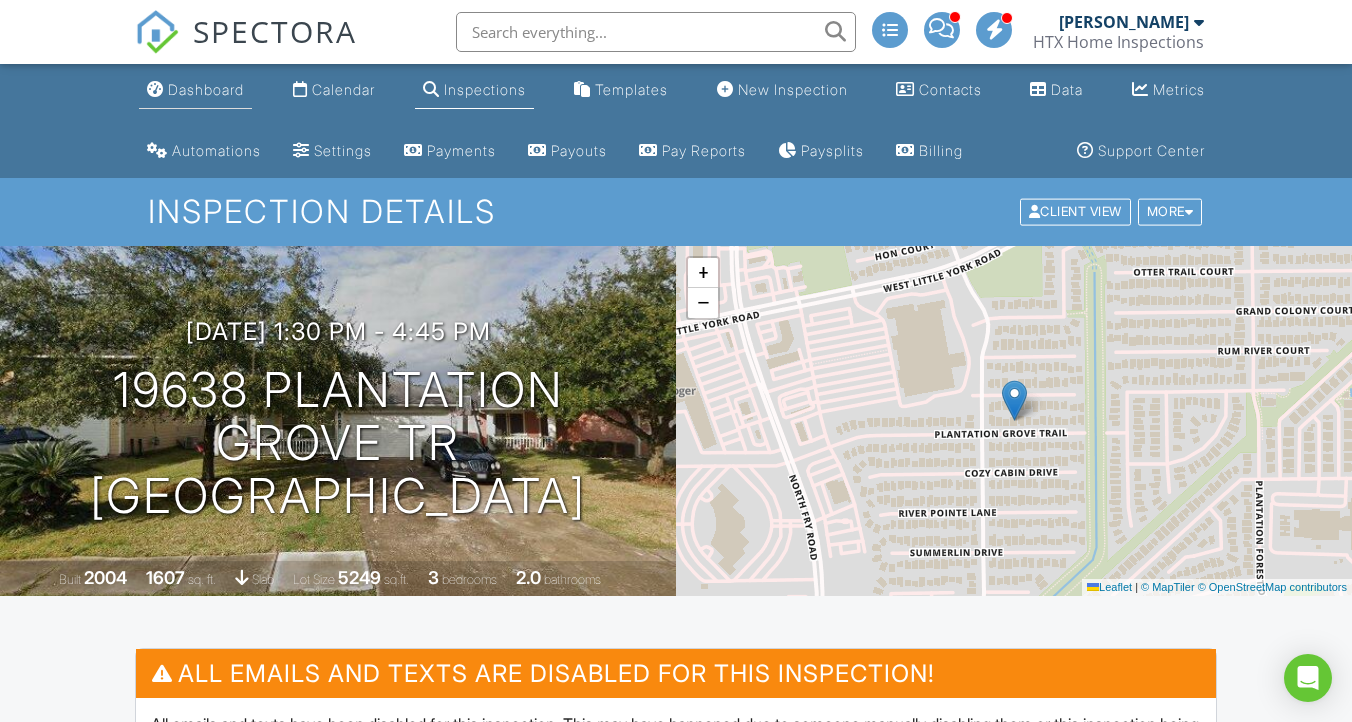 click on "Dashboard" at bounding box center (206, 89) 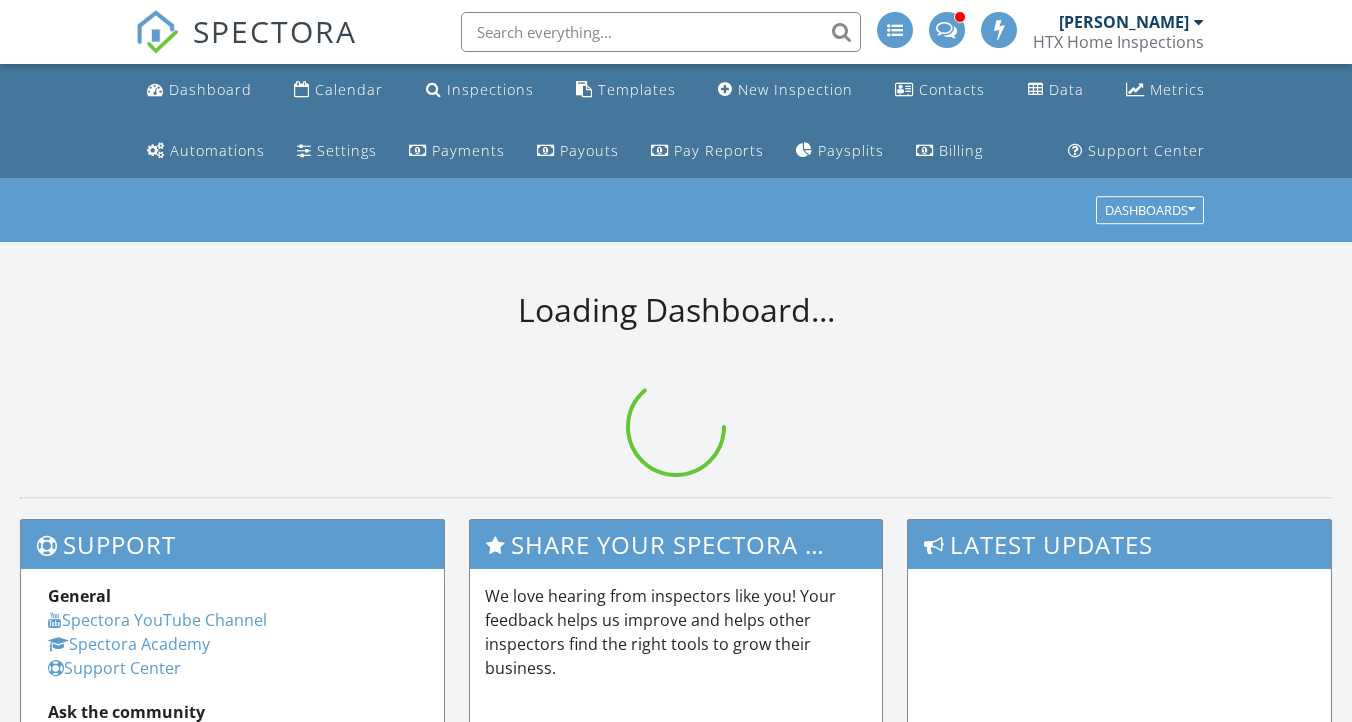 scroll, scrollTop: 0, scrollLeft: 0, axis: both 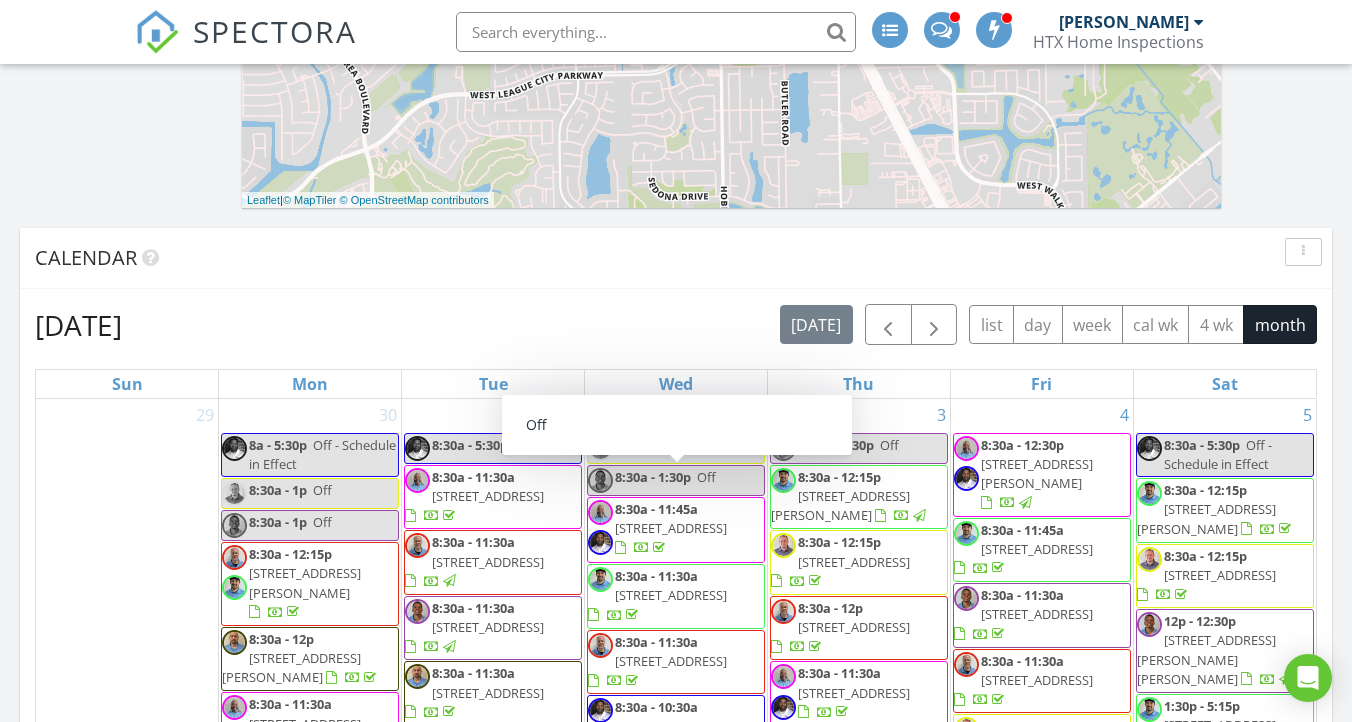 click on "Calendar" at bounding box center (661, 258) 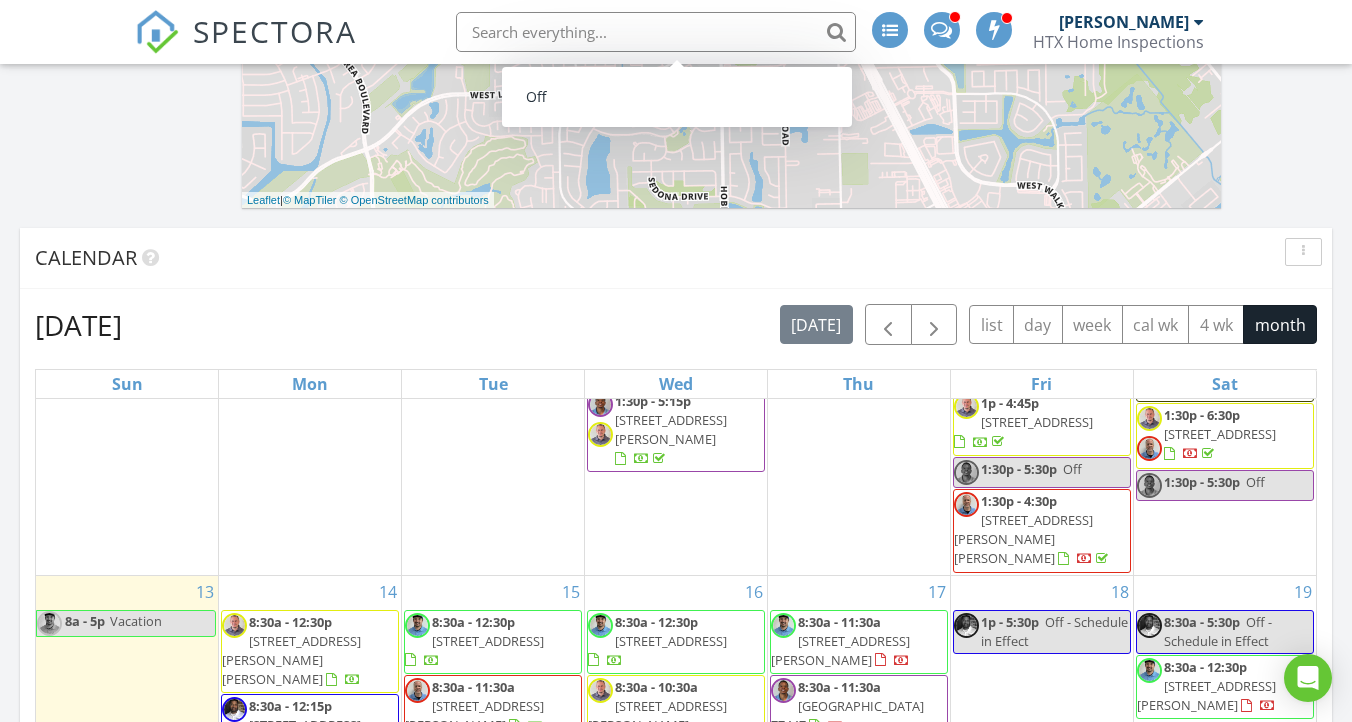 scroll, scrollTop: 1459, scrollLeft: 0, axis: vertical 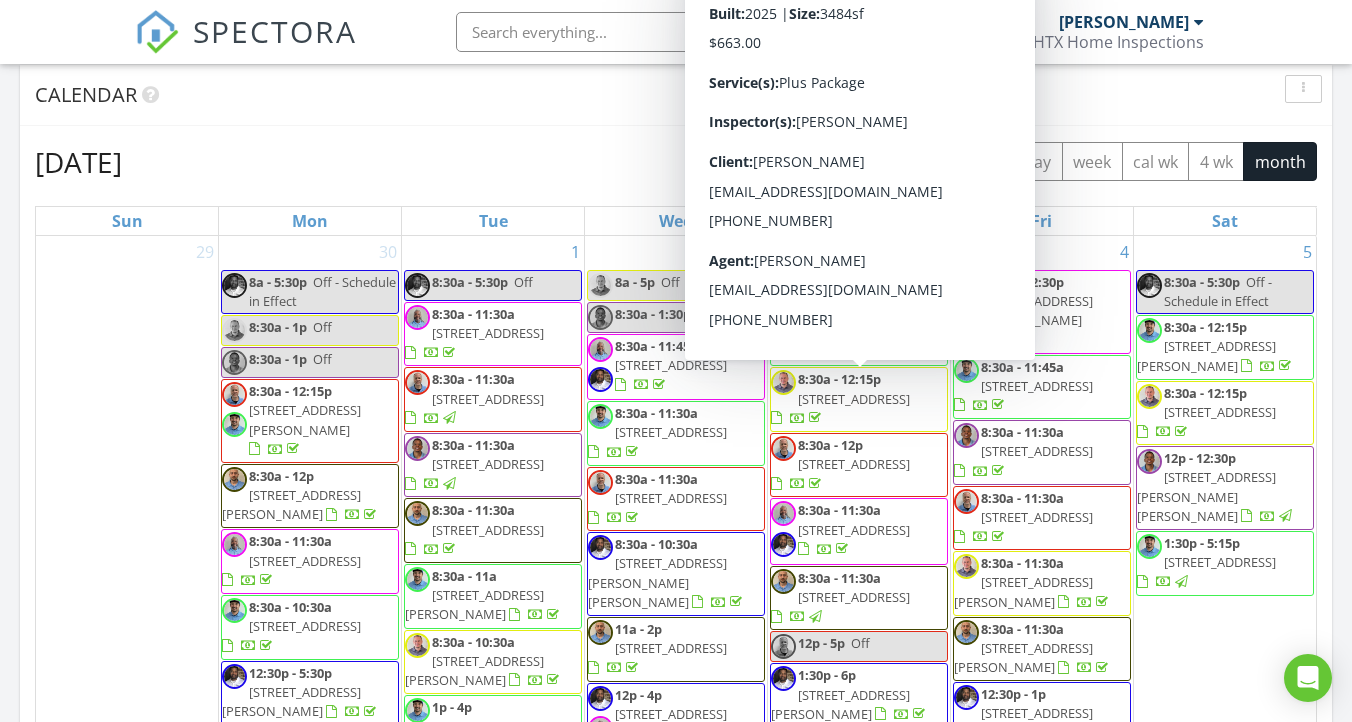 click on "July 2025 today list day week cal wk 4 wk month" at bounding box center [676, 161] 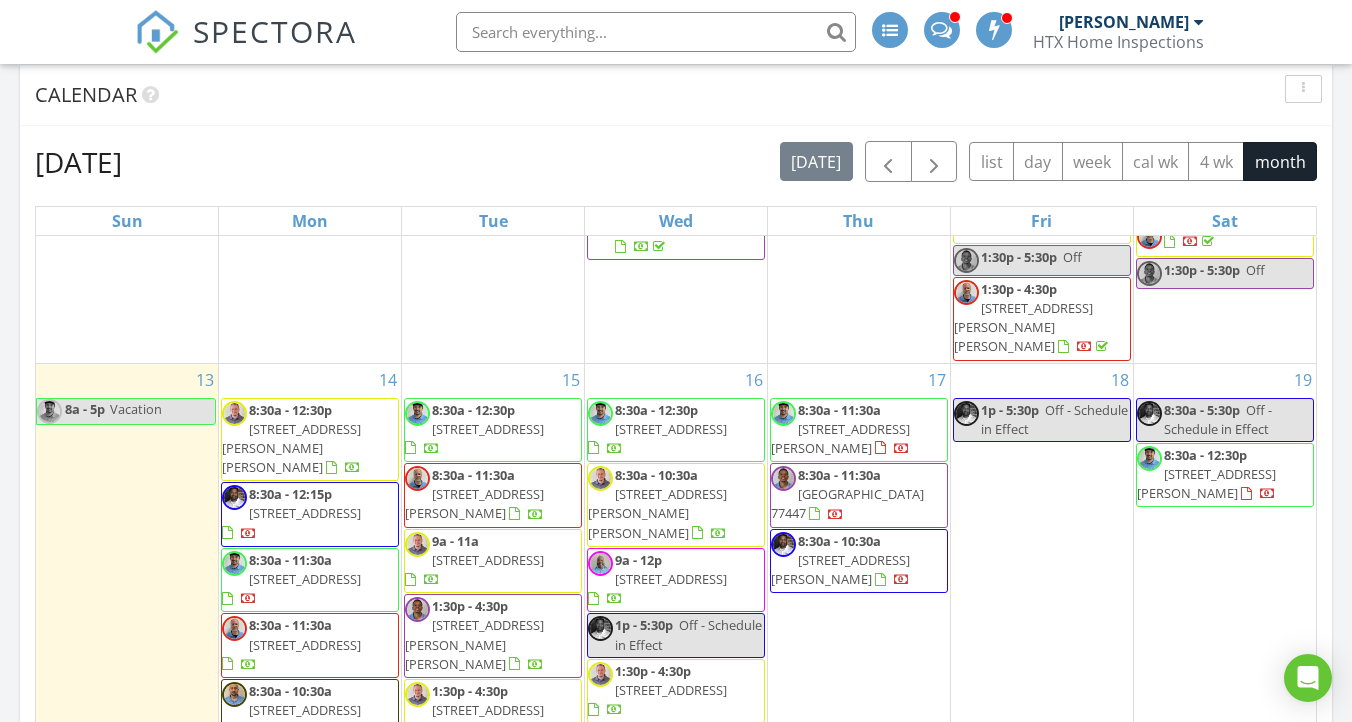 scroll, scrollTop: 1459, scrollLeft: 0, axis: vertical 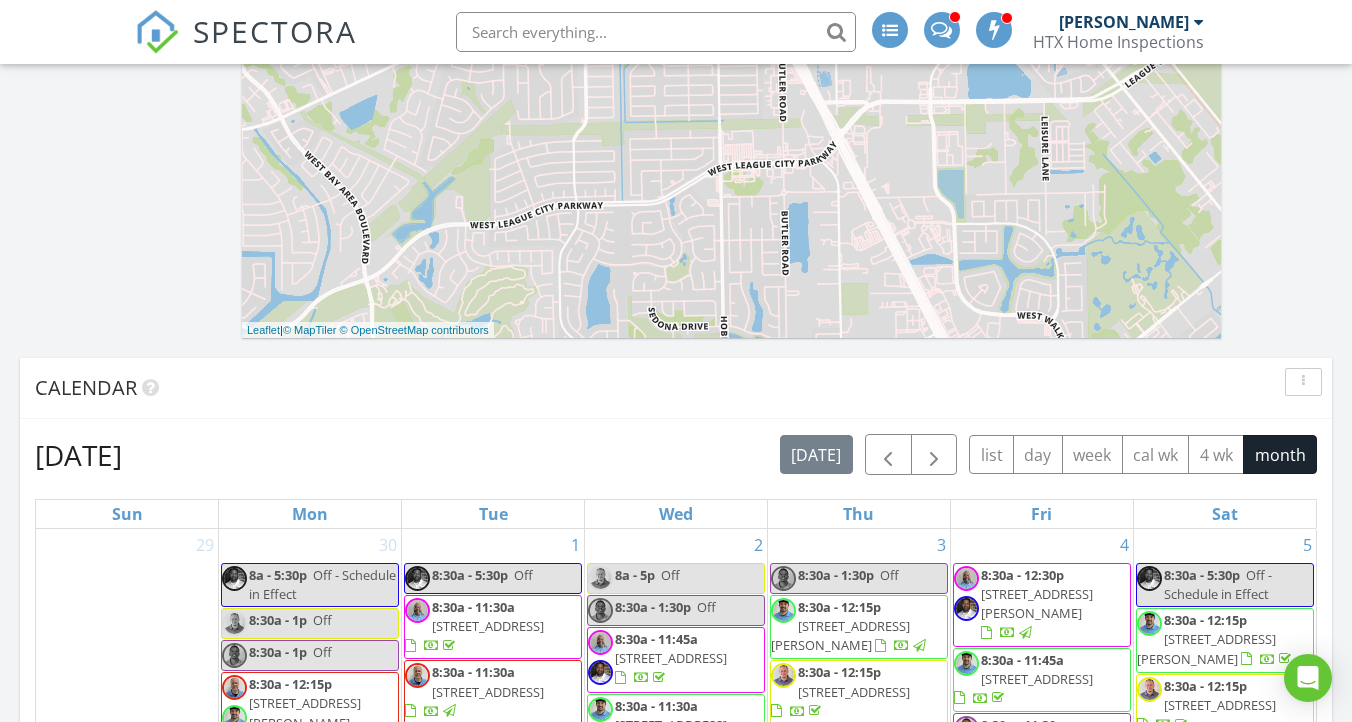 click on "Calendar" at bounding box center [661, 388] 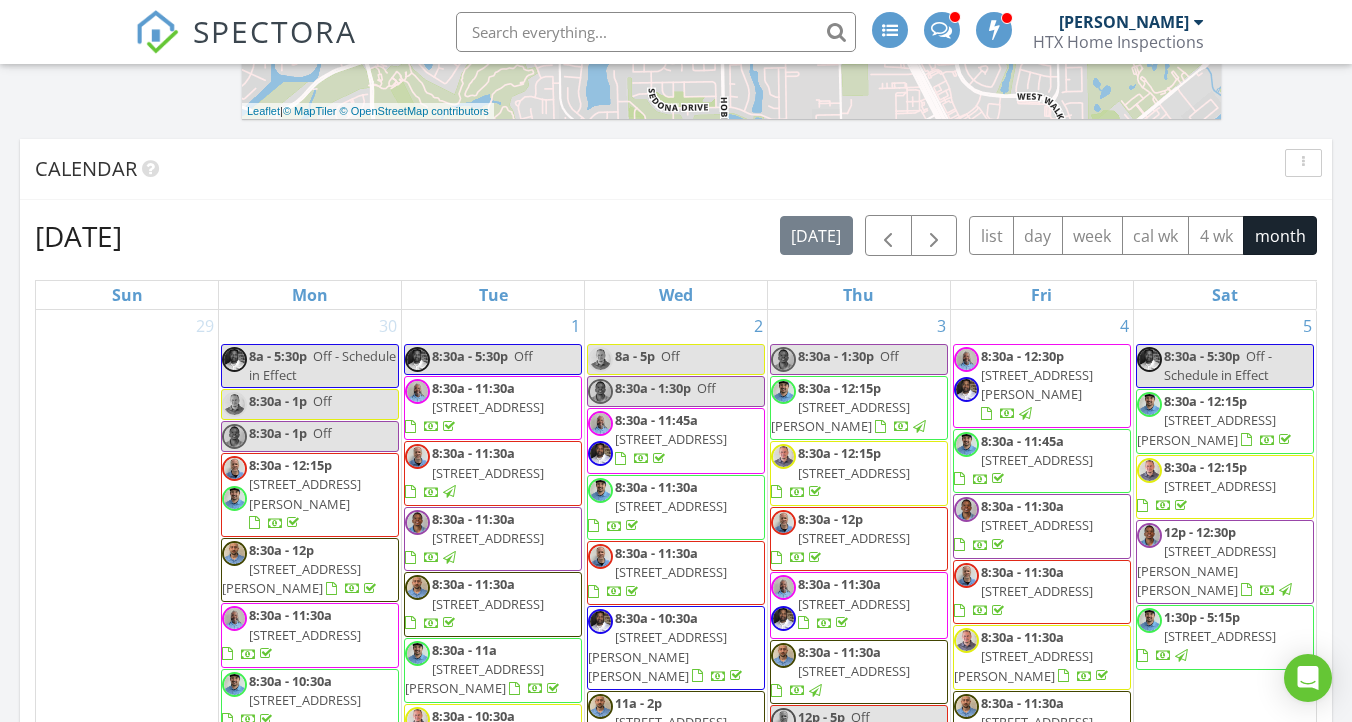 scroll, scrollTop: 1456, scrollLeft: 0, axis: vertical 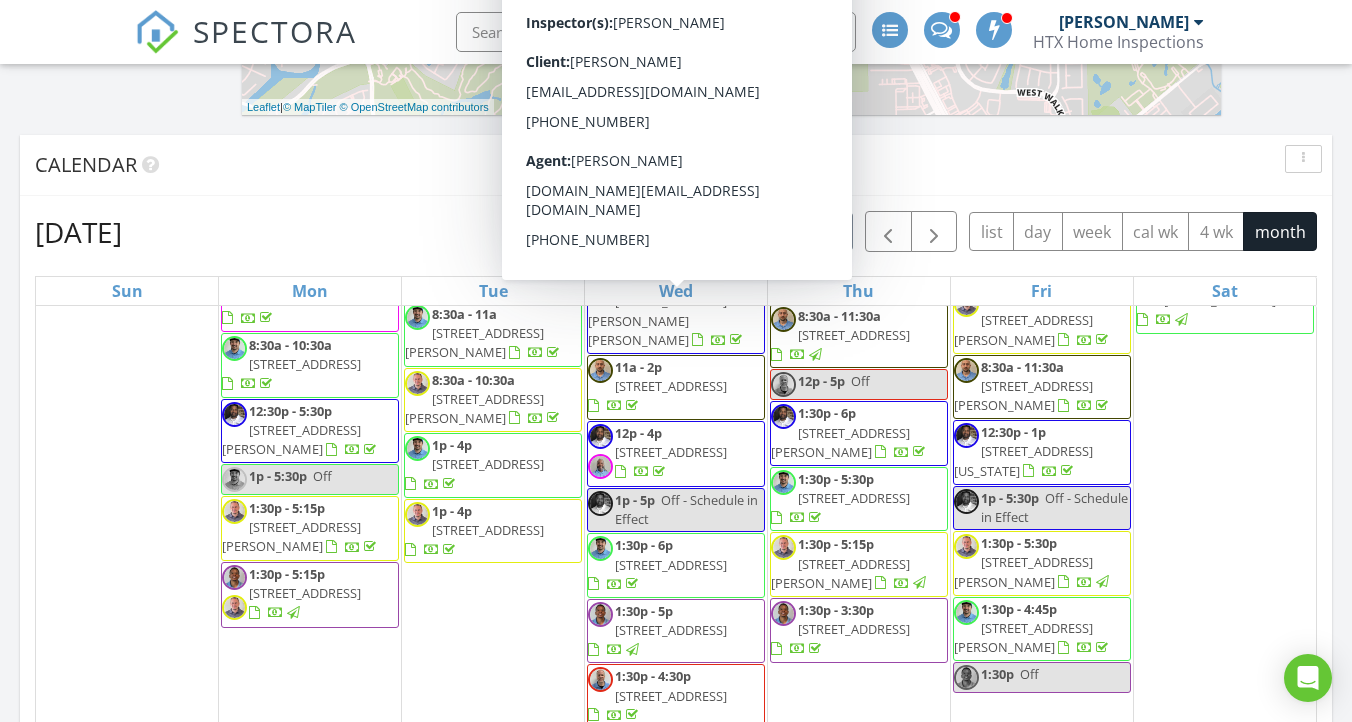 click on "Calendar" at bounding box center (661, 165) 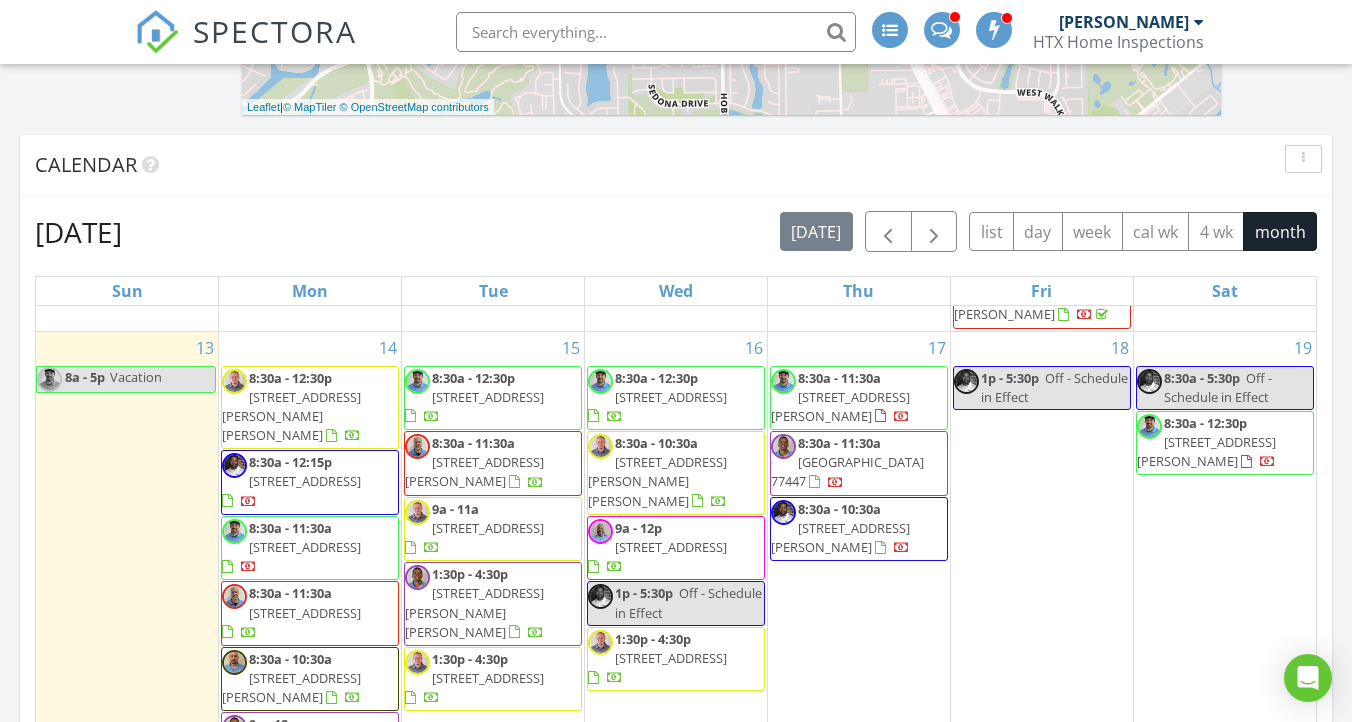 scroll, scrollTop: 1402, scrollLeft: 0, axis: vertical 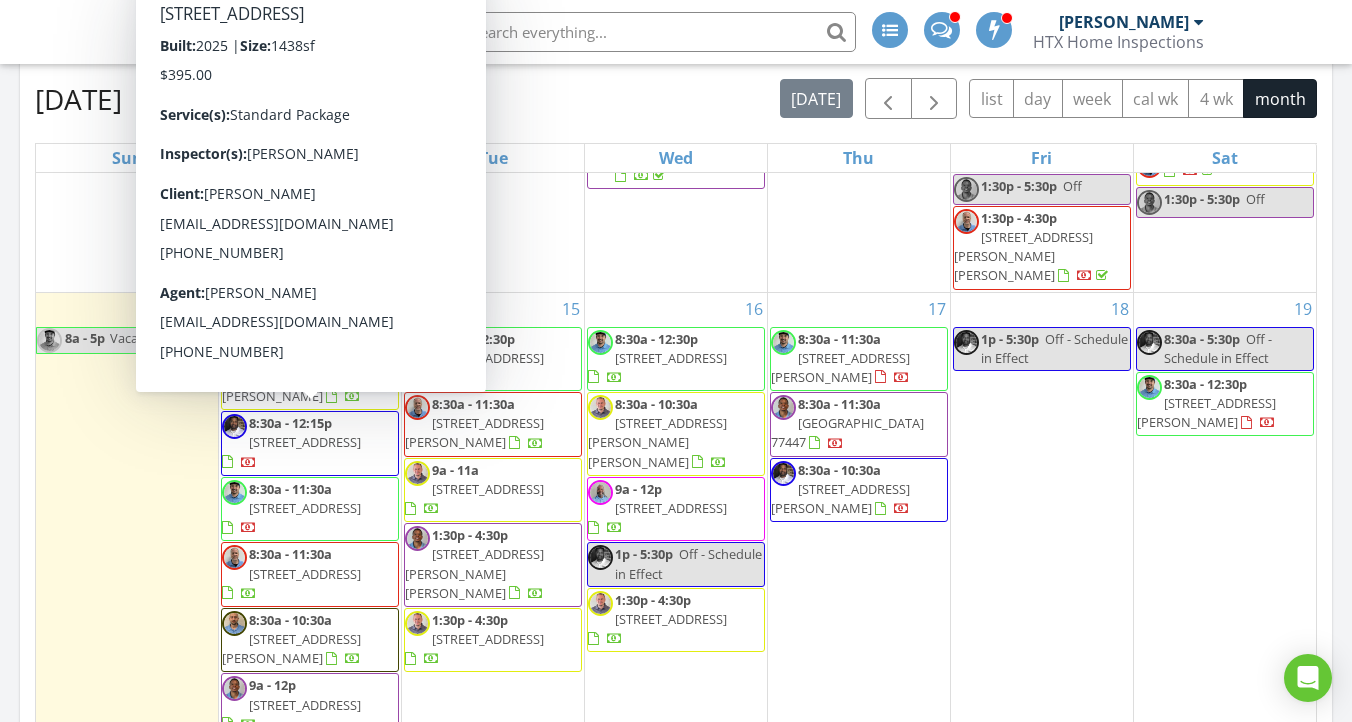 click on "18268 Bellfounder Dr, Conroe 77306" at bounding box center [305, 508] 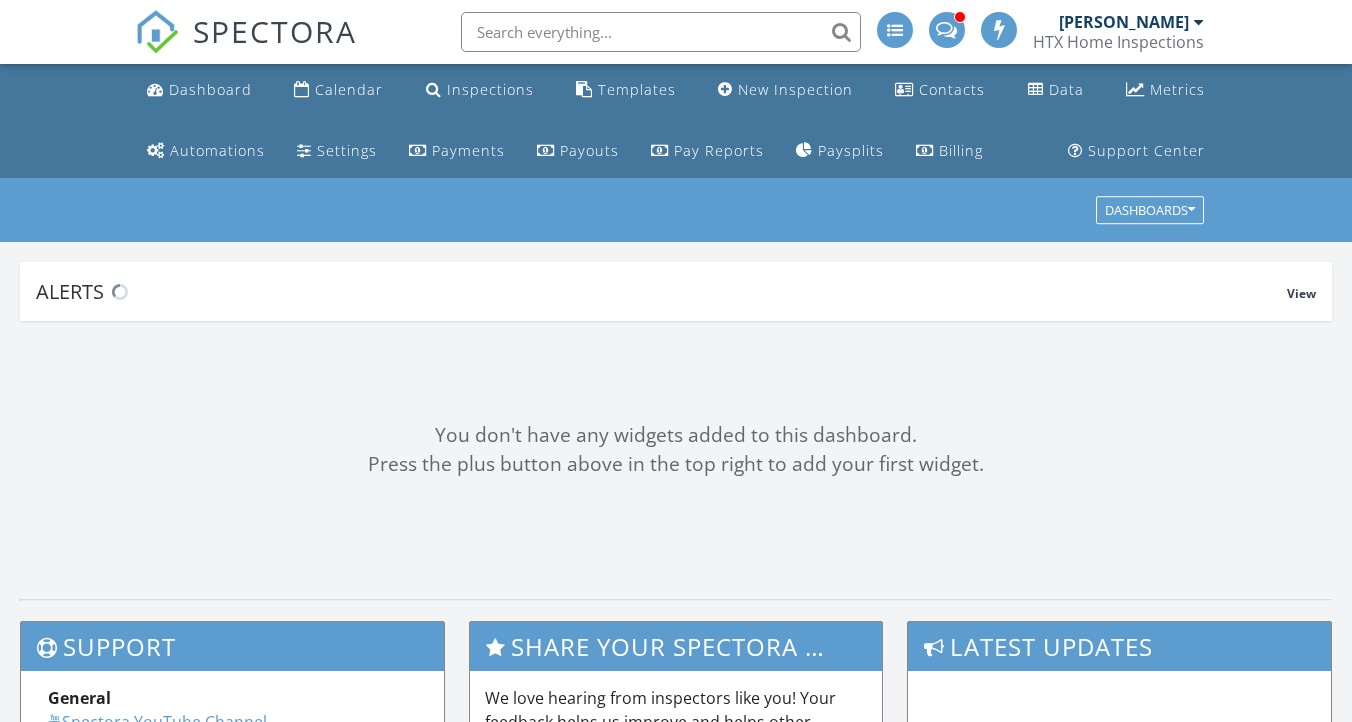 scroll, scrollTop: 0, scrollLeft: 0, axis: both 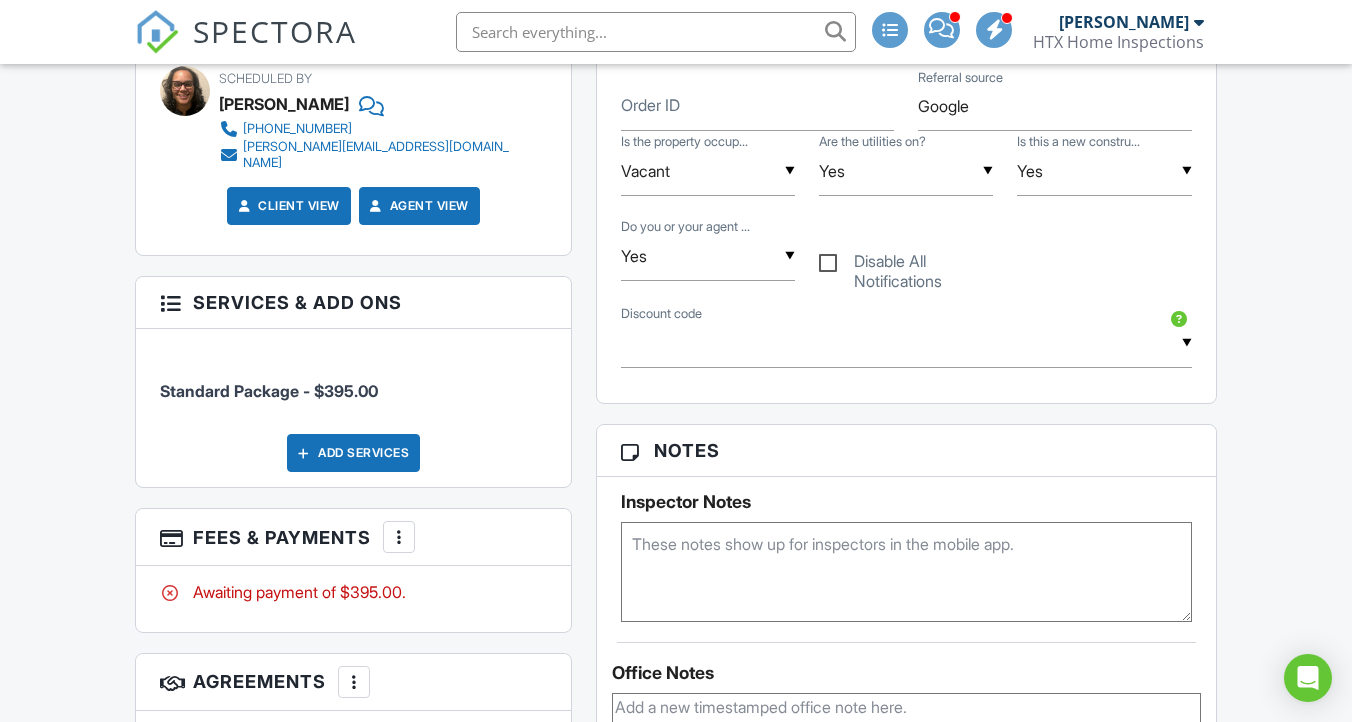 click at bounding box center [906, 572] 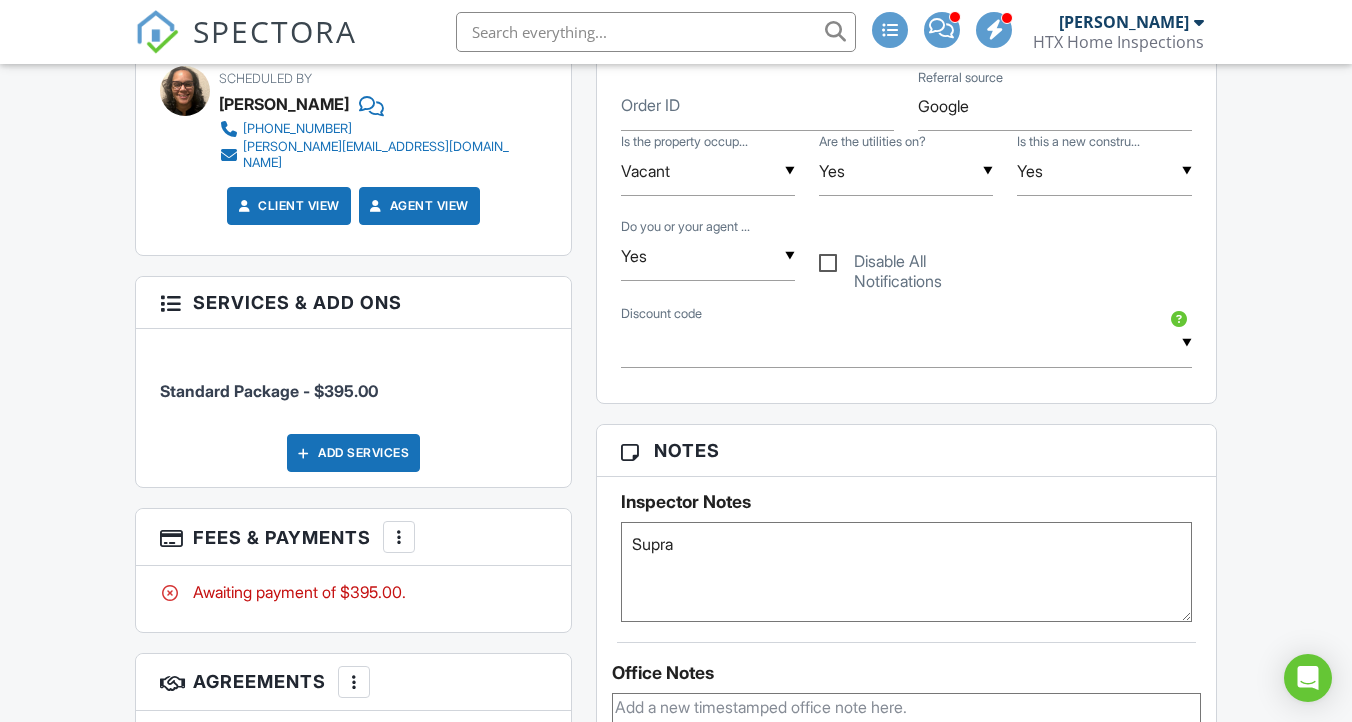type on "Supra" 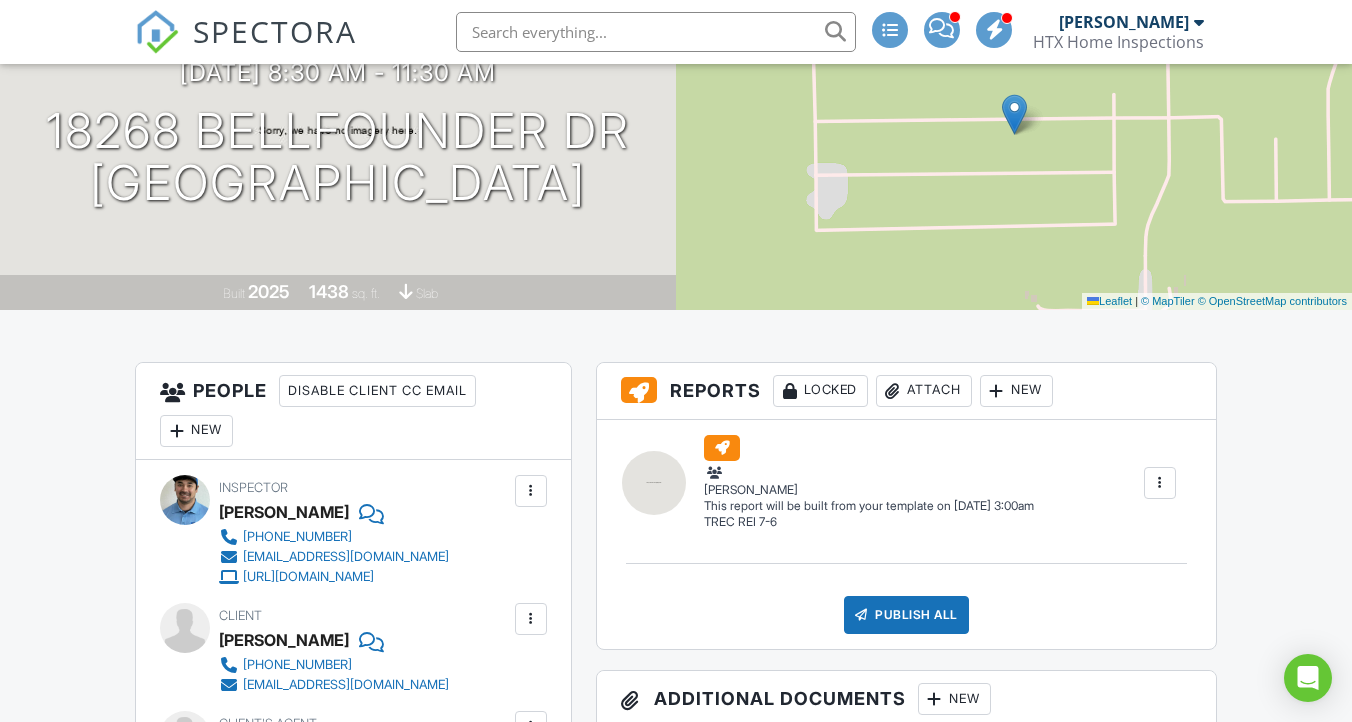 scroll, scrollTop: 0, scrollLeft: 0, axis: both 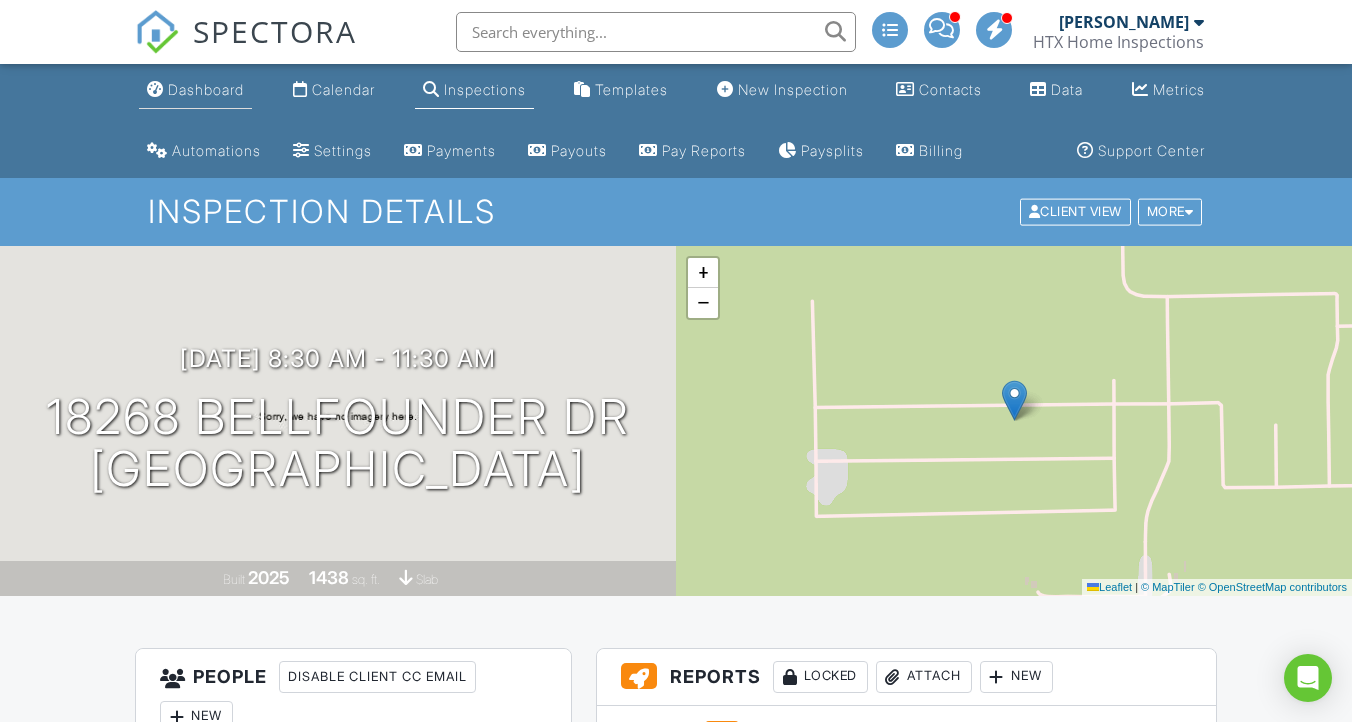 click on "Dashboard" at bounding box center (206, 89) 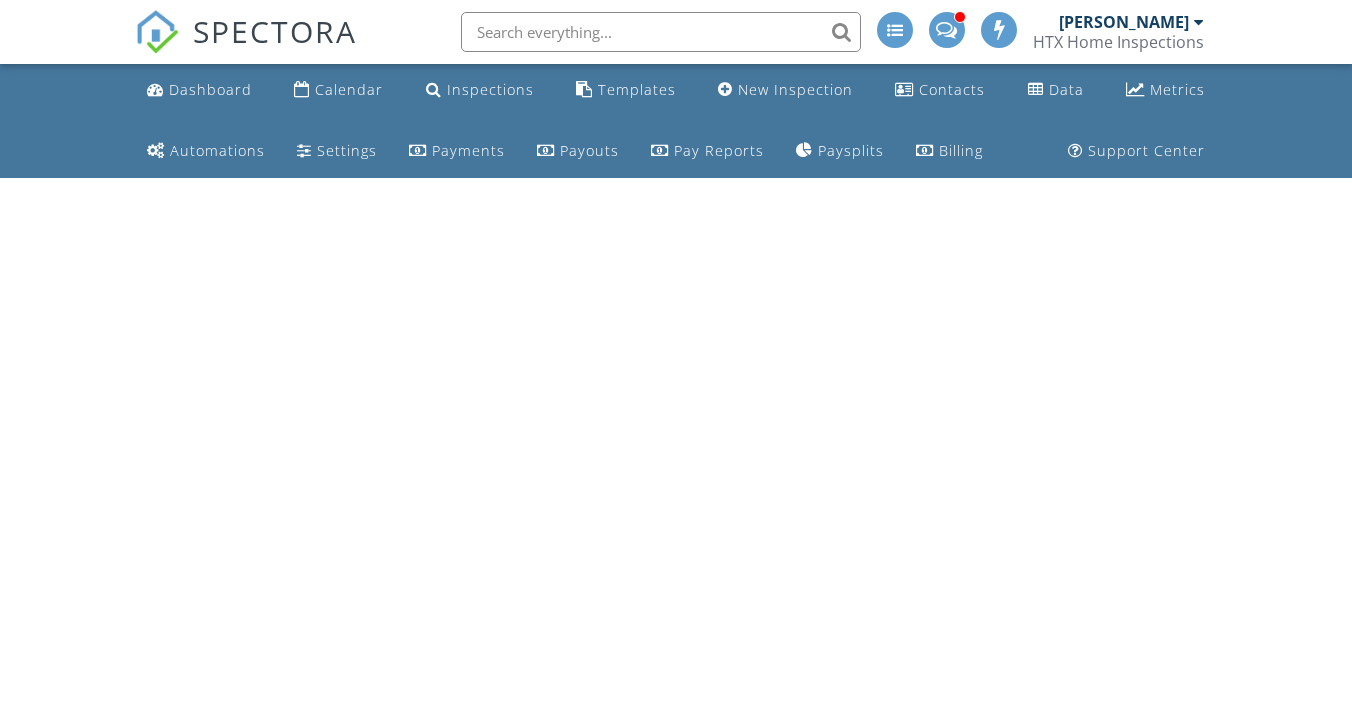 scroll, scrollTop: 0, scrollLeft: 0, axis: both 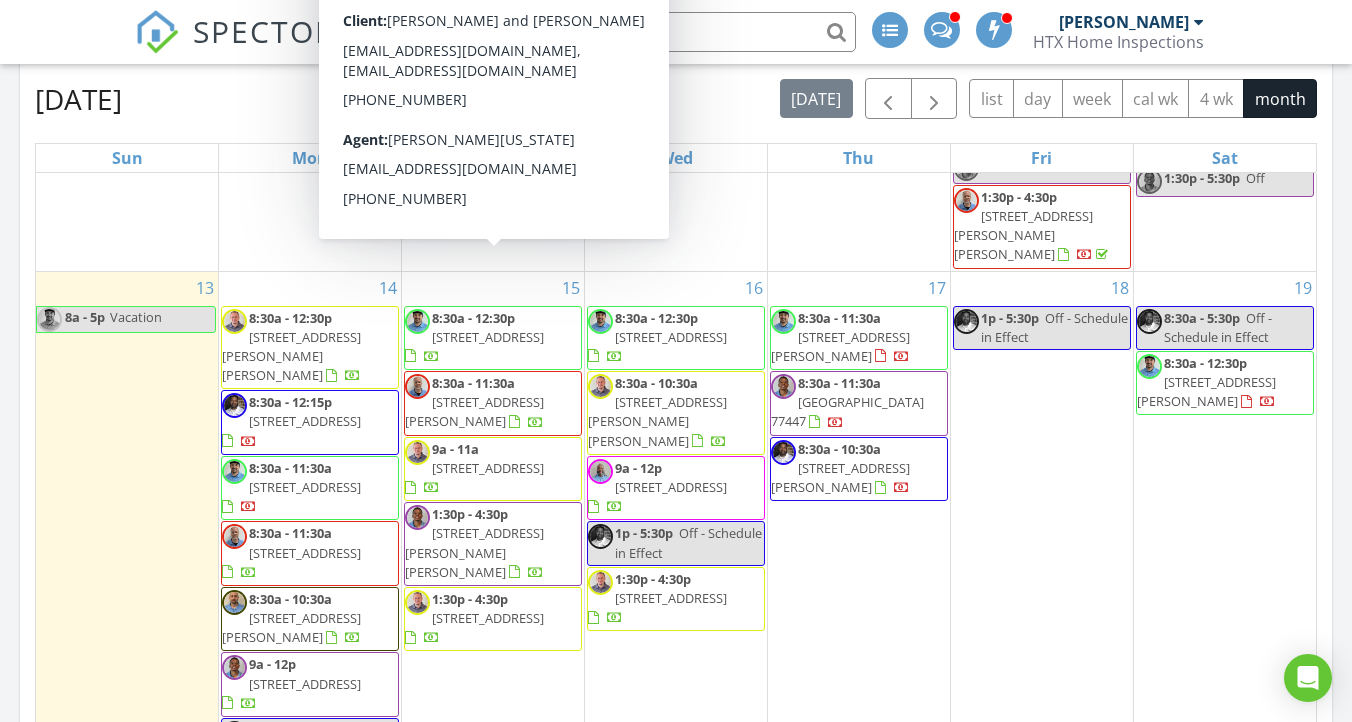 click on "[STREET_ADDRESS]" at bounding box center (488, 337) 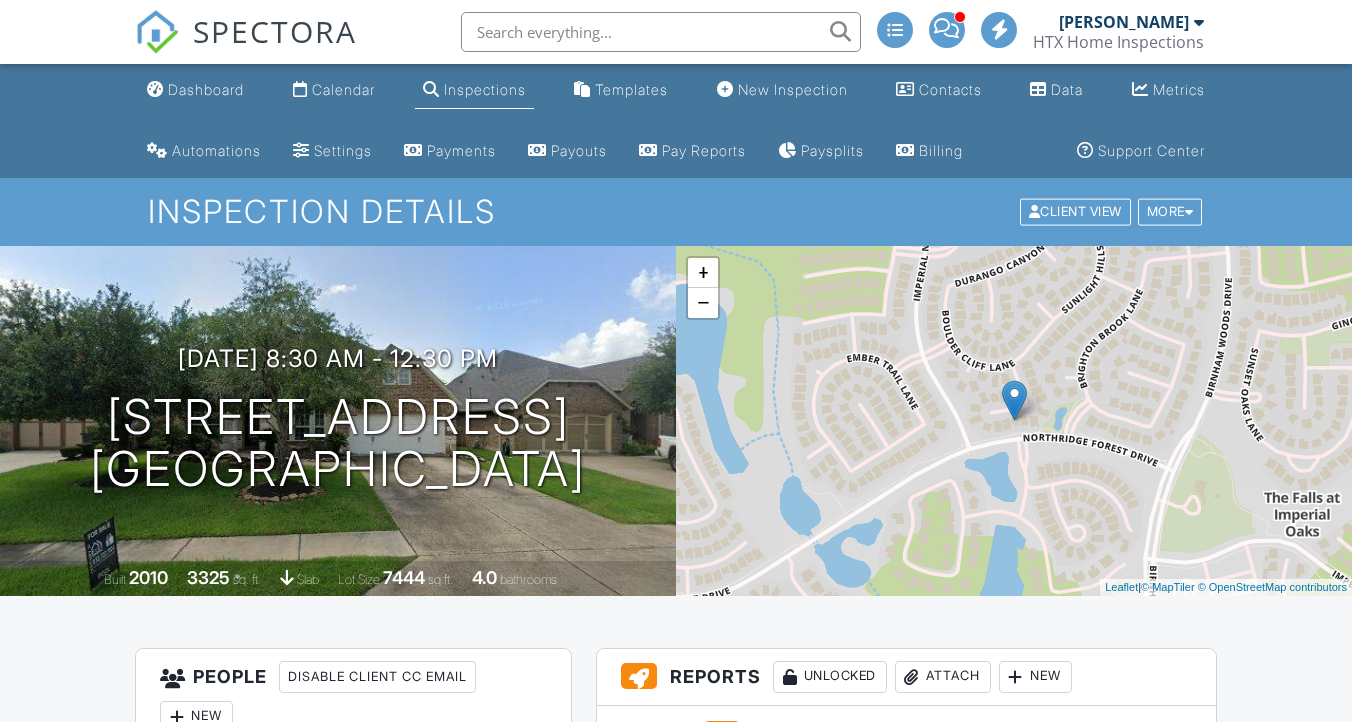 scroll, scrollTop: 1102, scrollLeft: 0, axis: vertical 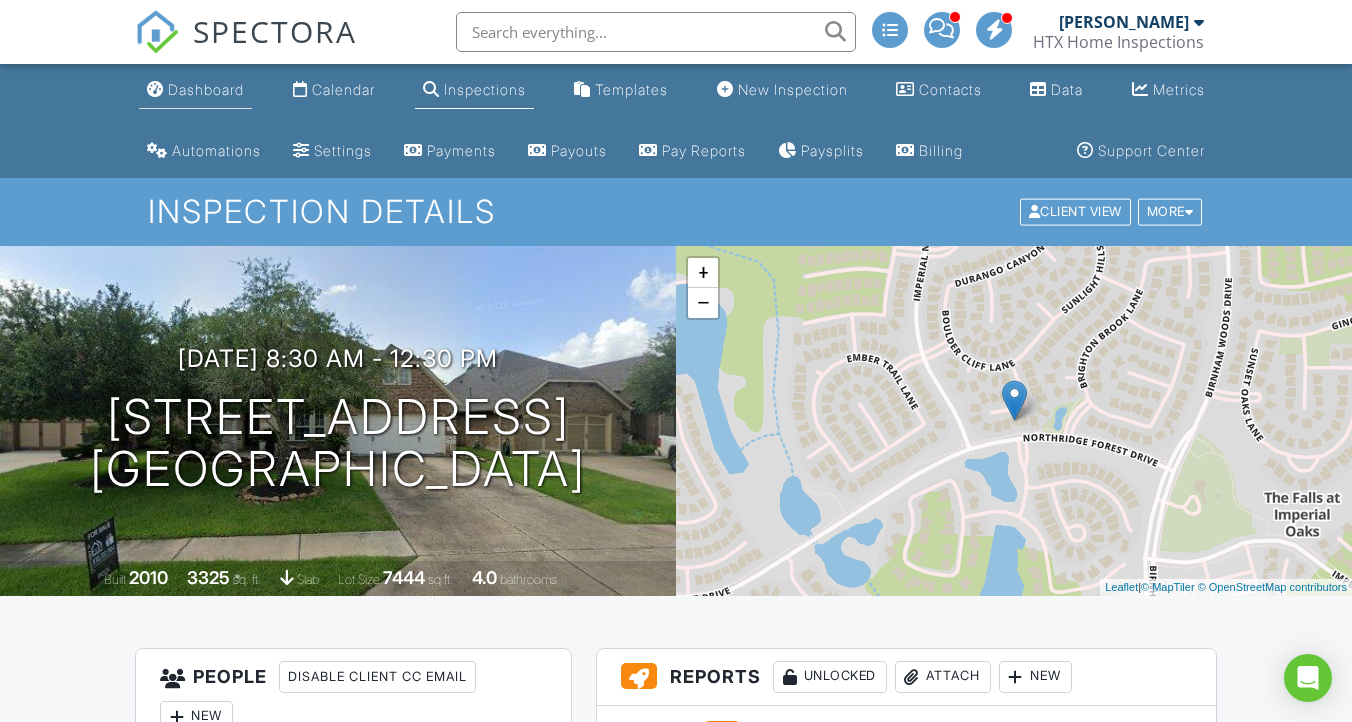 click on "Dashboard" at bounding box center [206, 89] 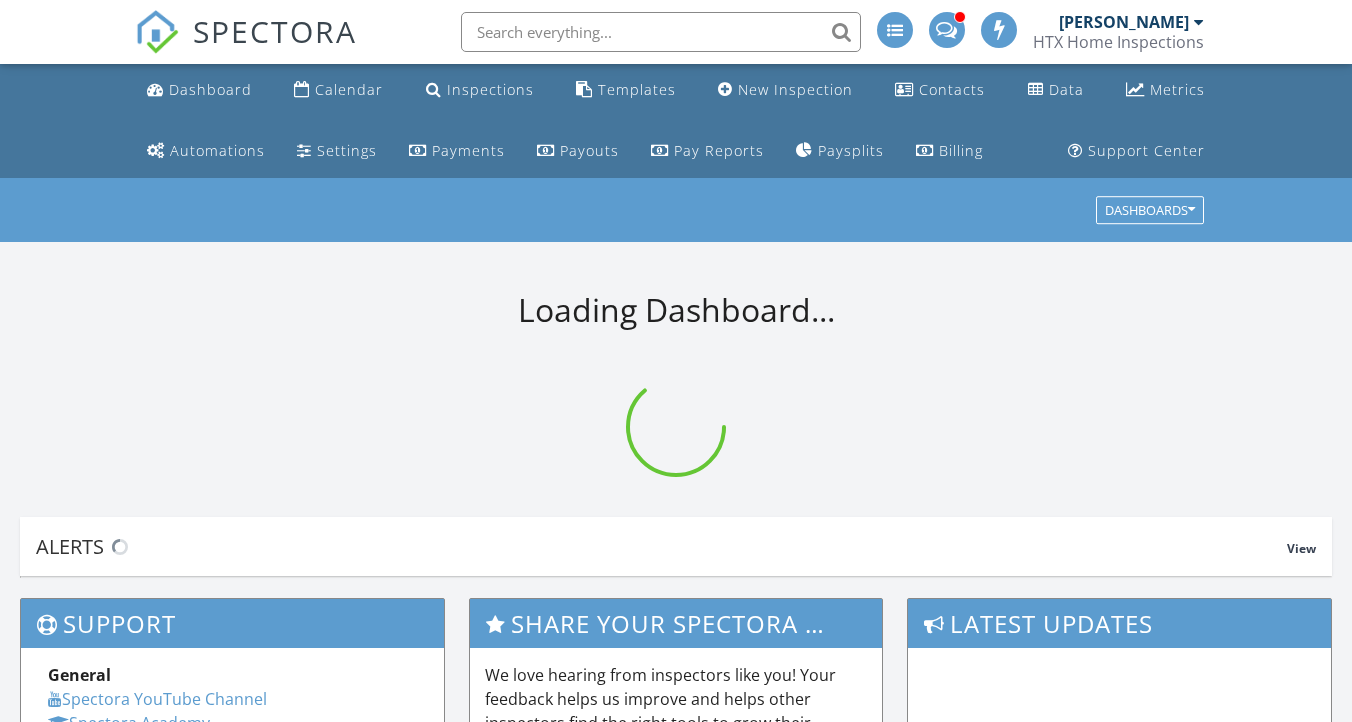 scroll, scrollTop: 0, scrollLeft: 0, axis: both 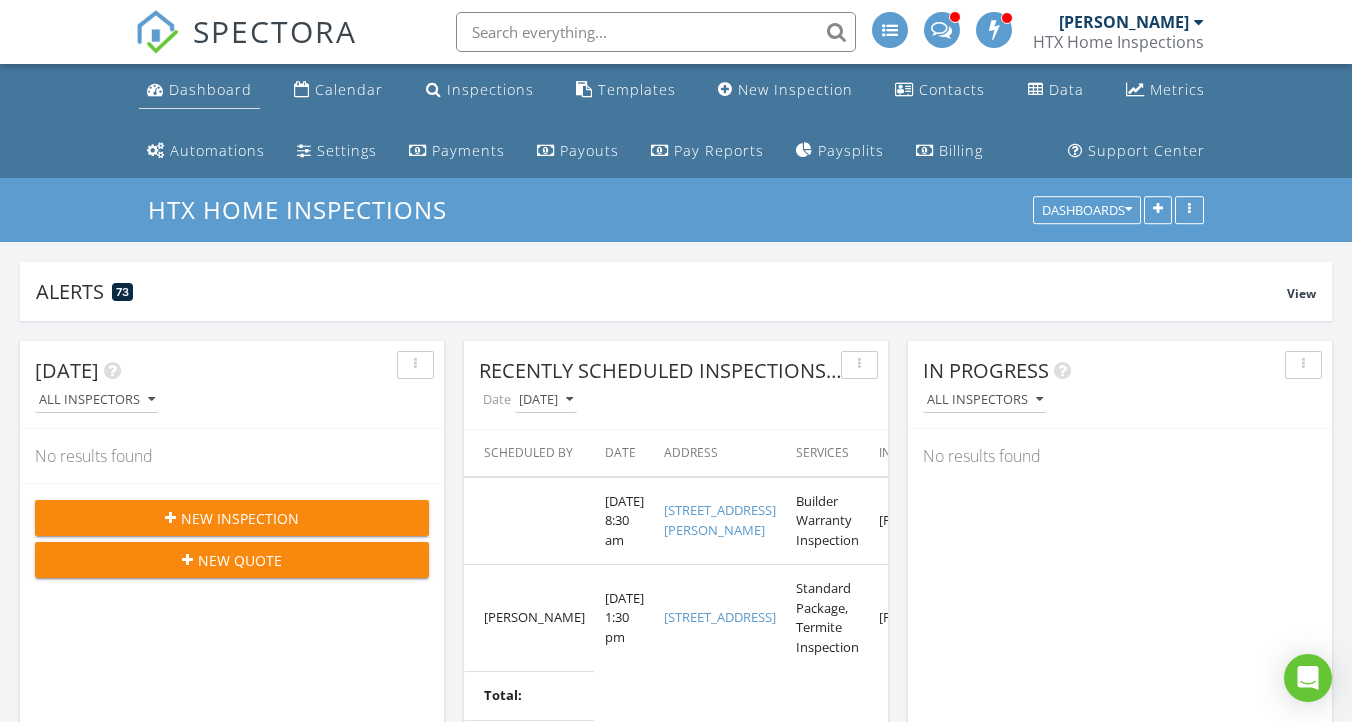 click on "Dashboard" at bounding box center (210, 89) 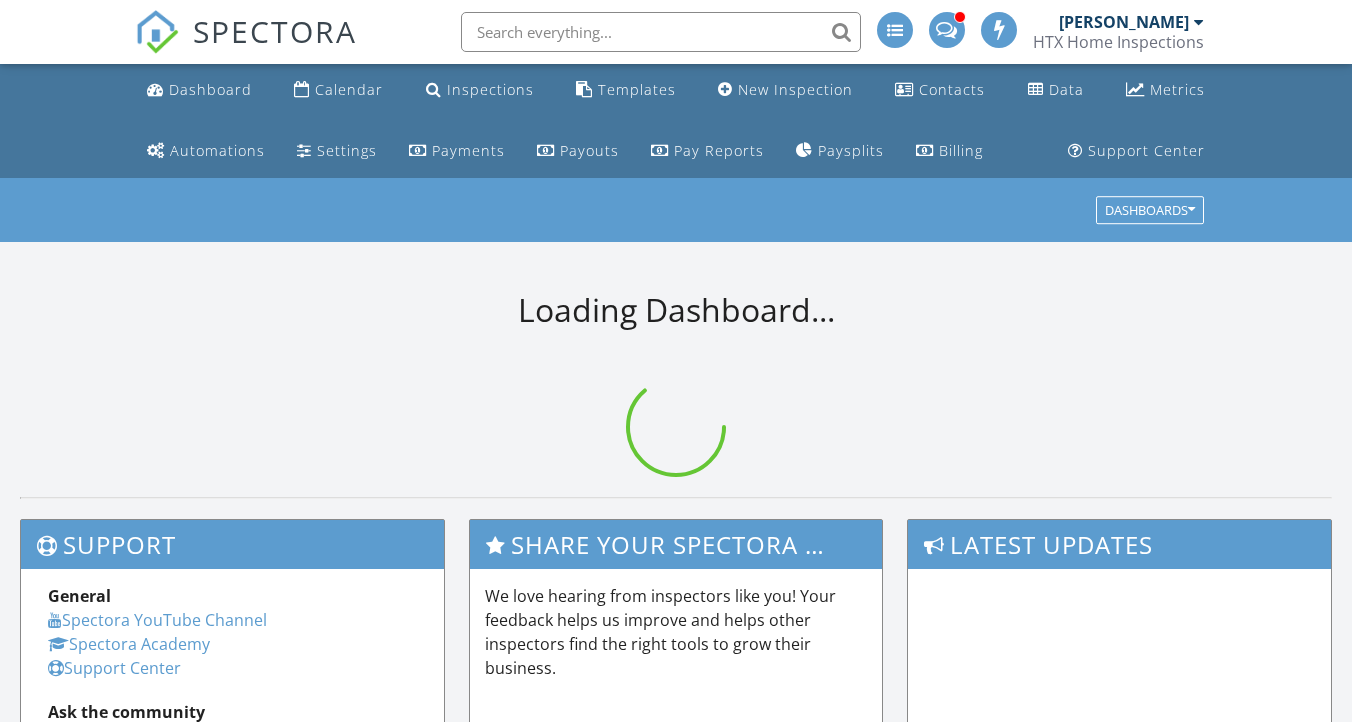 scroll, scrollTop: 0, scrollLeft: 0, axis: both 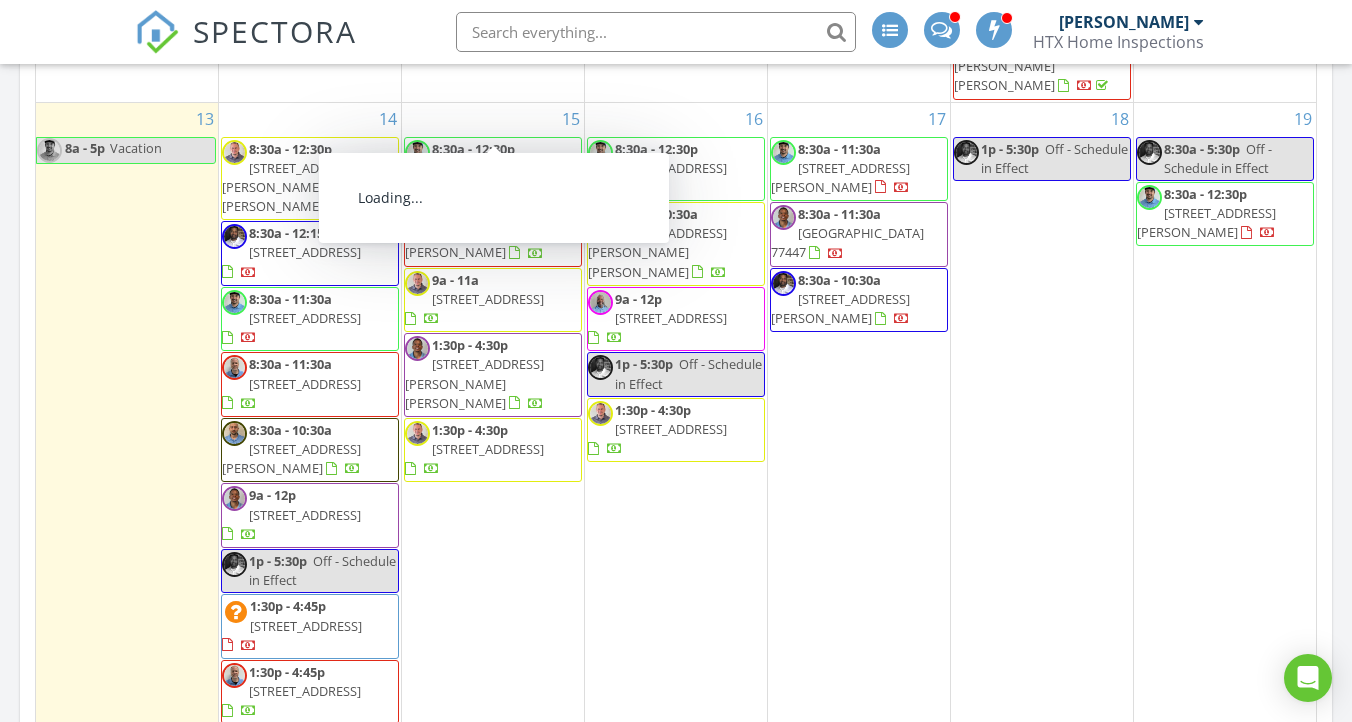 click on "8:30a - 12:30p
3318 Solvista High Ct, Spring 77386" at bounding box center [493, 169] 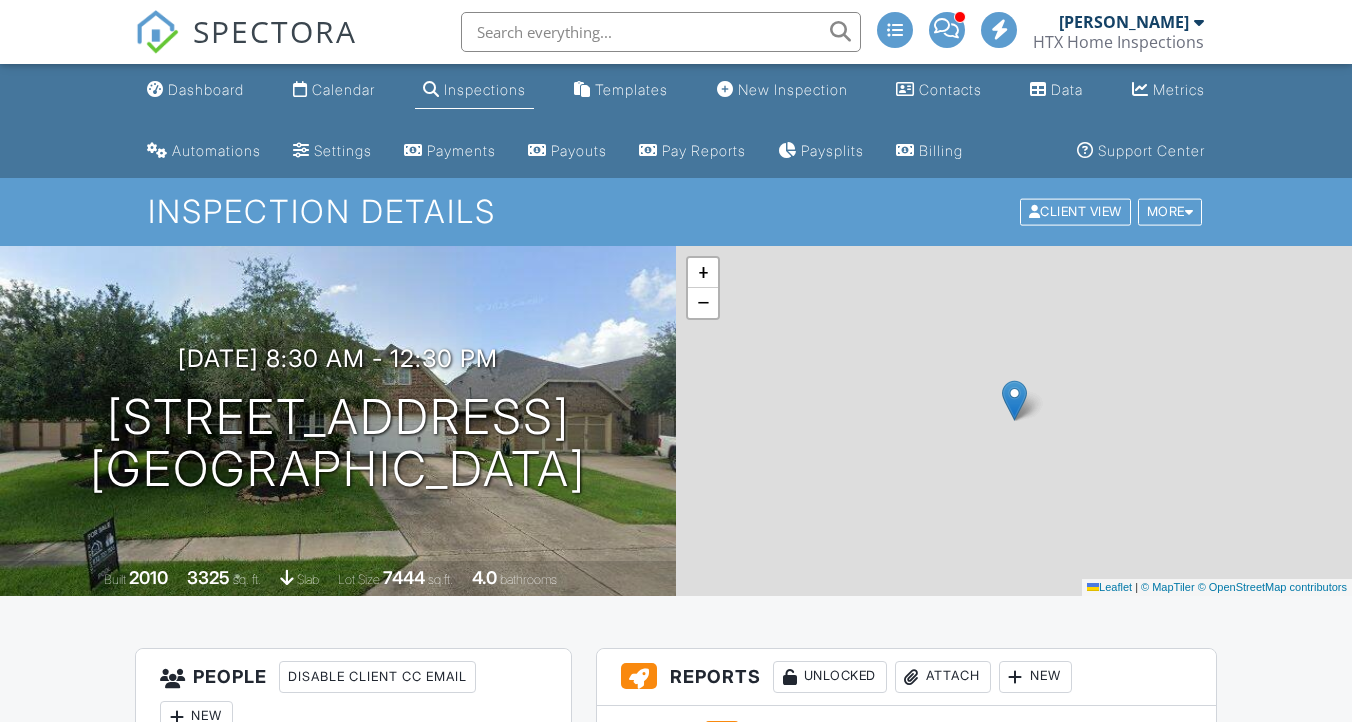 scroll, scrollTop: 0, scrollLeft: 0, axis: both 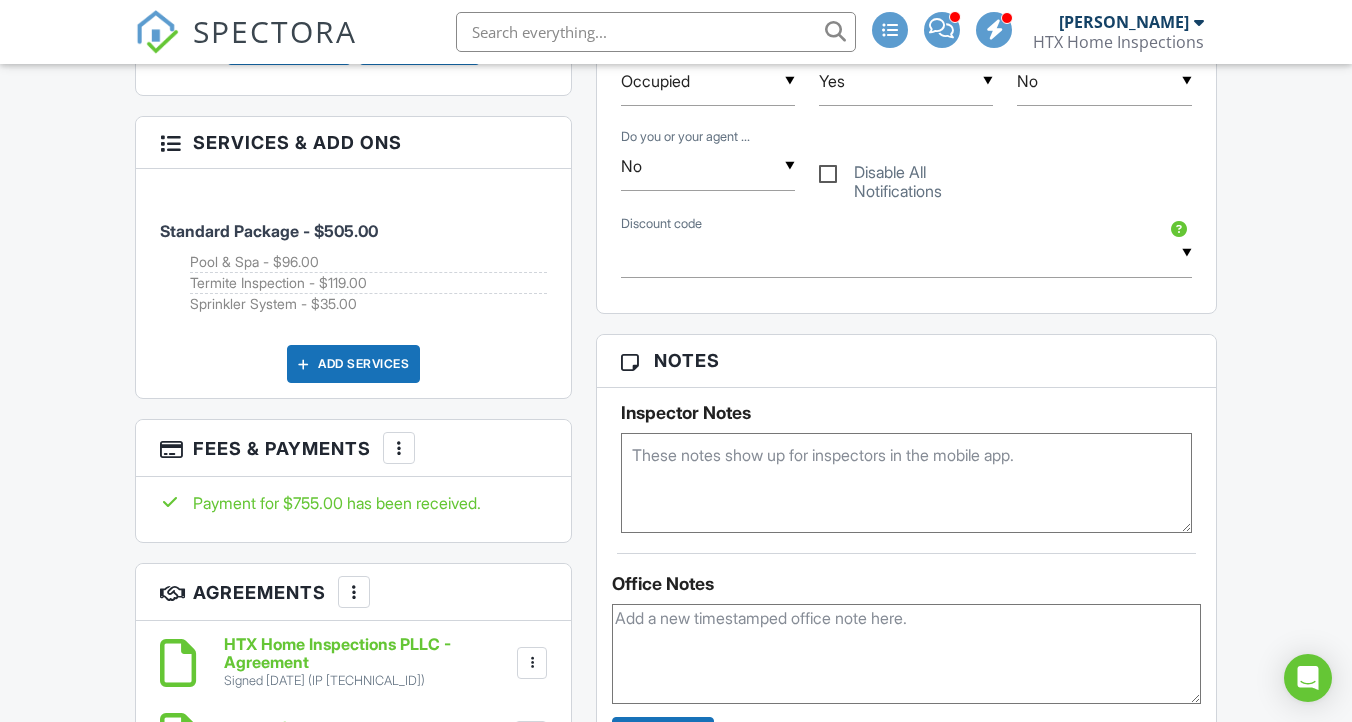 click at bounding box center (906, 483) 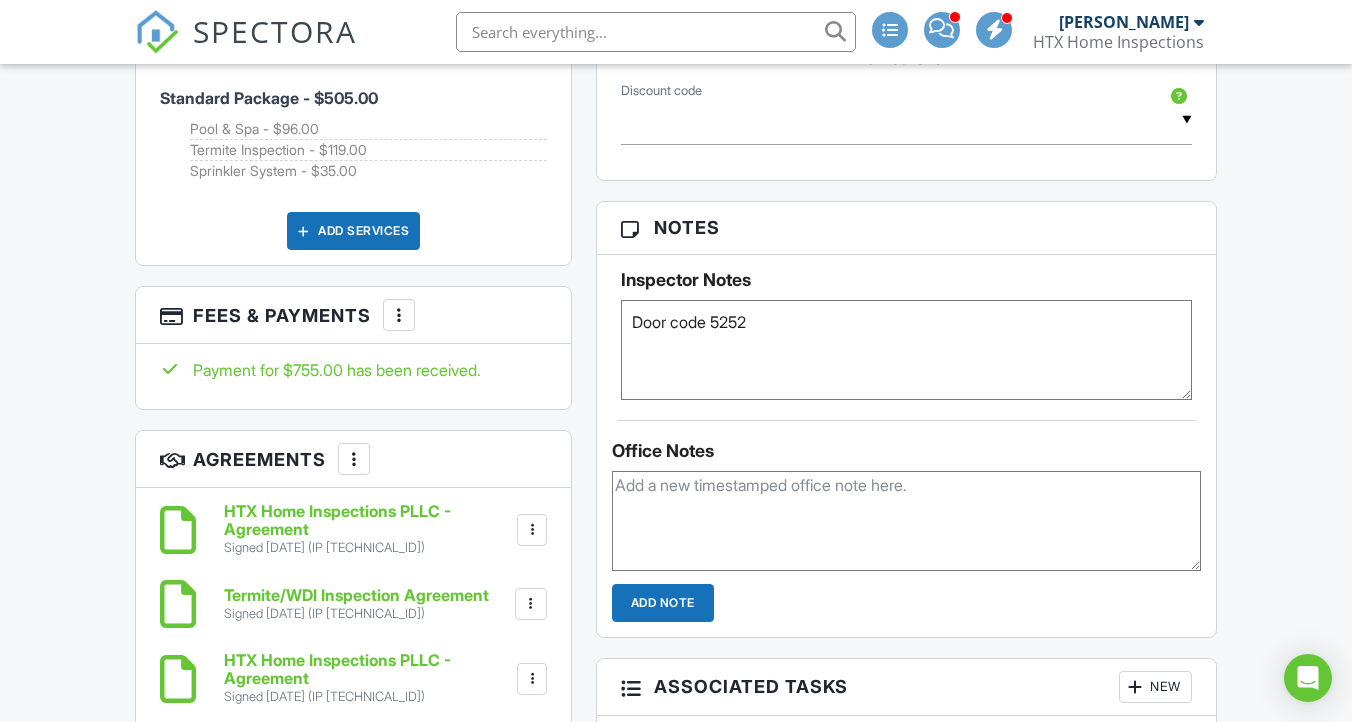 scroll, scrollTop: 1474, scrollLeft: 0, axis: vertical 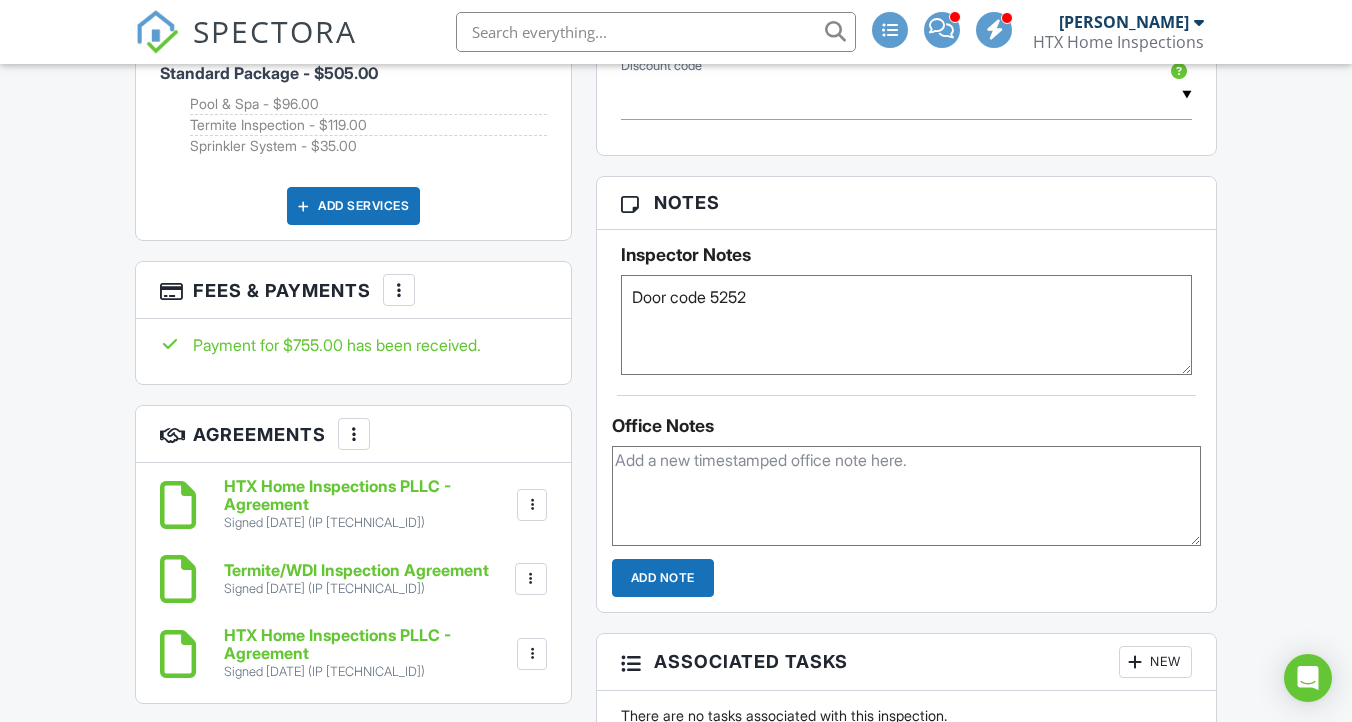 type on "Door code 5252" 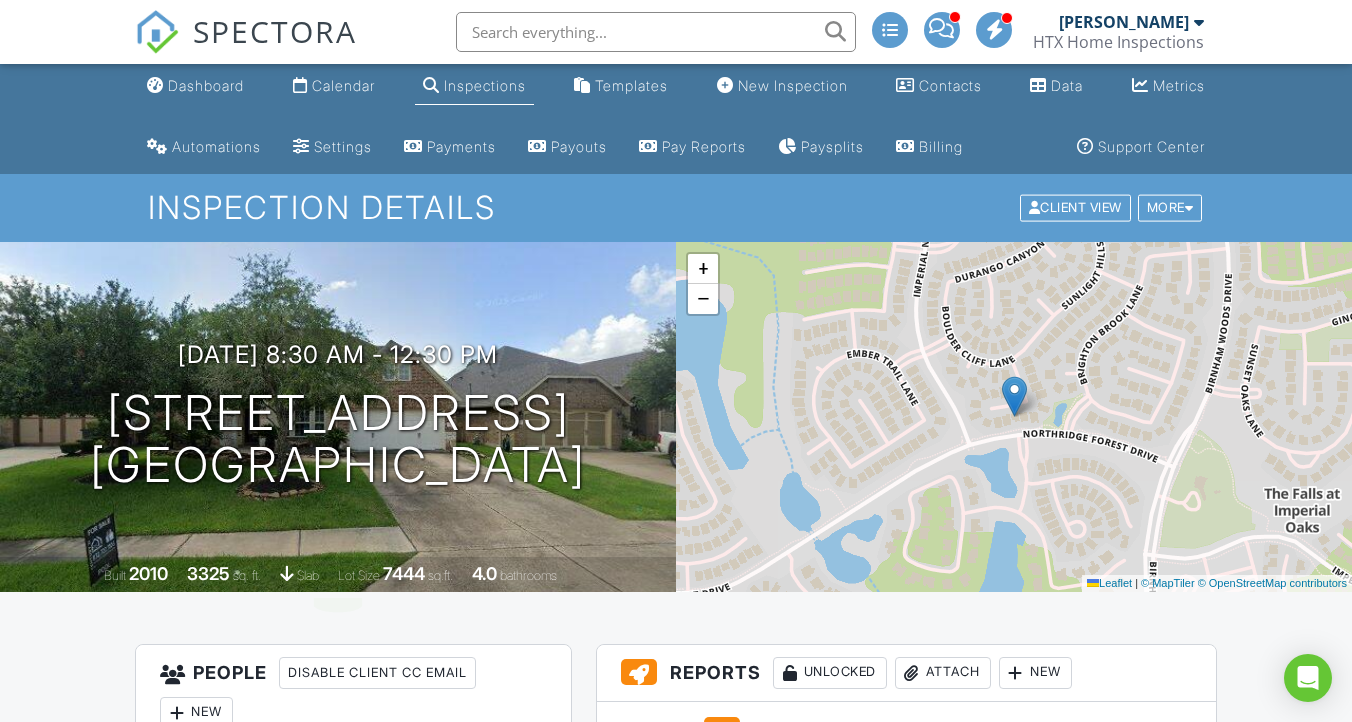 scroll, scrollTop: 0, scrollLeft: 0, axis: both 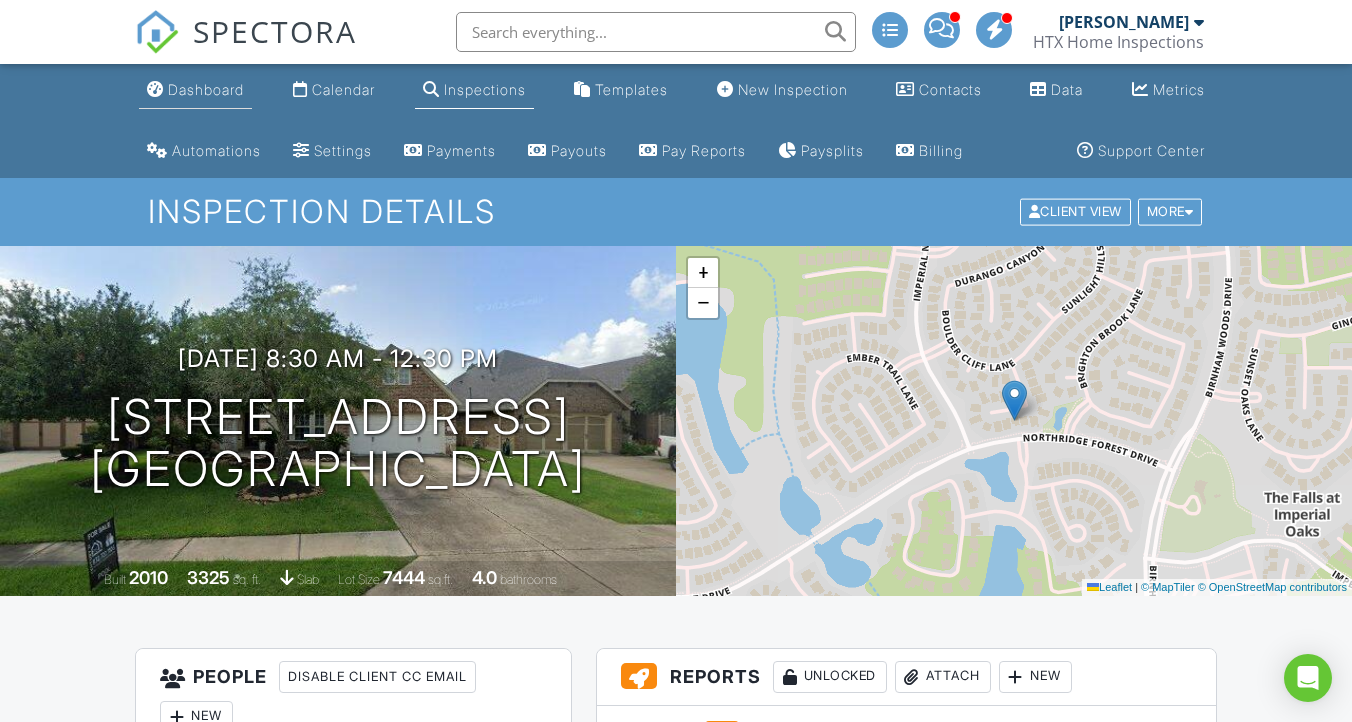 click on "Dashboard" at bounding box center [206, 89] 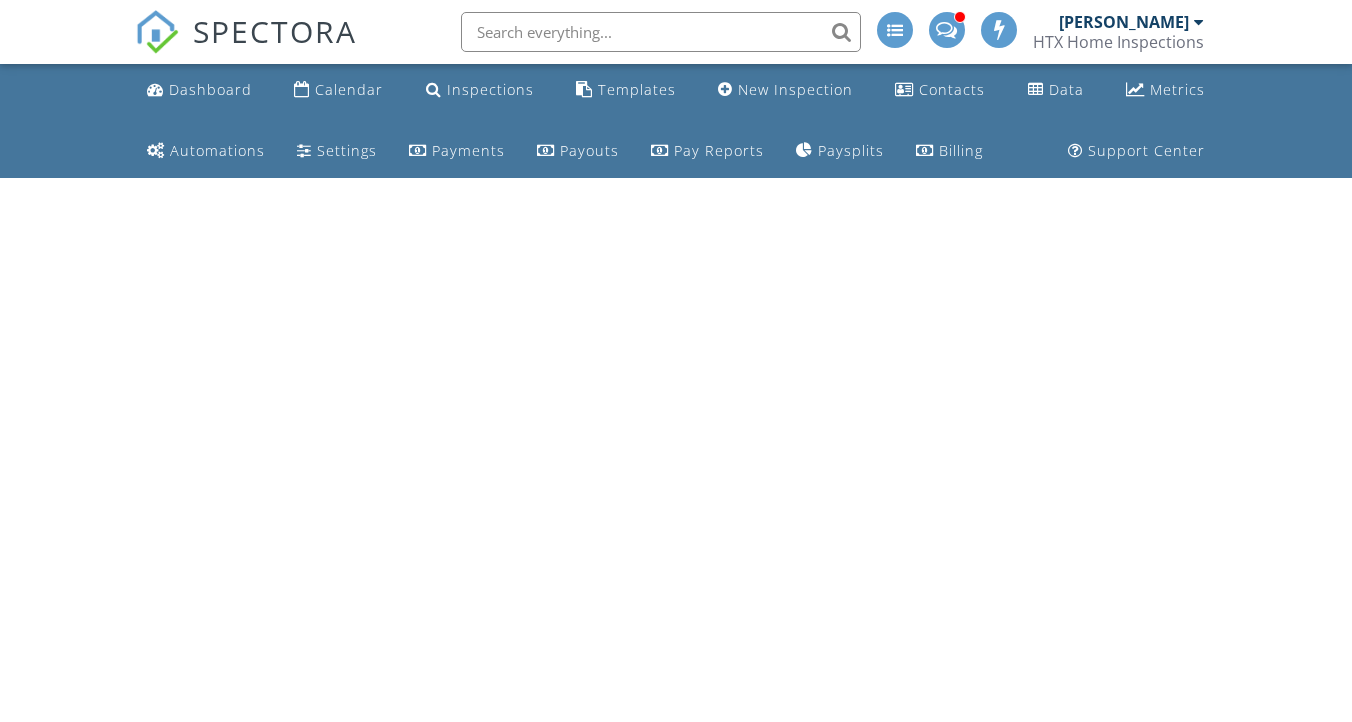 scroll, scrollTop: 0, scrollLeft: 0, axis: both 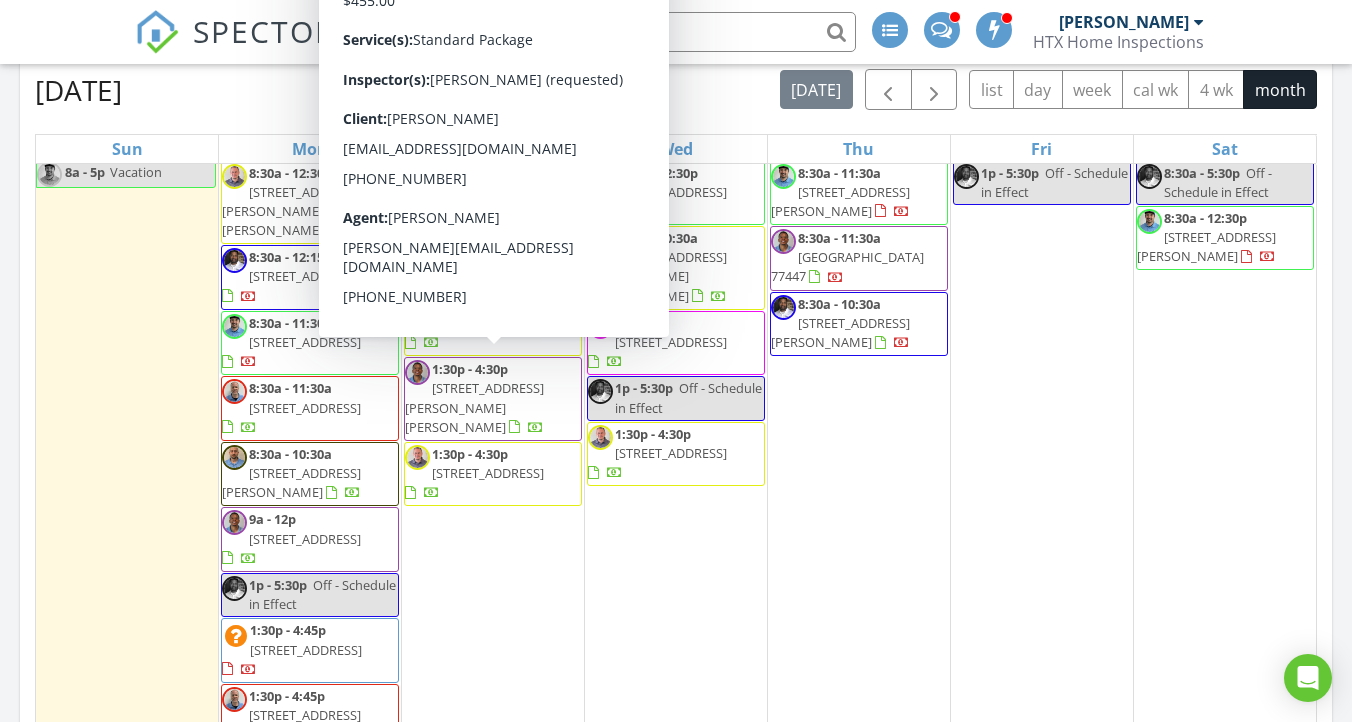 click on "866 Pebblebank Ln, League City 77573" at bounding box center [488, 473] 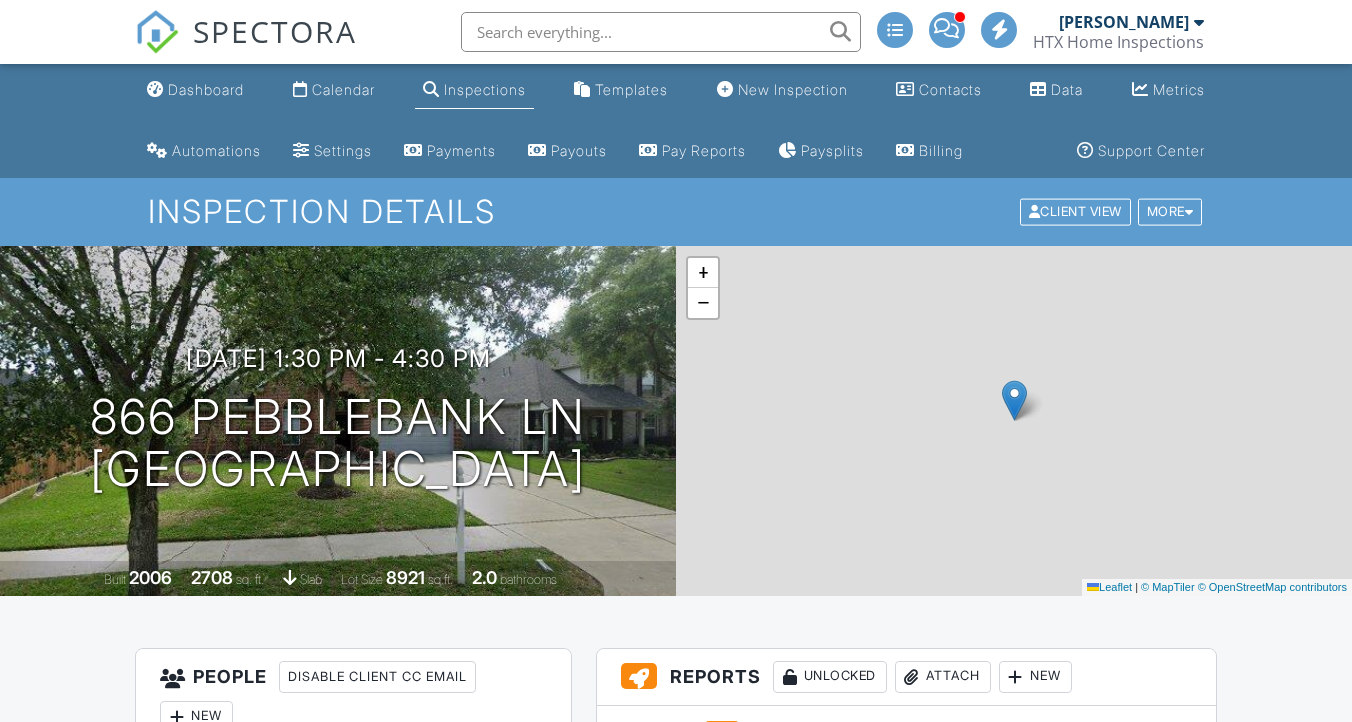 scroll, scrollTop: 0, scrollLeft: 0, axis: both 